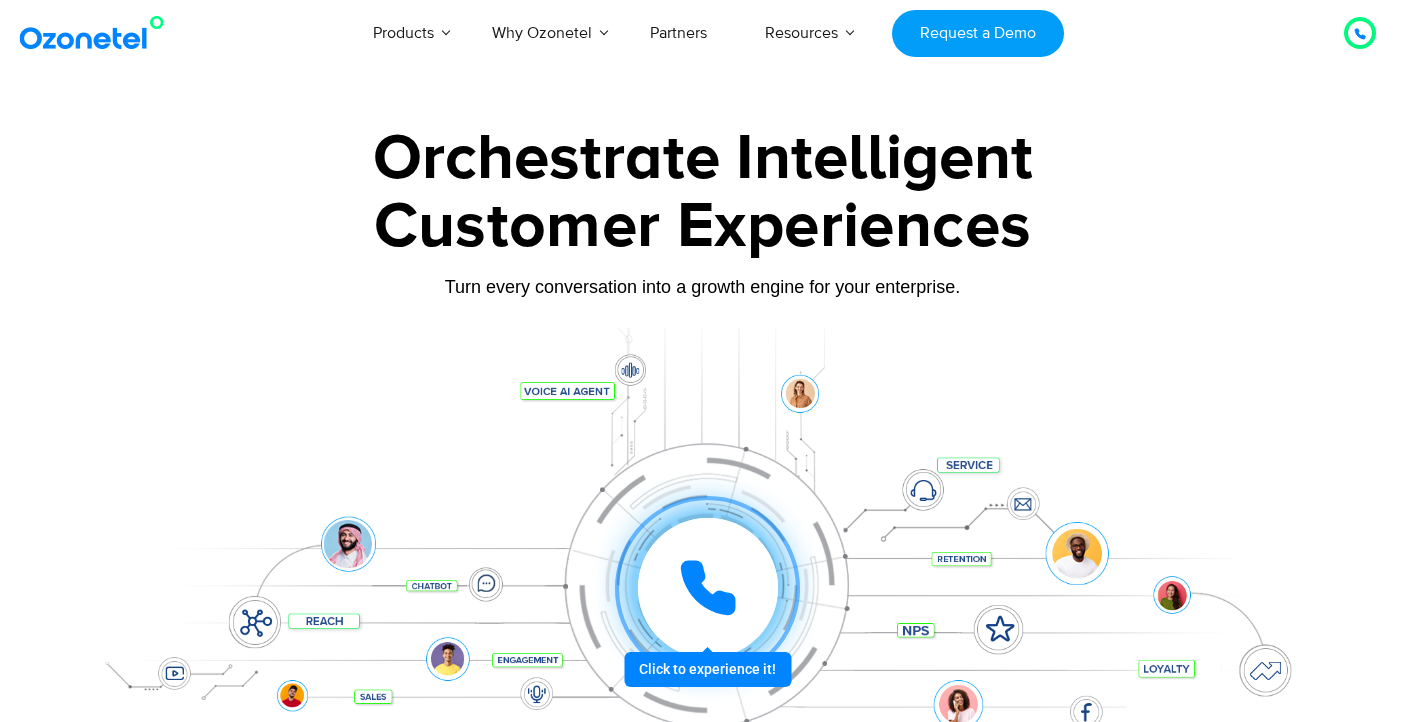 scroll, scrollTop: 0, scrollLeft: 0, axis: both 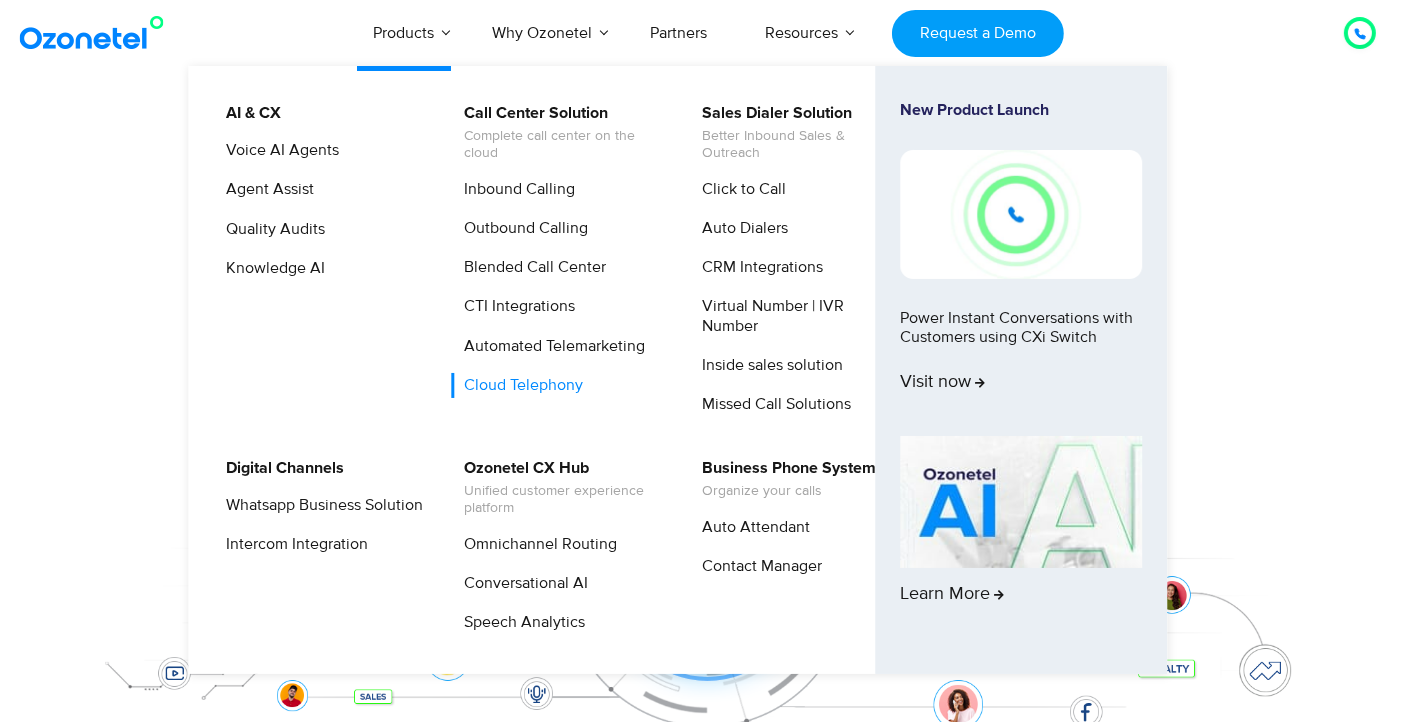 click on "Cloud Telephony" at bounding box center (518, 385) 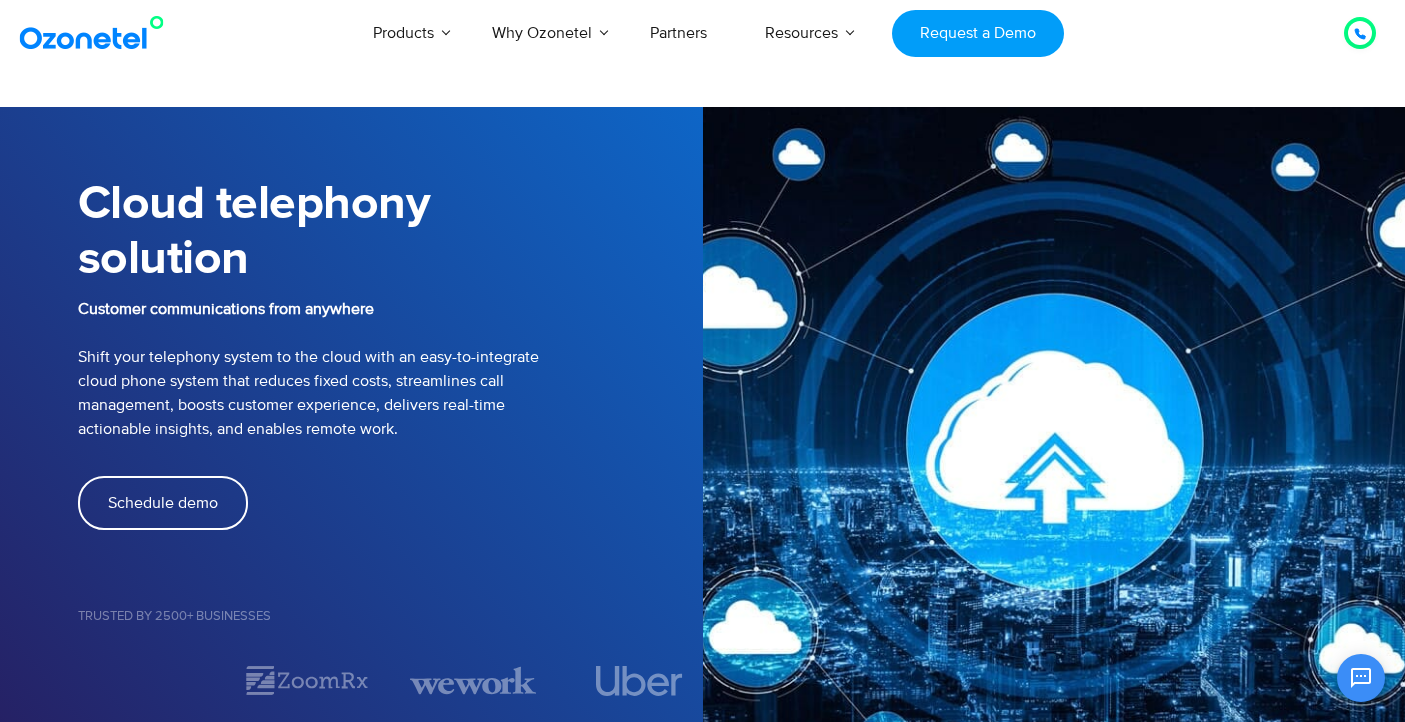 scroll, scrollTop: 0, scrollLeft: 0, axis: both 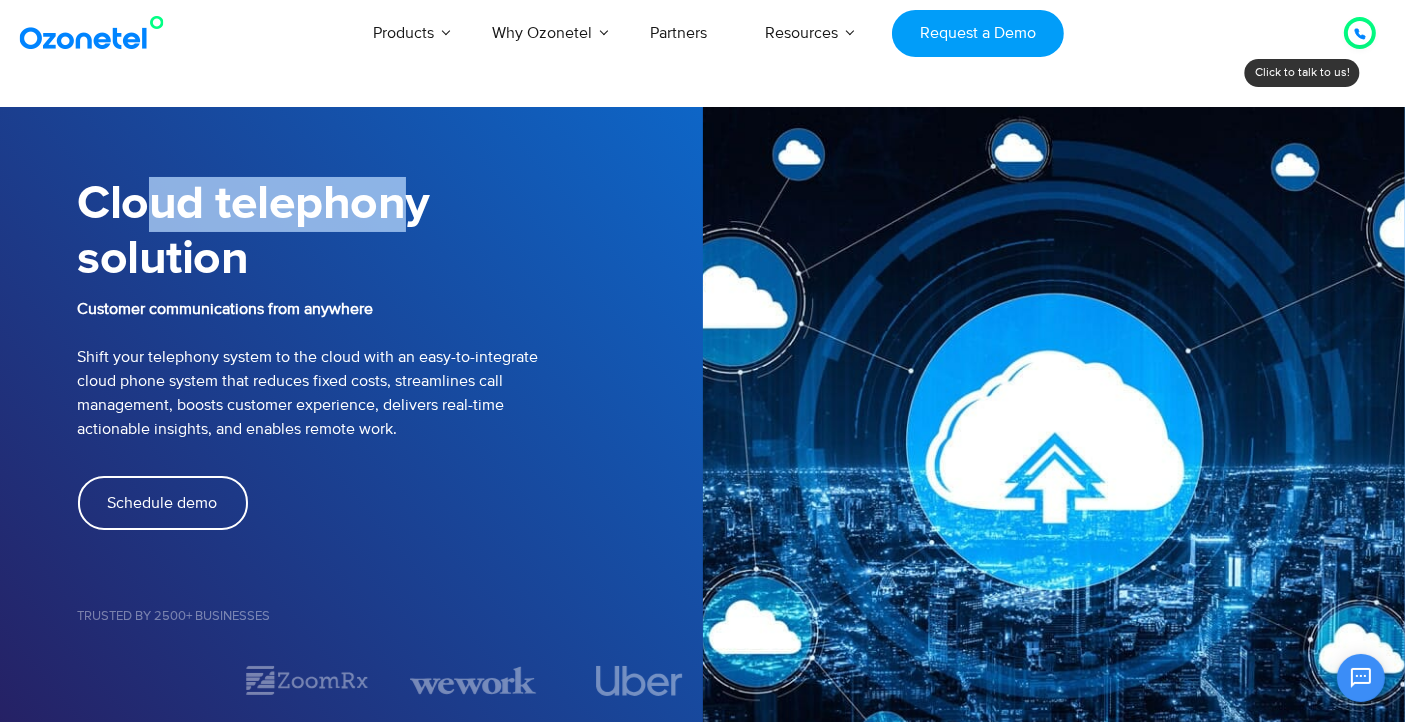 drag, startPoint x: 137, startPoint y: 201, endPoint x: 411, endPoint y: 184, distance: 274.52686 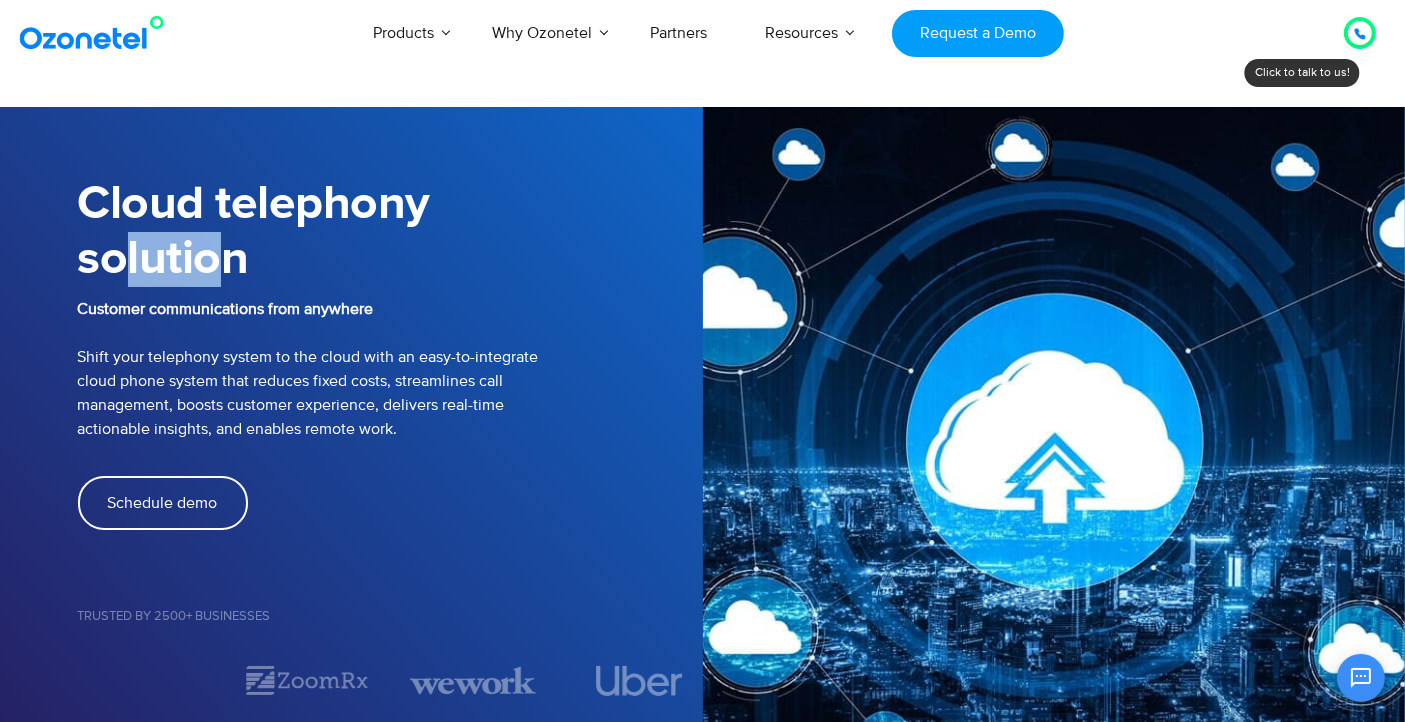 drag, startPoint x: 117, startPoint y: 256, endPoint x: 208, endPoint y: 247, distance: 91.44397 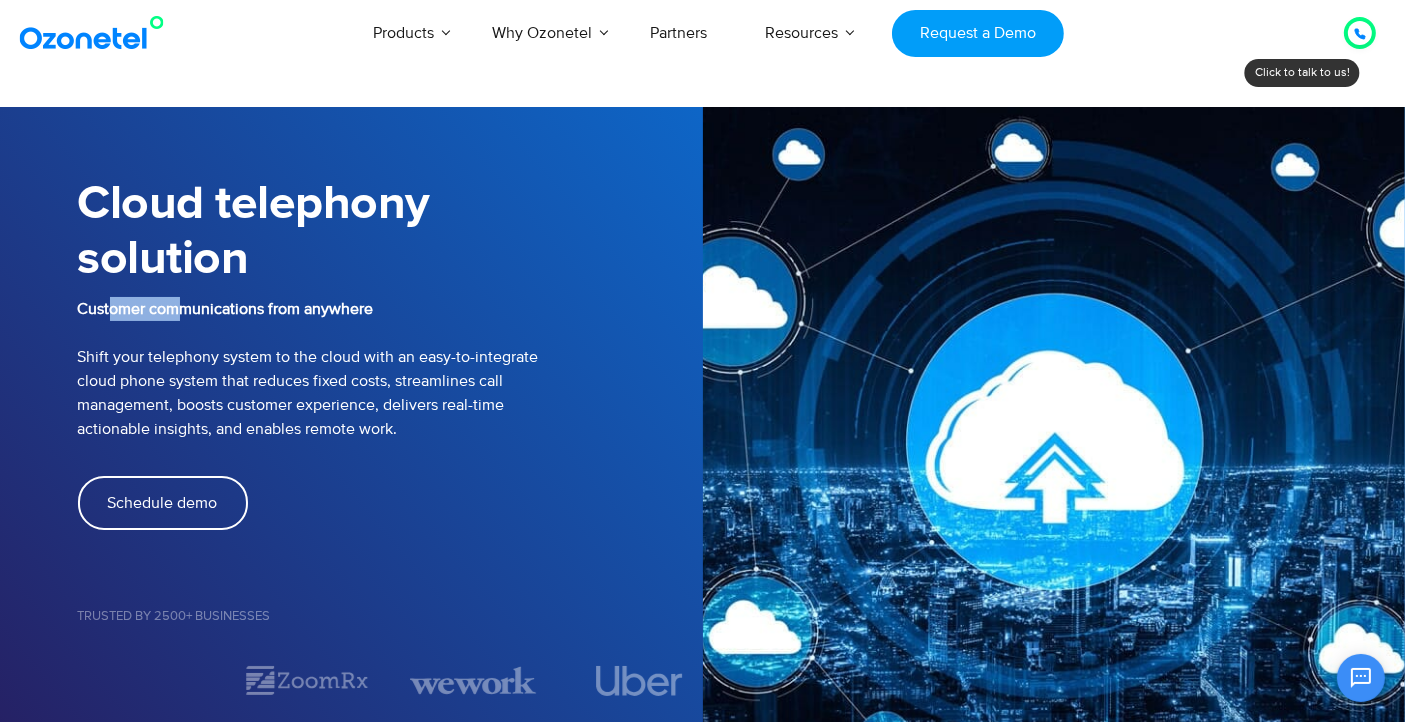 drag, startPoint x: 109, startPoint y: 301, endPoint x: 196, endPoint y: 302, distance: 87.005745 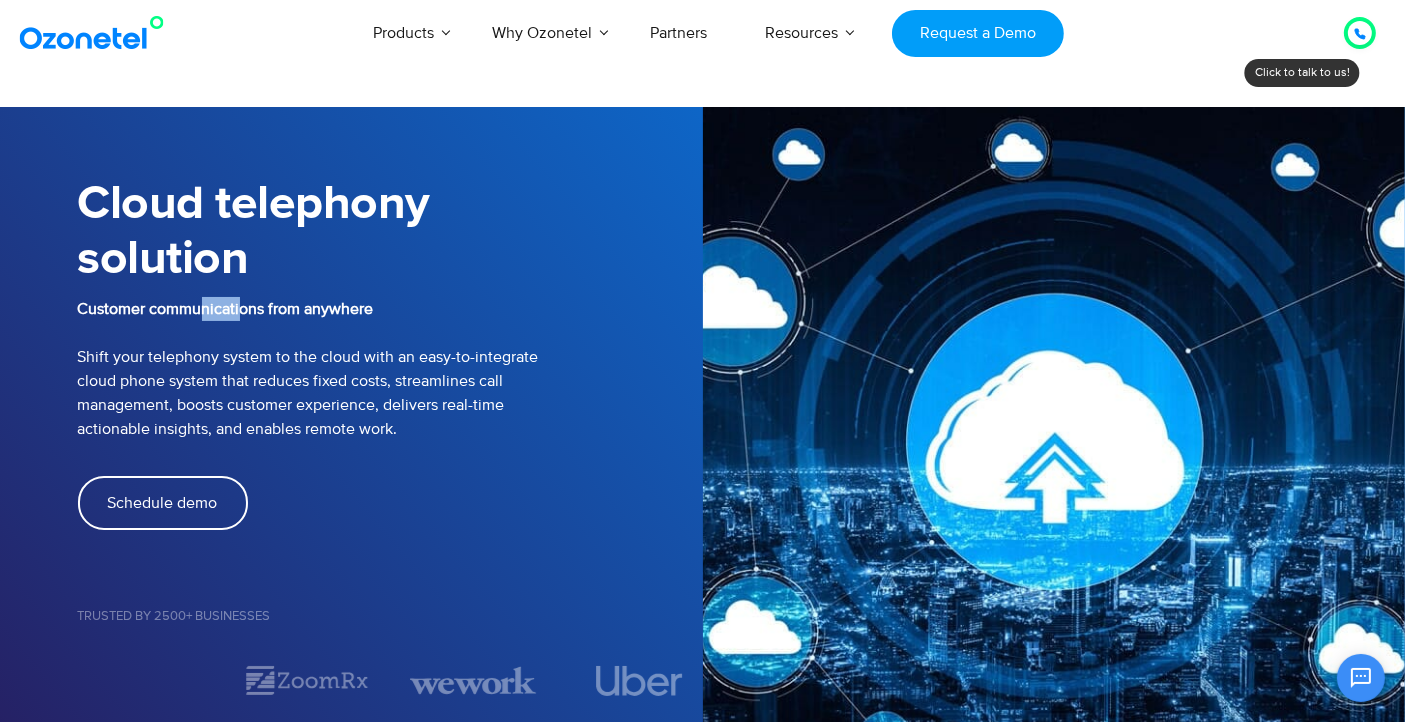drag, startPoint x: 227, startPoint y: 302, endPoint x: 259, endPoint y: 303, distance: 32.01562 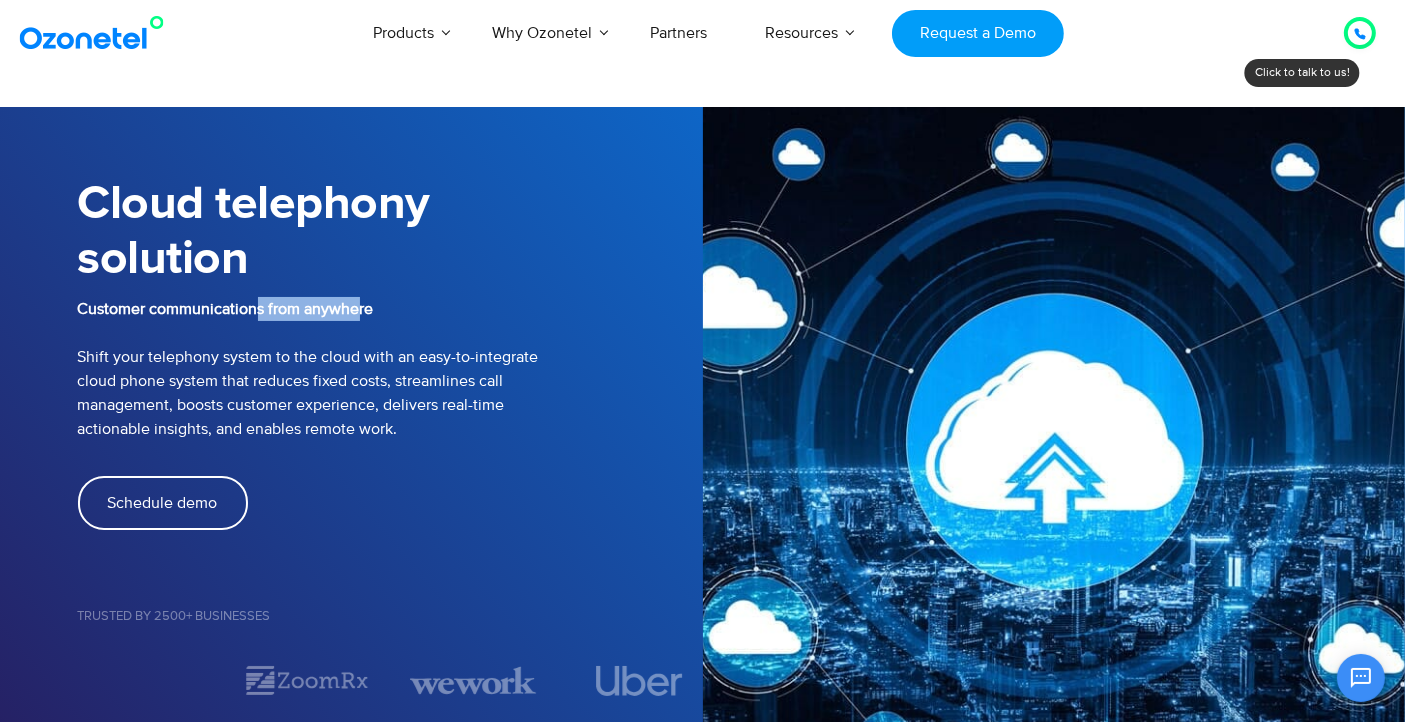 drag, startPoint x: 259, startPoint y: 303, endPoint x: 357, endPoint y: 311, distance: 98.32599 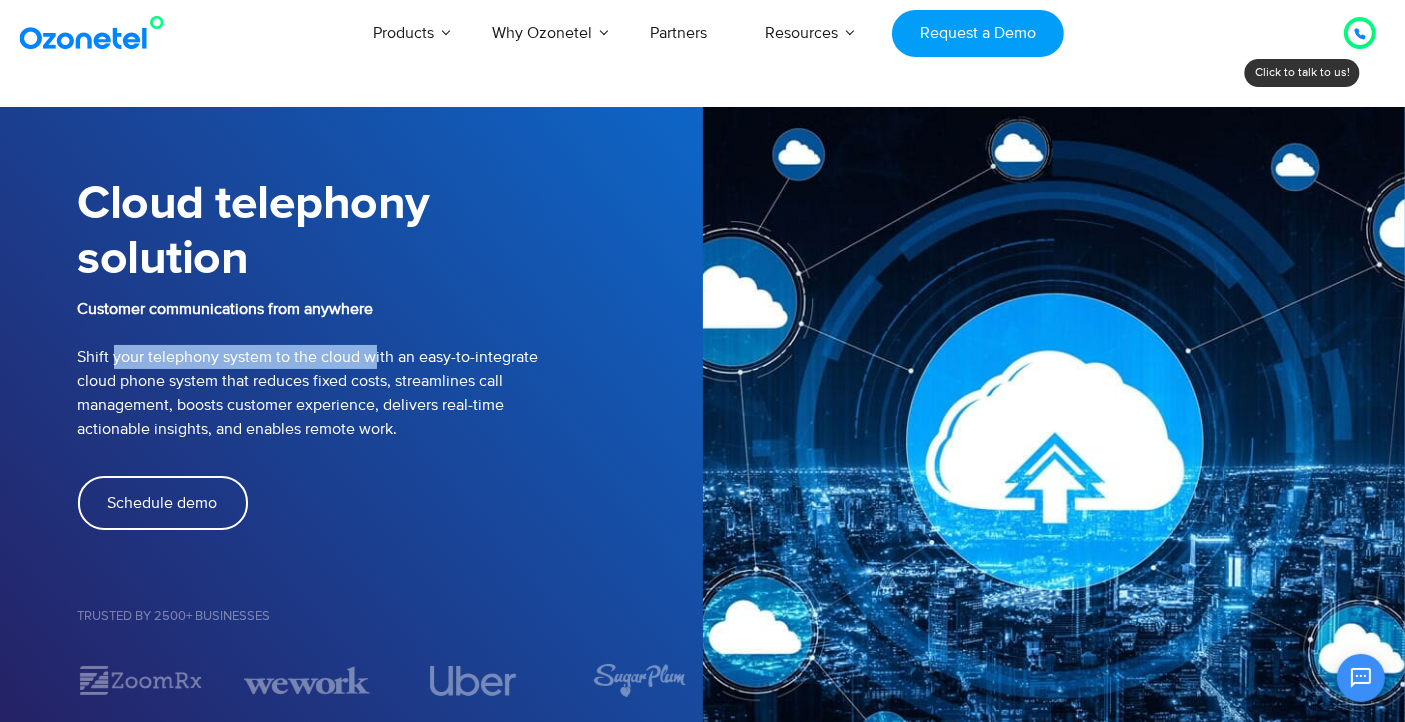 drag, startPoint x: 104, startPoint y: 353, endPoint x: 354, endPoint y: 352, distance: 250.002 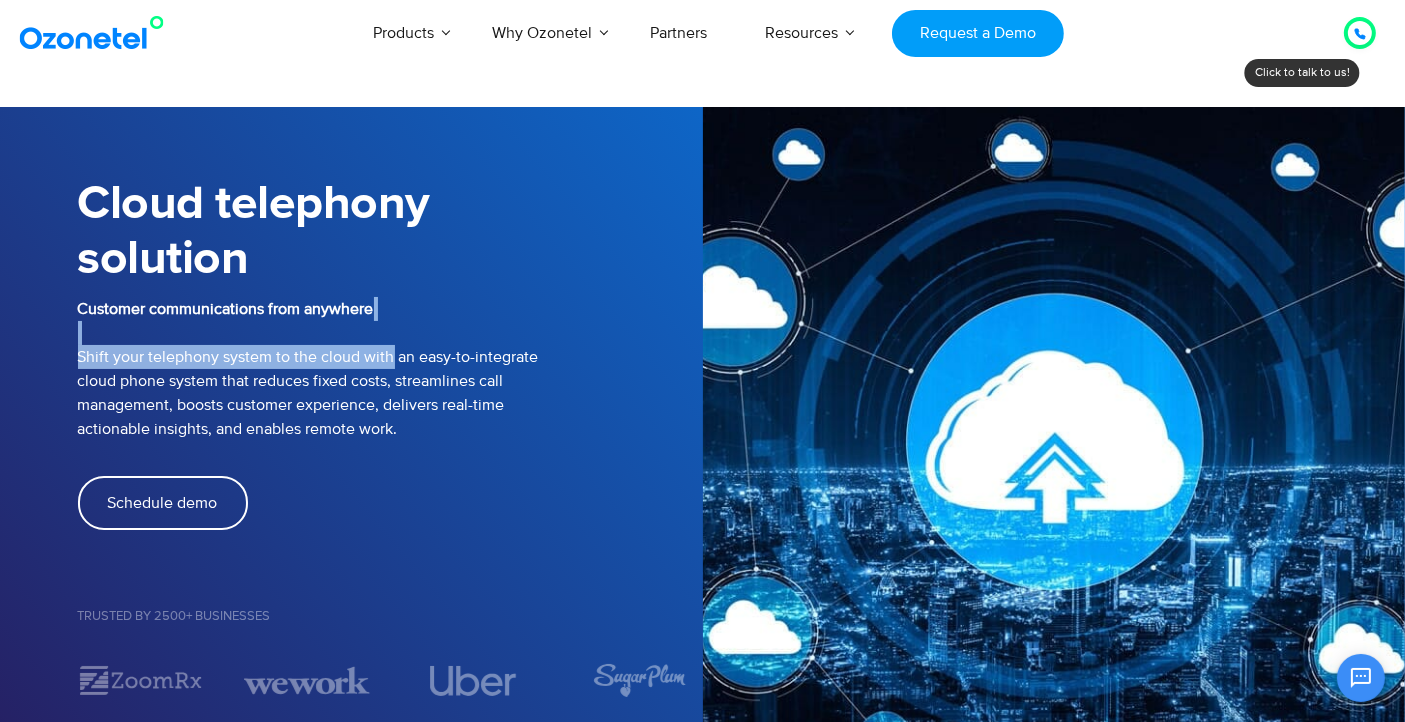 drag, startPoint x: 377, startPoint y: 355, endPoint x: 473, endPoint y: 342, distance: 96.87621 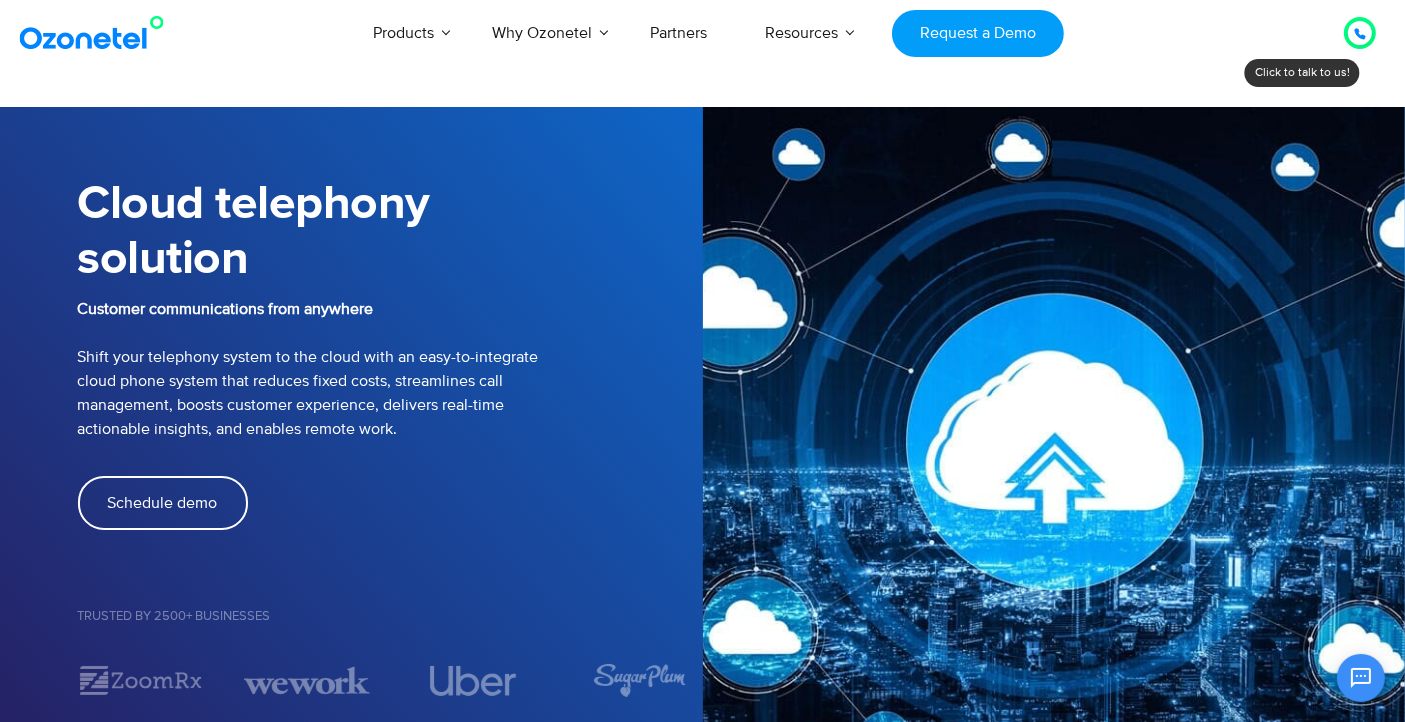click on "Customer communications from anywhere
Shift your telephony system to the cloud with an easy-to-integrate cloud phone system that reduces fixed costs, streamlines call management, boosts customer experience, delivers real-time actionable insights, and enables remote work." at bounding box center [390, 369] 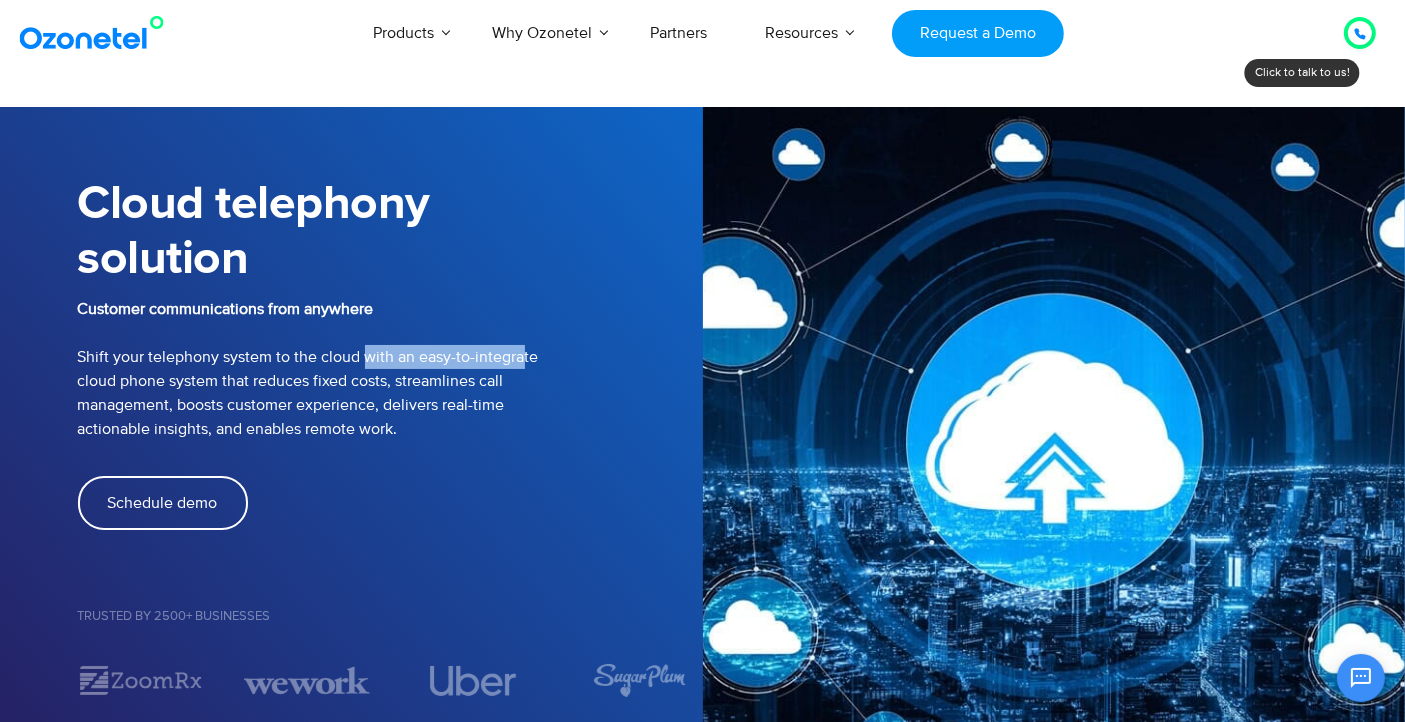 drag, startPoint x: 351, startPoint y: 363, endPoint x: 504, endPoint y: 351, distance: 153.46986 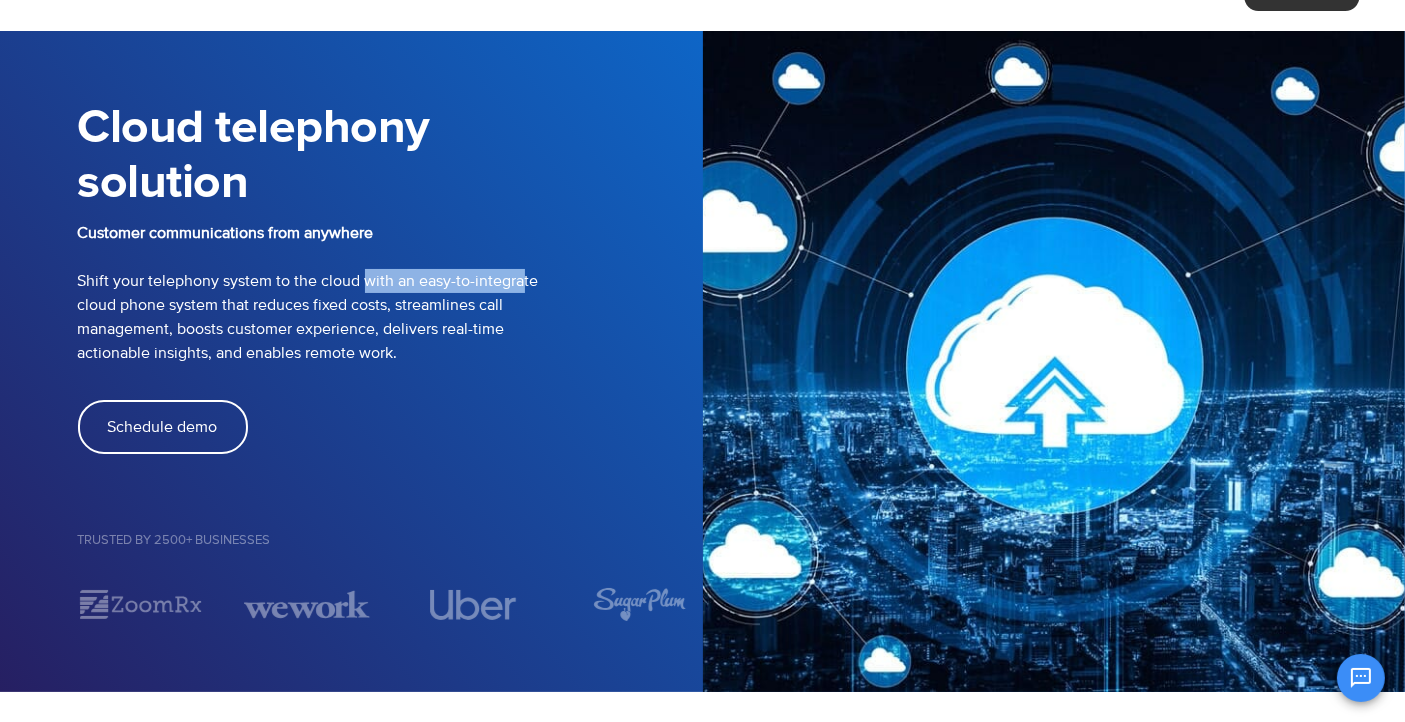 scroll, scrollTop: 111, scrollLeft: 0, axis: vertical 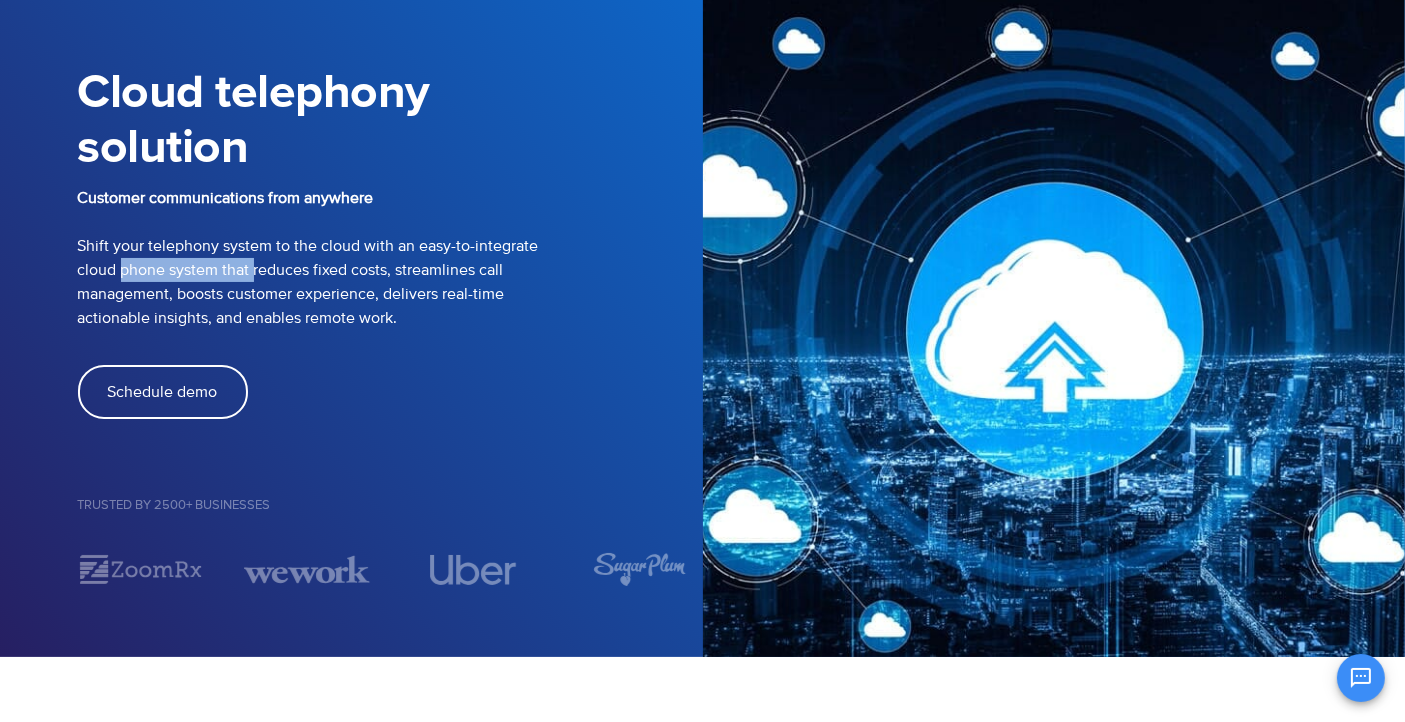 drag, startPoint x: 102, startPoint y: 266, endPoint x: 245, endPoint y: 266, distance: 143 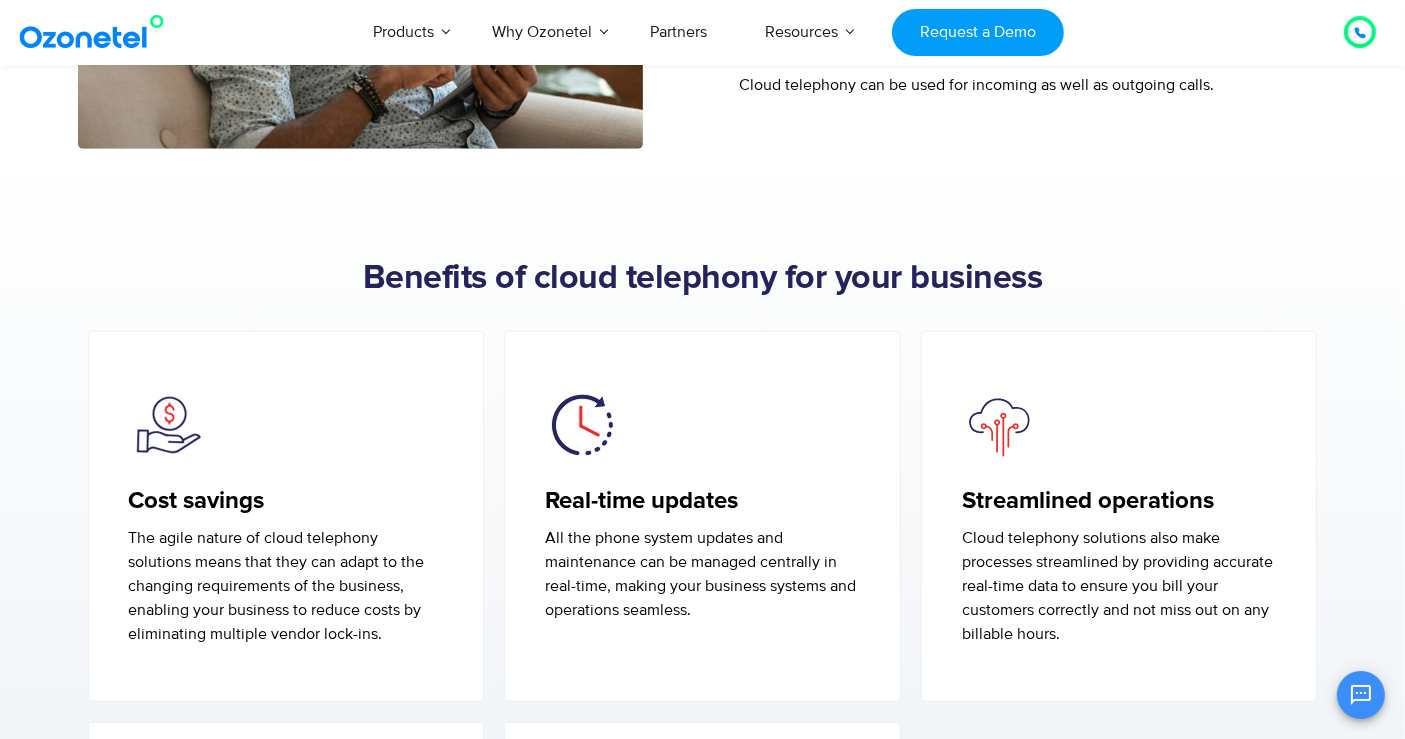 scroll, scrollTop: 1333, scrollLeft: 0, axis: vertical 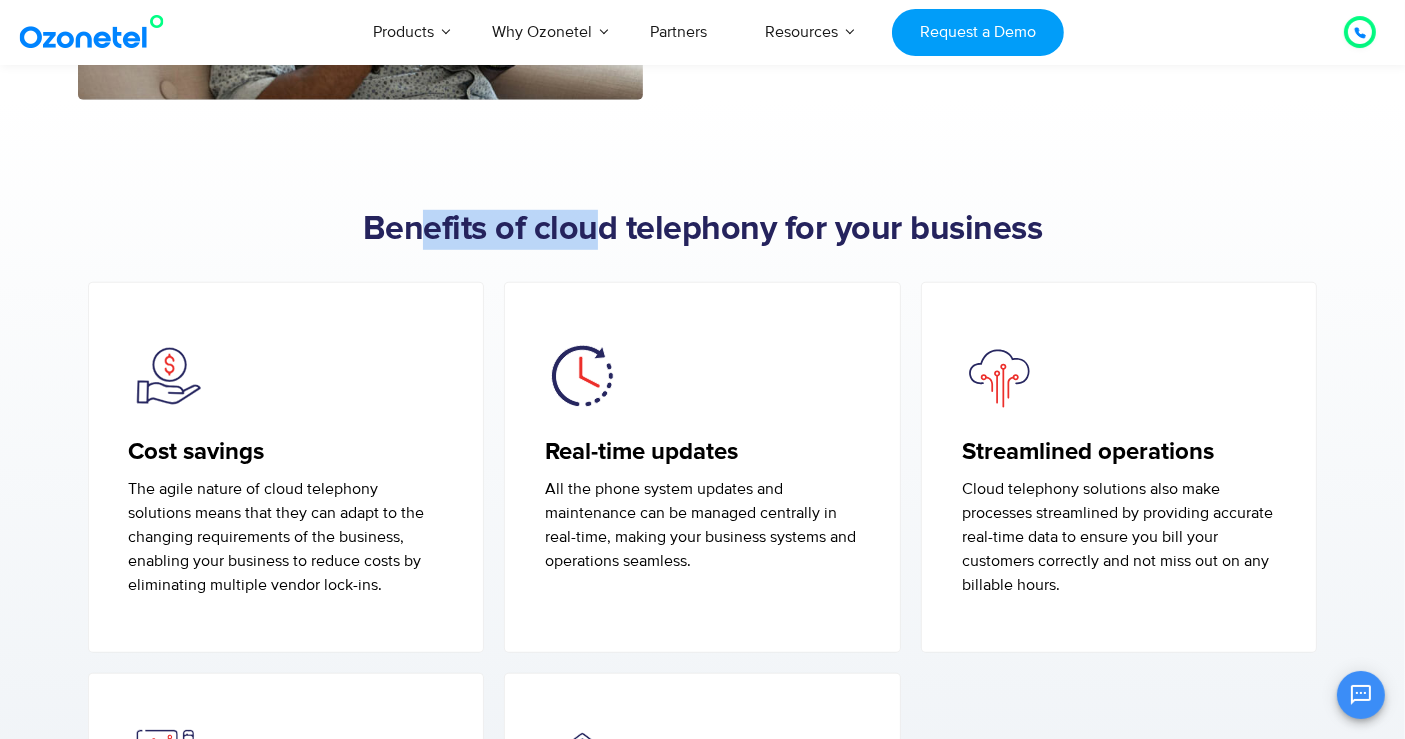 drag, startPoint x: 419, startPoint y: 255, endPoint x: 628, endPoint y: 251, distance: 209.03827 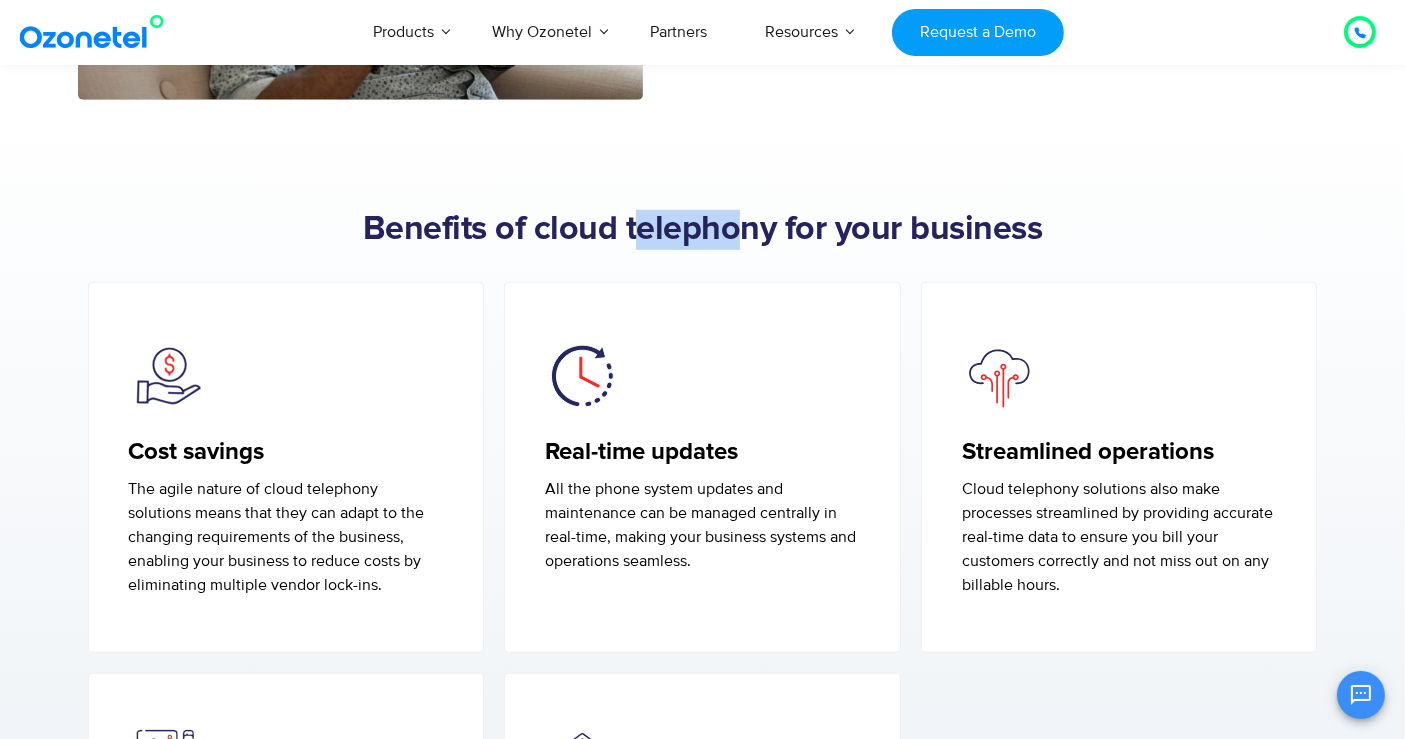 drag, startPoint x: 674, startPoint y: 255, endPoint x: 805, endPoint y: 256, distance: 131.00381 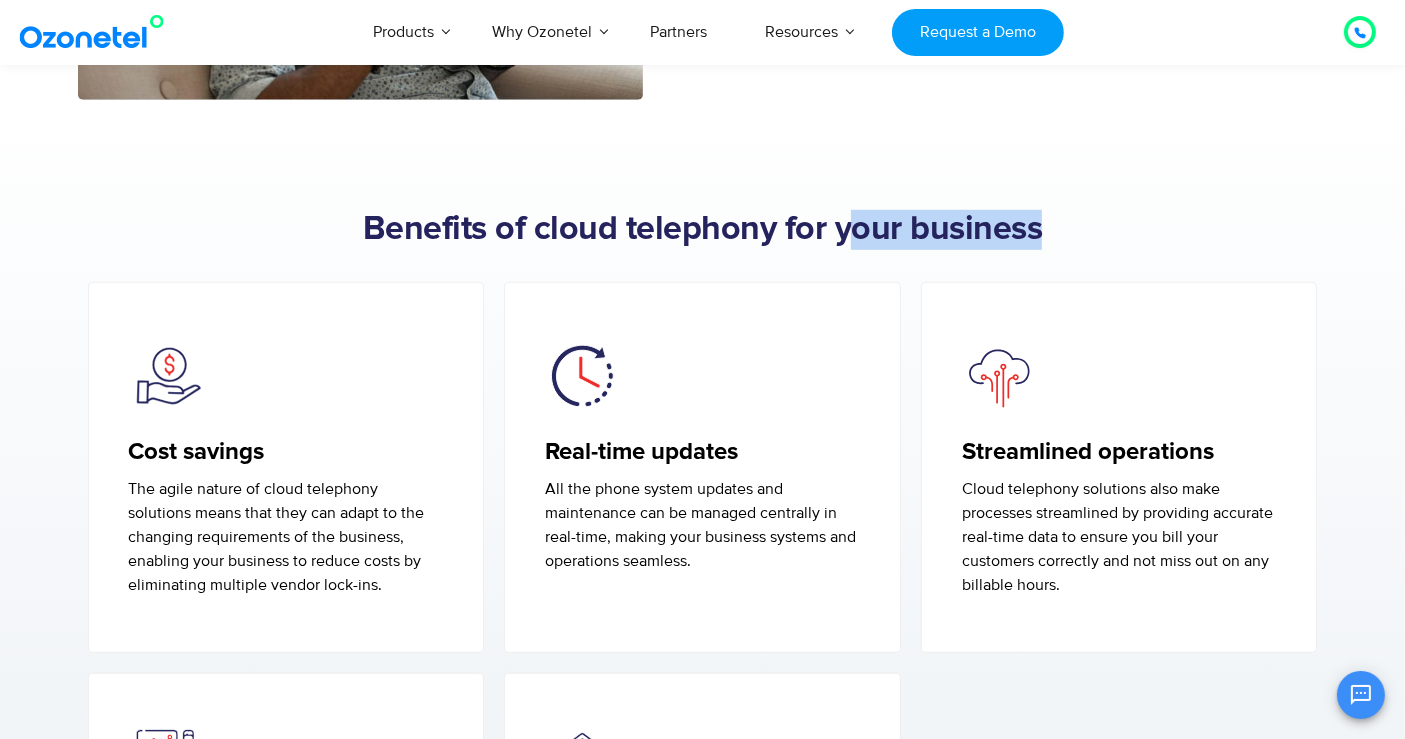 drag, startPoint x: 872, startPoint y: 248, endPoint x: 914, endPoint y: 288, distance: 58 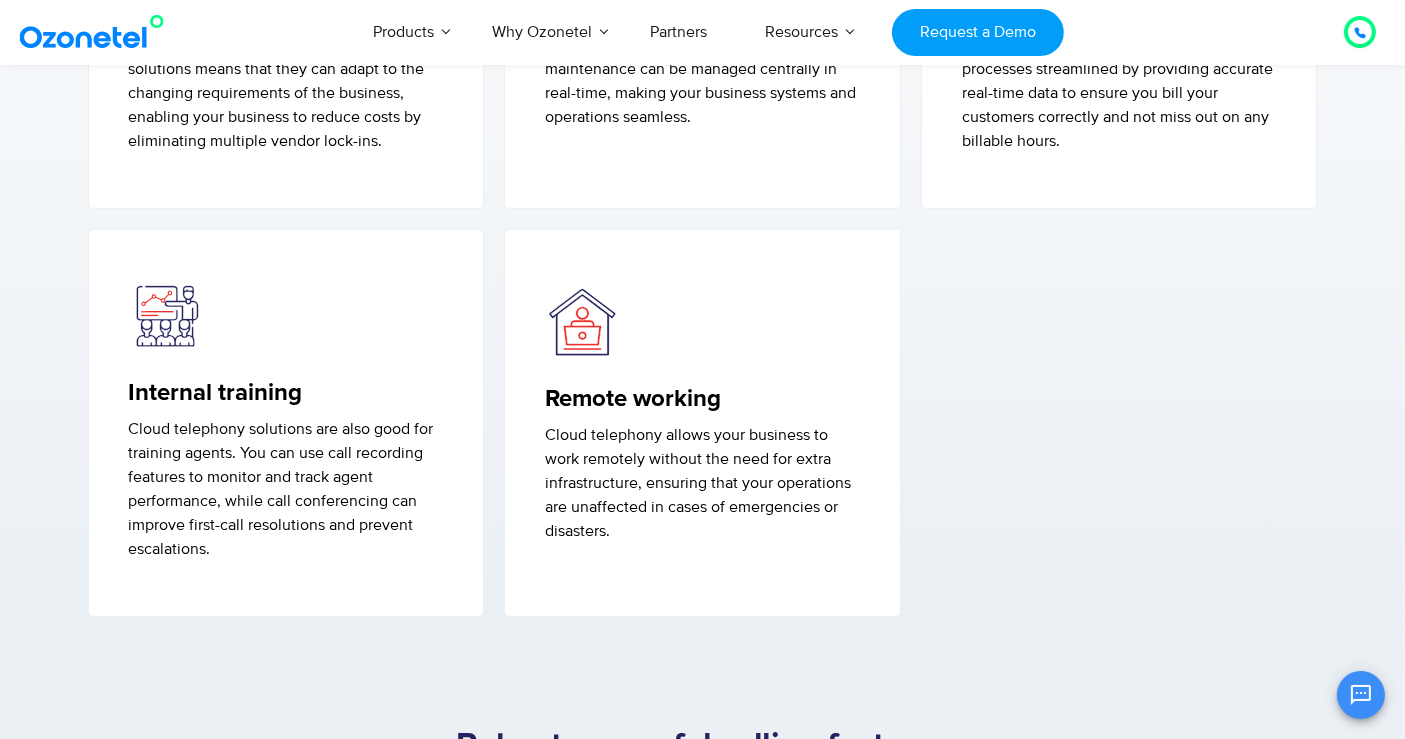 scroll, scrollTop: 2111, scrollLeft: 0, axis: vertical 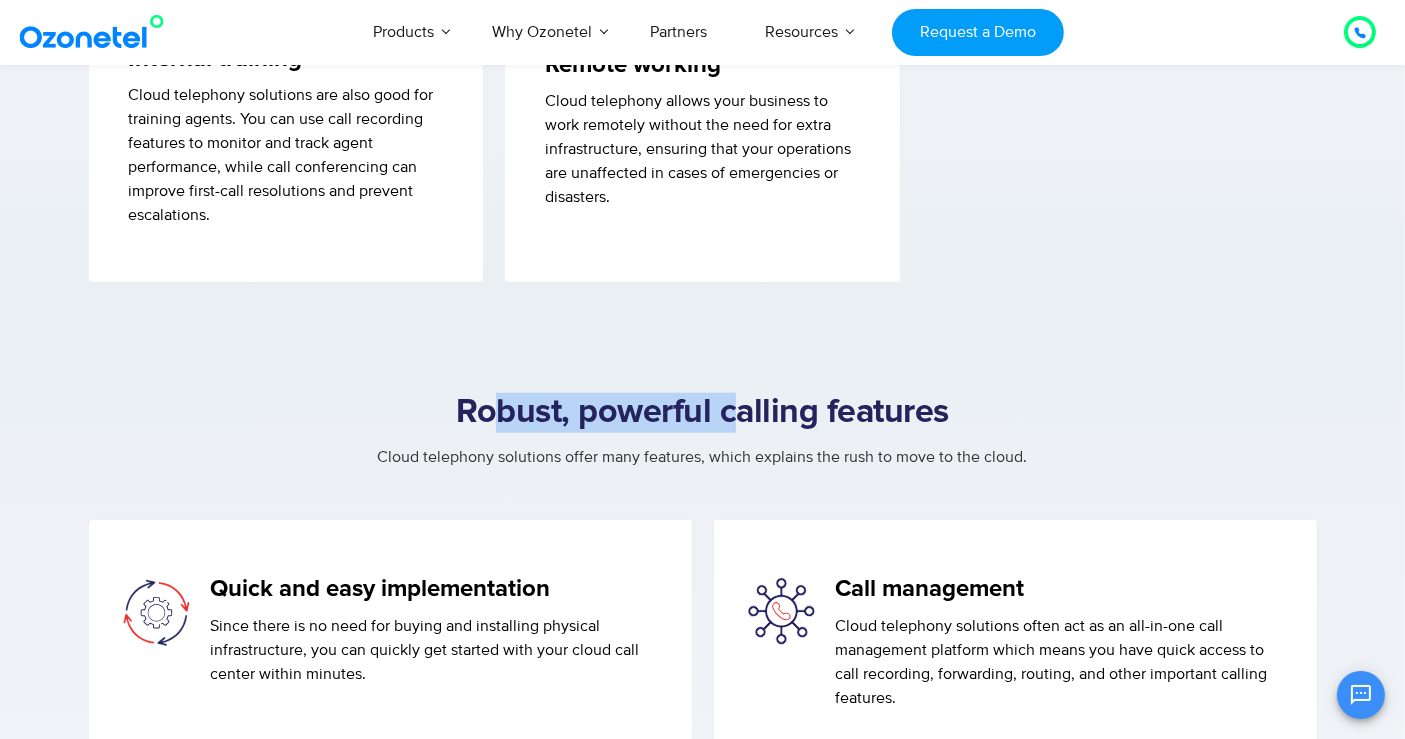 drag, startPoint x: 498, startPoint y: 433, endPoint x: 733, endPoint y: 418, distance: 235.47824 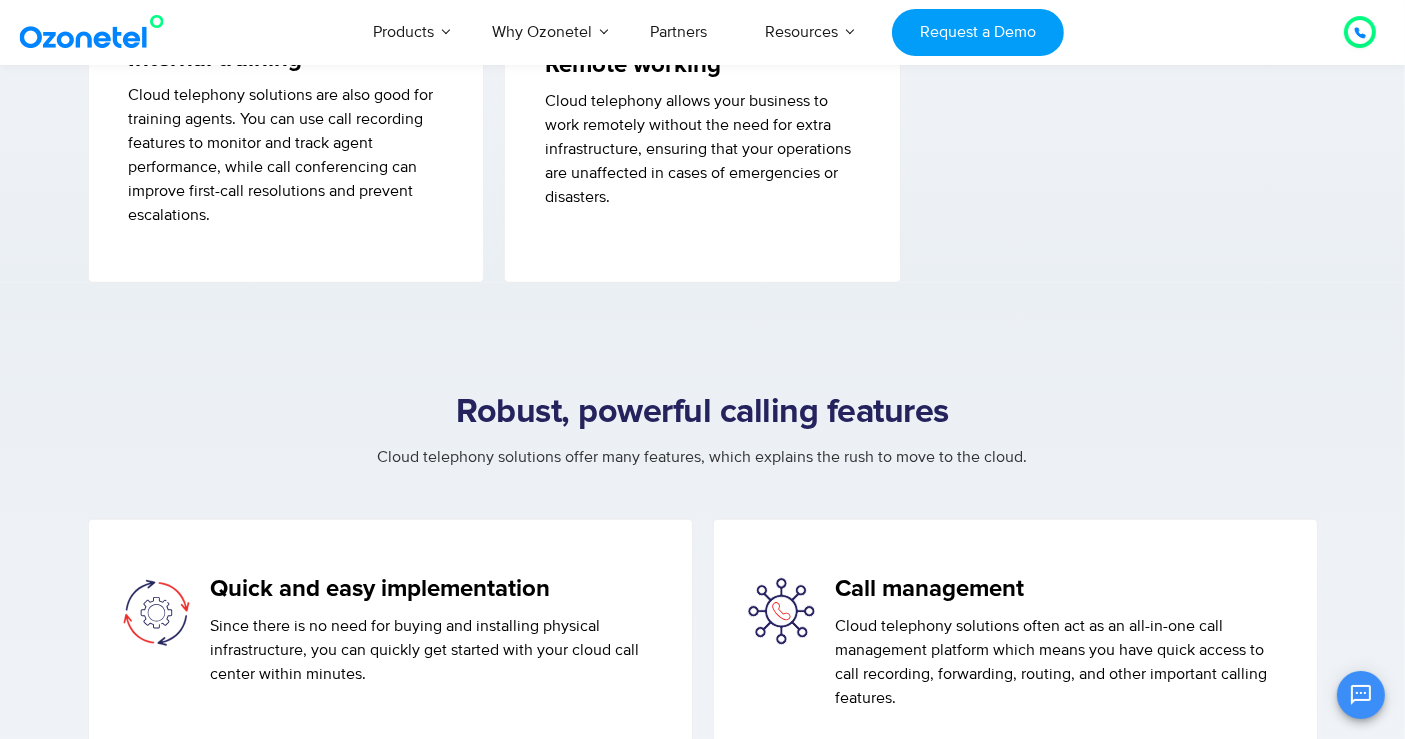 click on "Robust, powerful calling features" at bounding box center (703, 413) 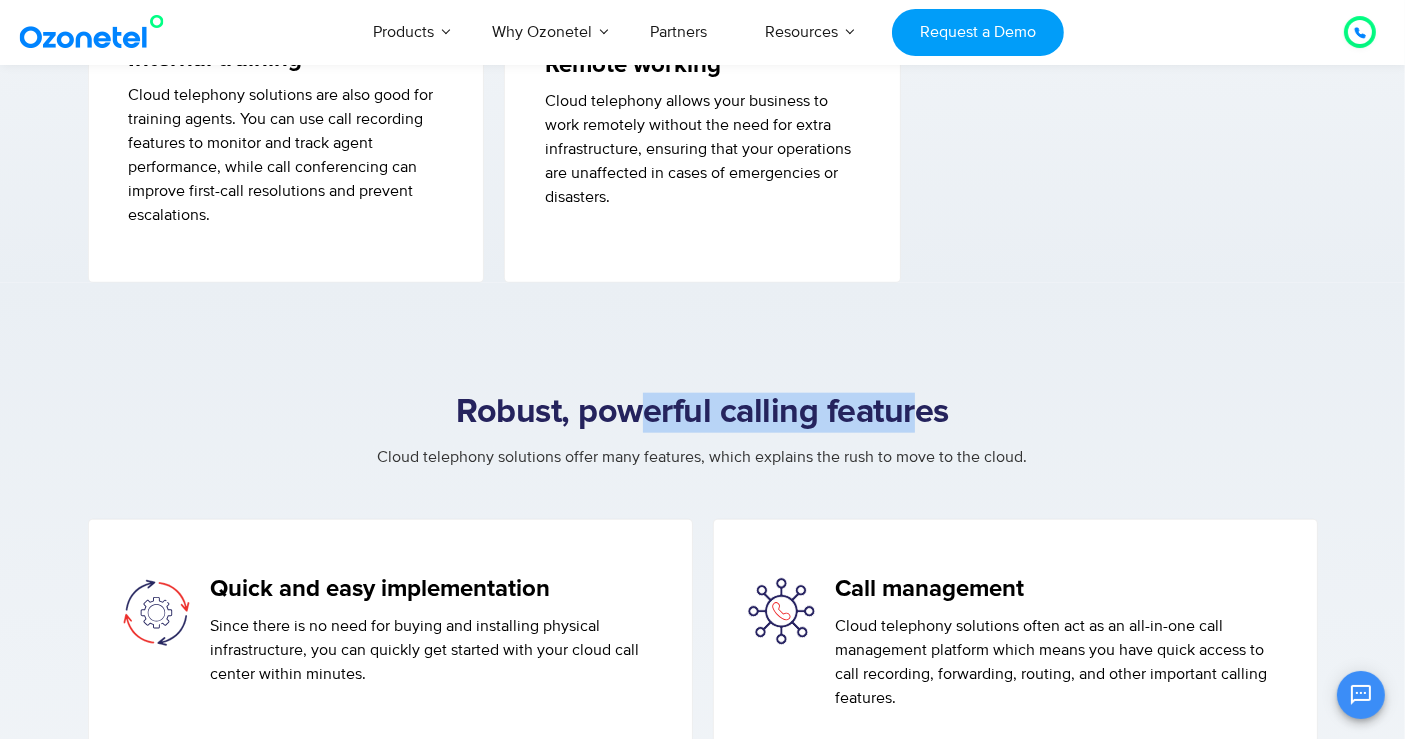 drag, startPoint x: 651, startPoint y: 436, endPoint x: 928, endPoint y: 435, distance: 277.0018 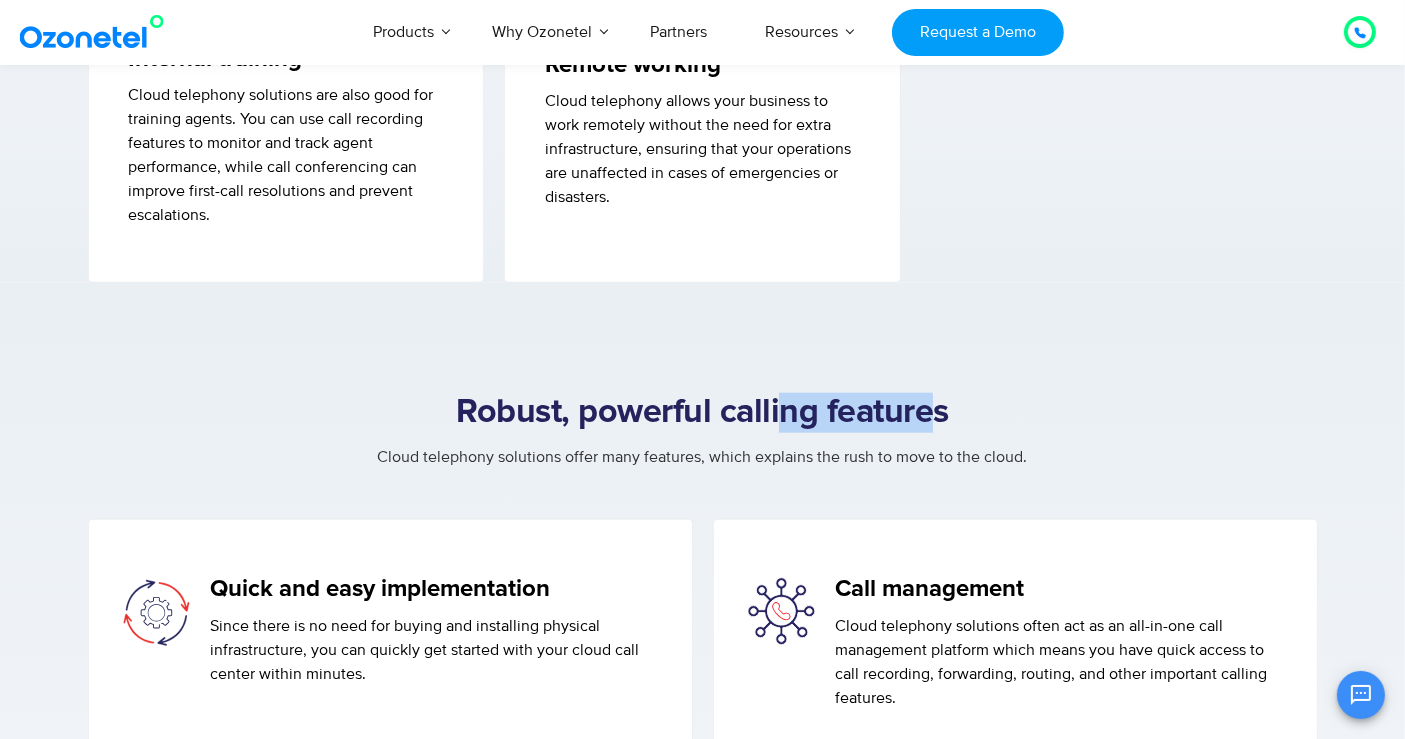 drag, startPoint x: 928, startPoint y: 435, endPoint x: 777, endPoint y: 447, distance: 151.47607 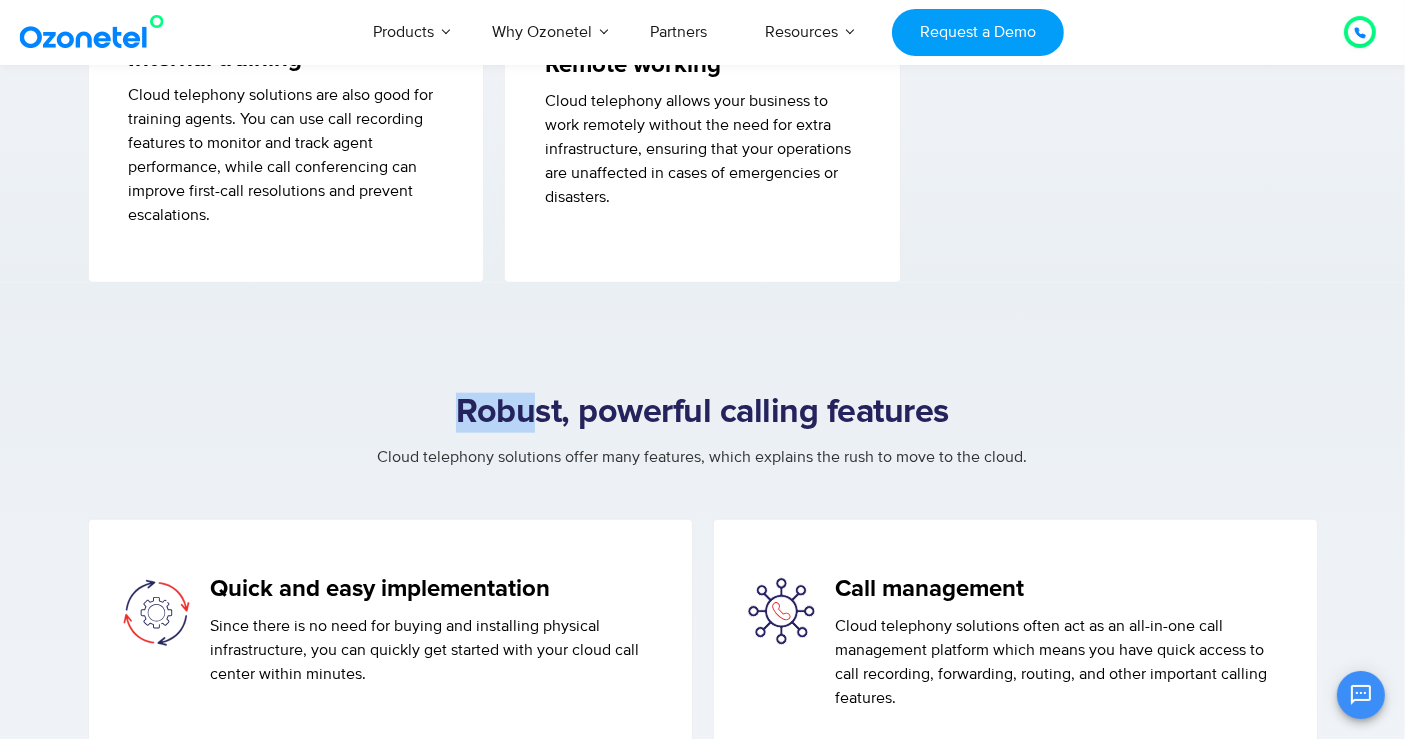 drag, startPoint x: 457, startPoint y: 426, endPoint x: 531, endPoint y: 427, distance: 74.00676 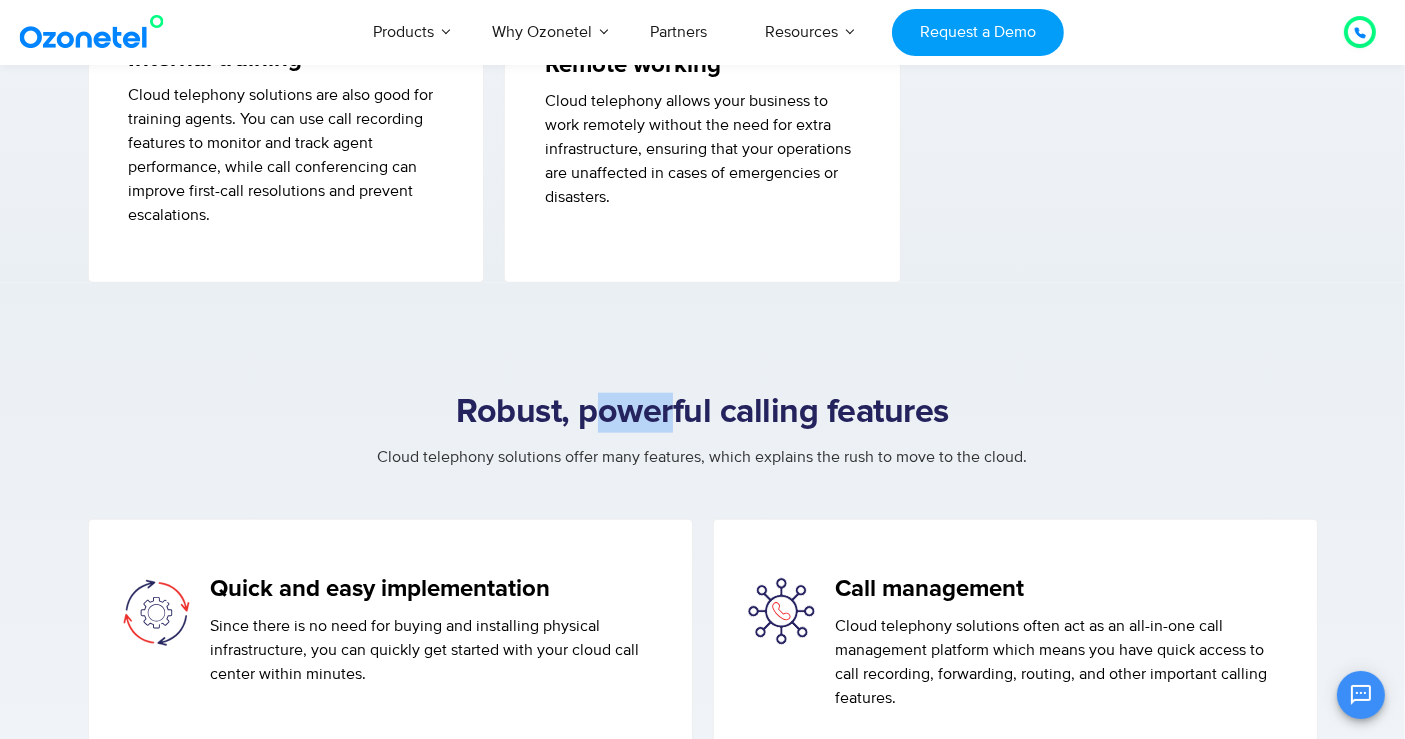 drag, startPoint x: 642, startPoint y: 428, endPoint x: 717, endPoint y: 430, distance: 75.026665 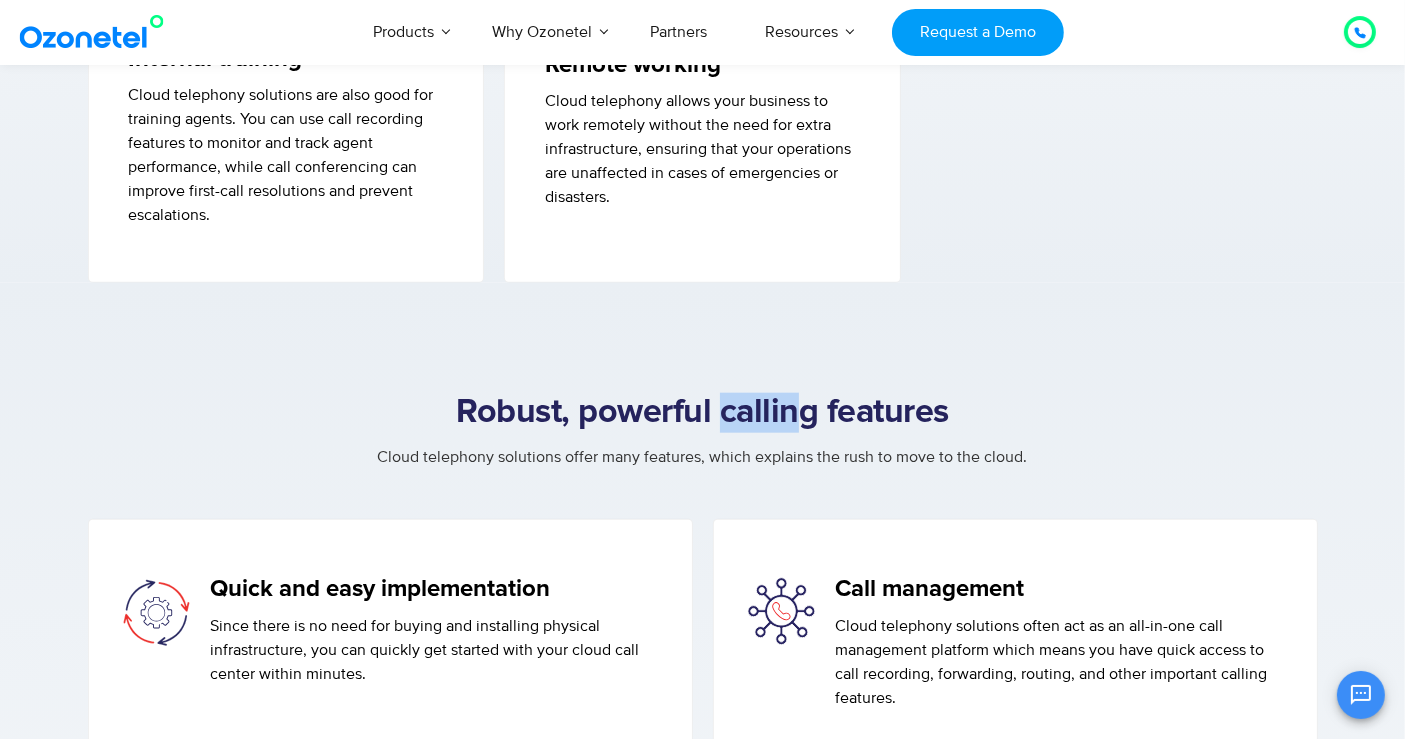 drag, startPoint x: 723, startPoint y: 430, endPoint x: 811, endPoint y: 426, distance: 88.09086 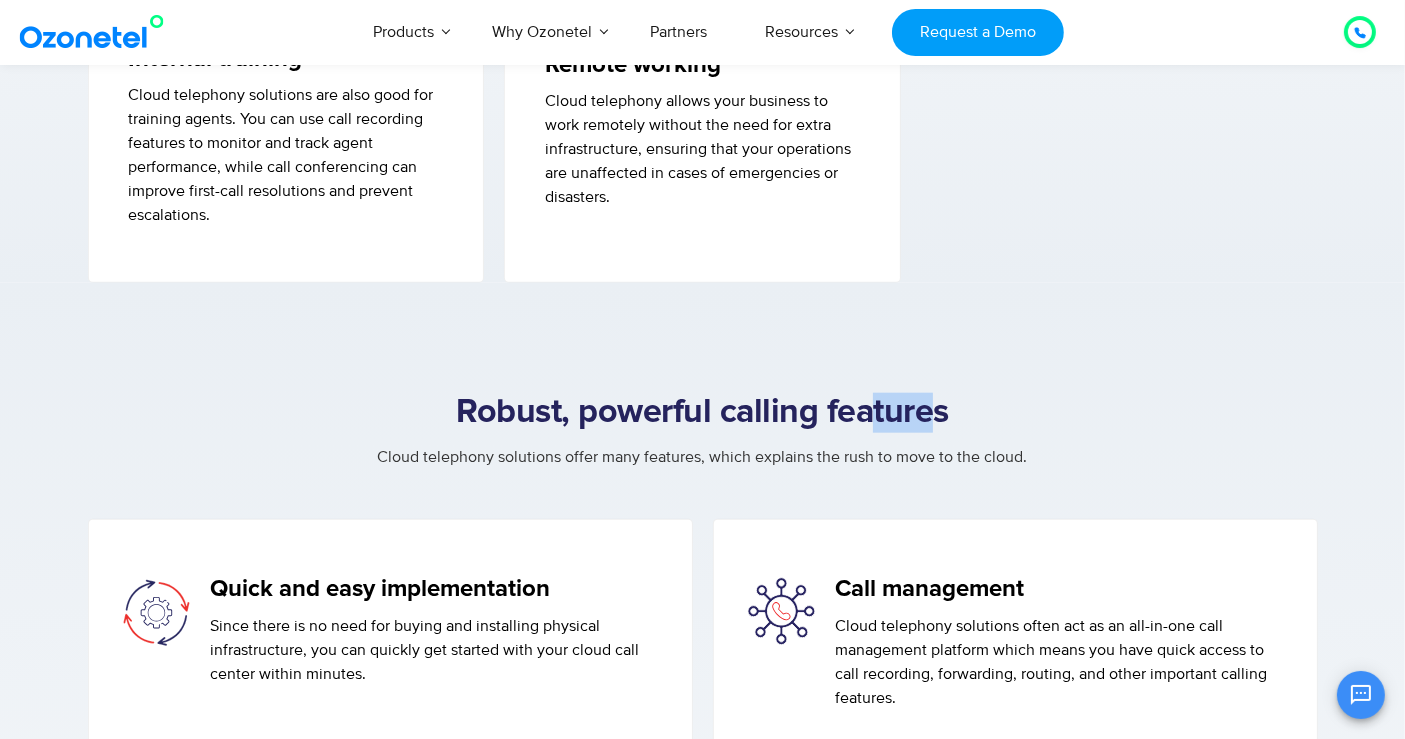 drag, startPoint x: 885, startPoint y: 424, endPoint x: 932, endPoint y: 420, distance: 47.169907 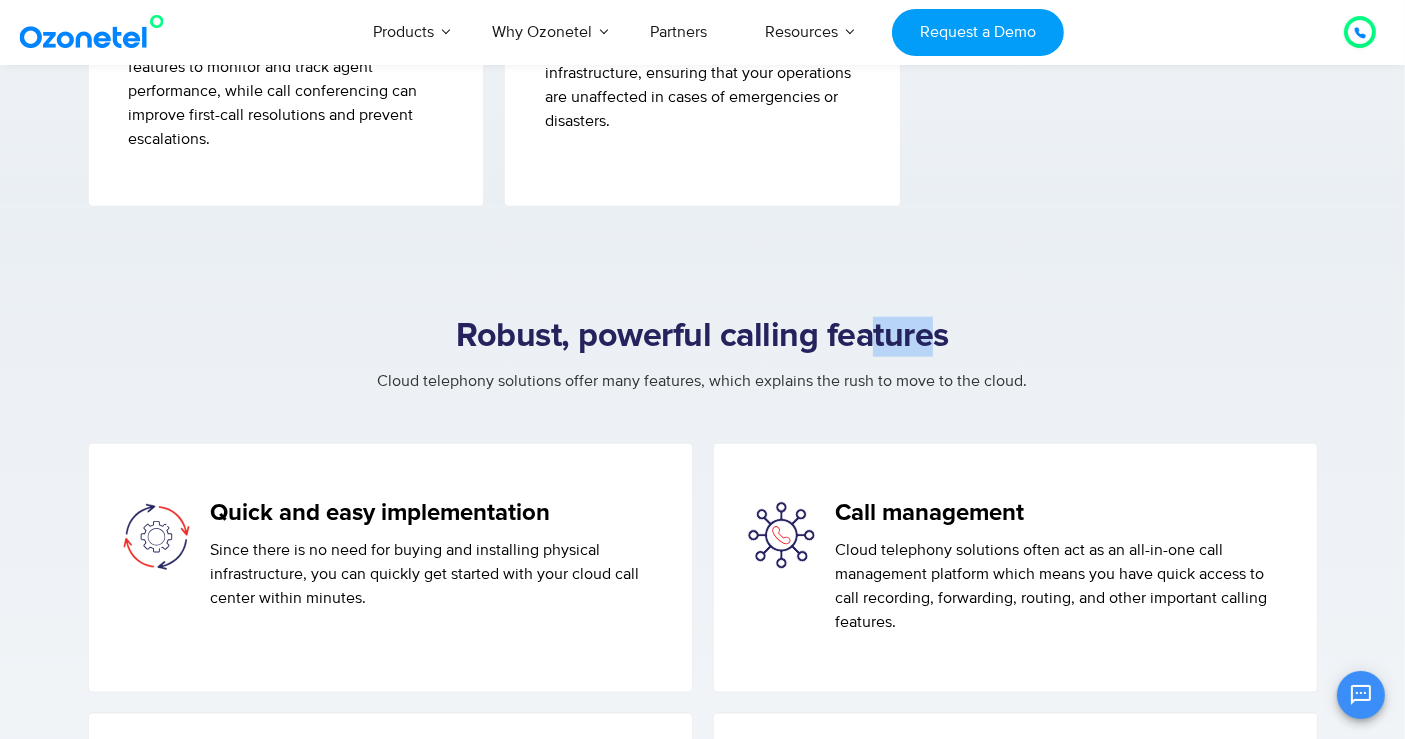 scroll, scrollTop: 2333, scrollLeft: 0, axis: vertical 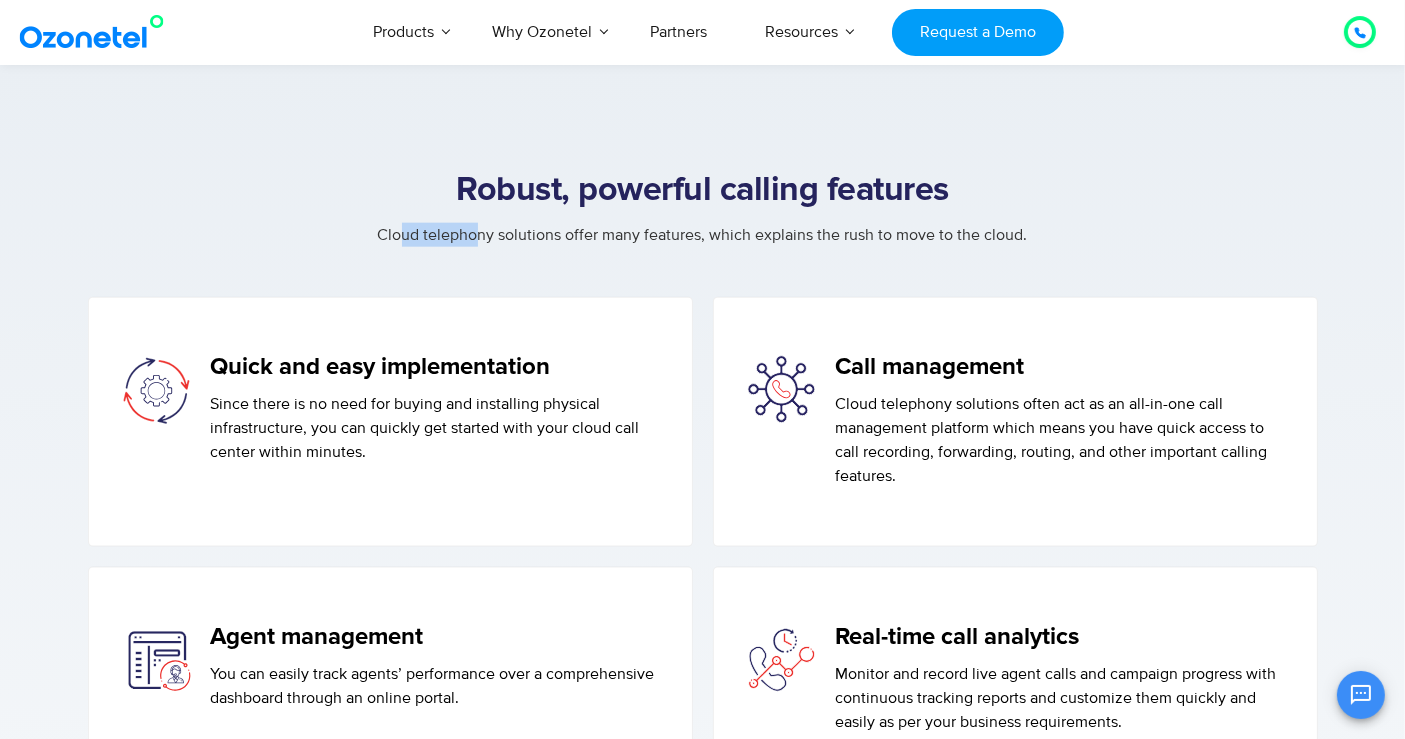 drag, startPoint x: 406, startPoint y: 255, endPoint x: 479, endPoint y: 256, distance: 73.00685 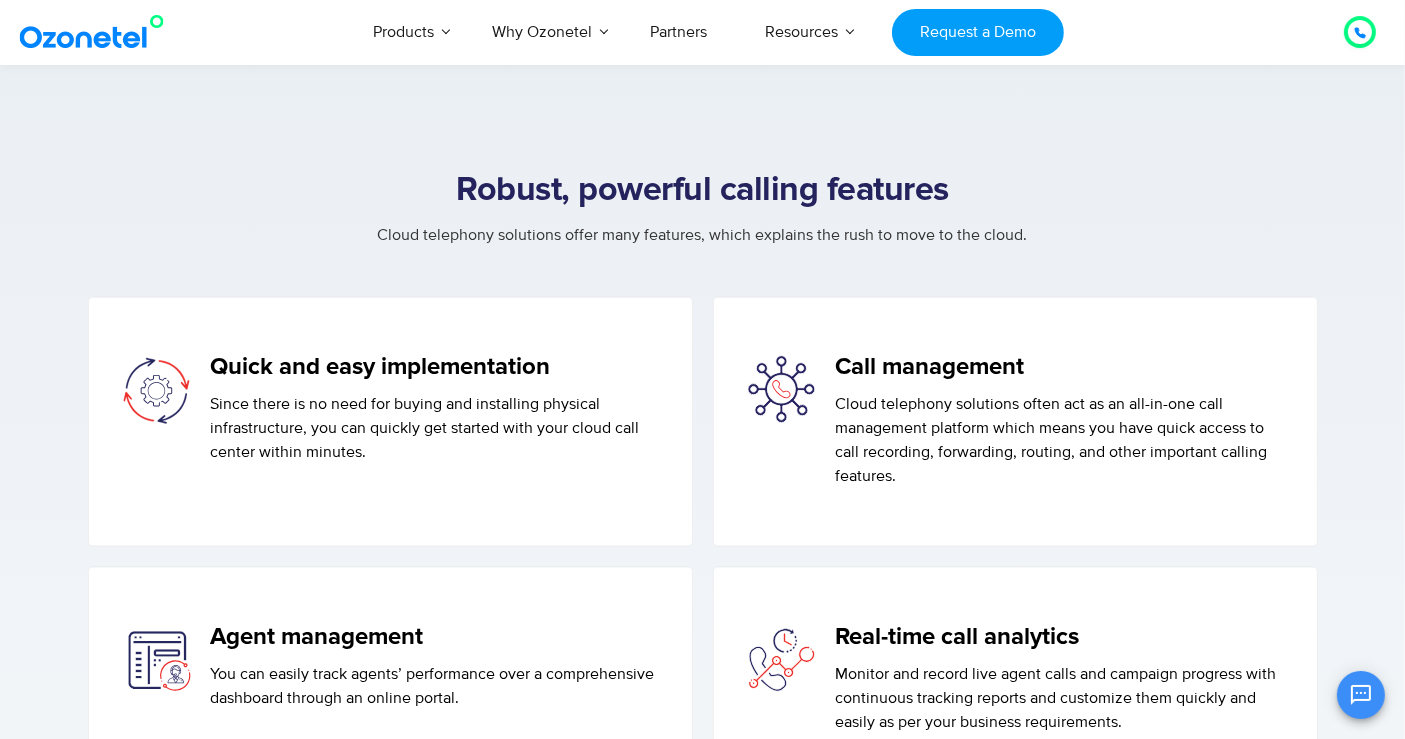 click on "Cloud telephony solutions offer many features, which explains the rush to move to the cloud." at bounding box center (703, 235) 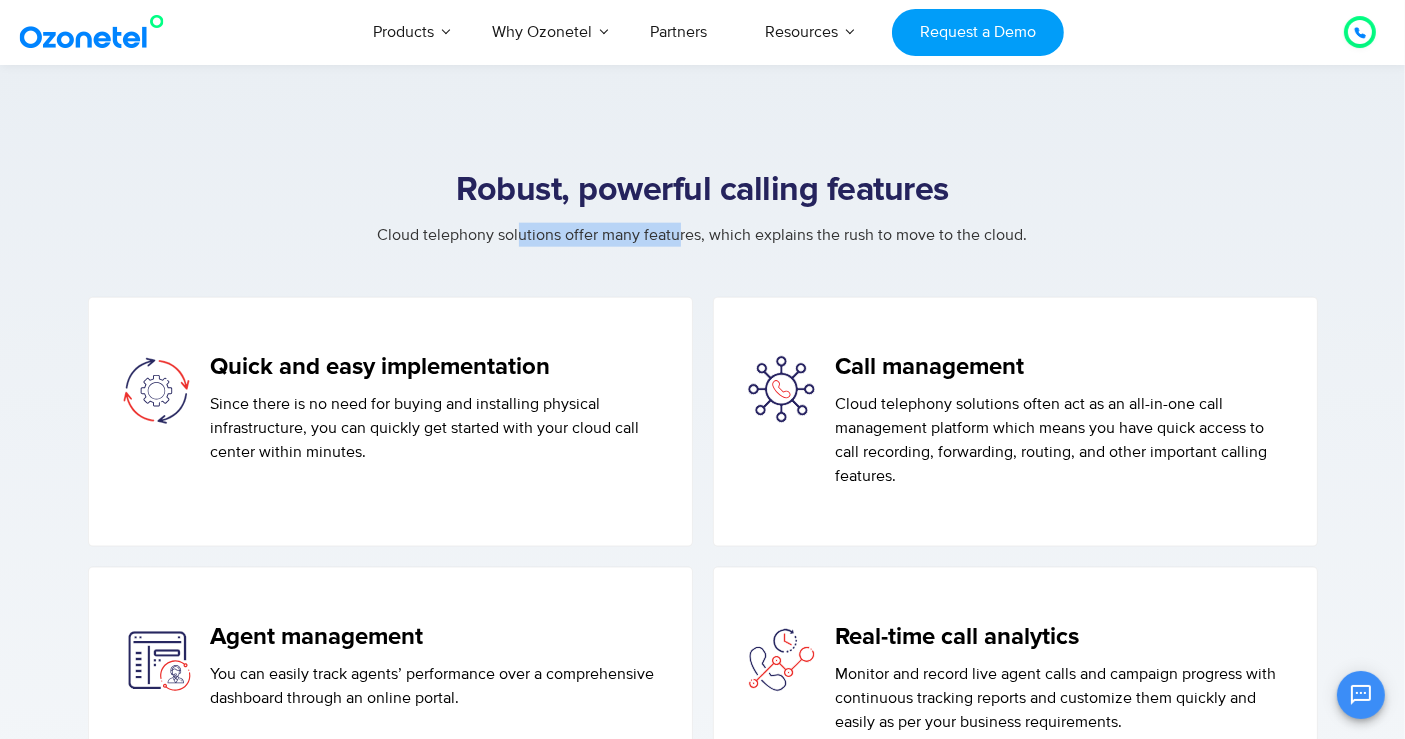 drag, startPoint x: 522, startPoint y: 261, endPoint x: 678, endPoint y: 264, distance: 156.02884 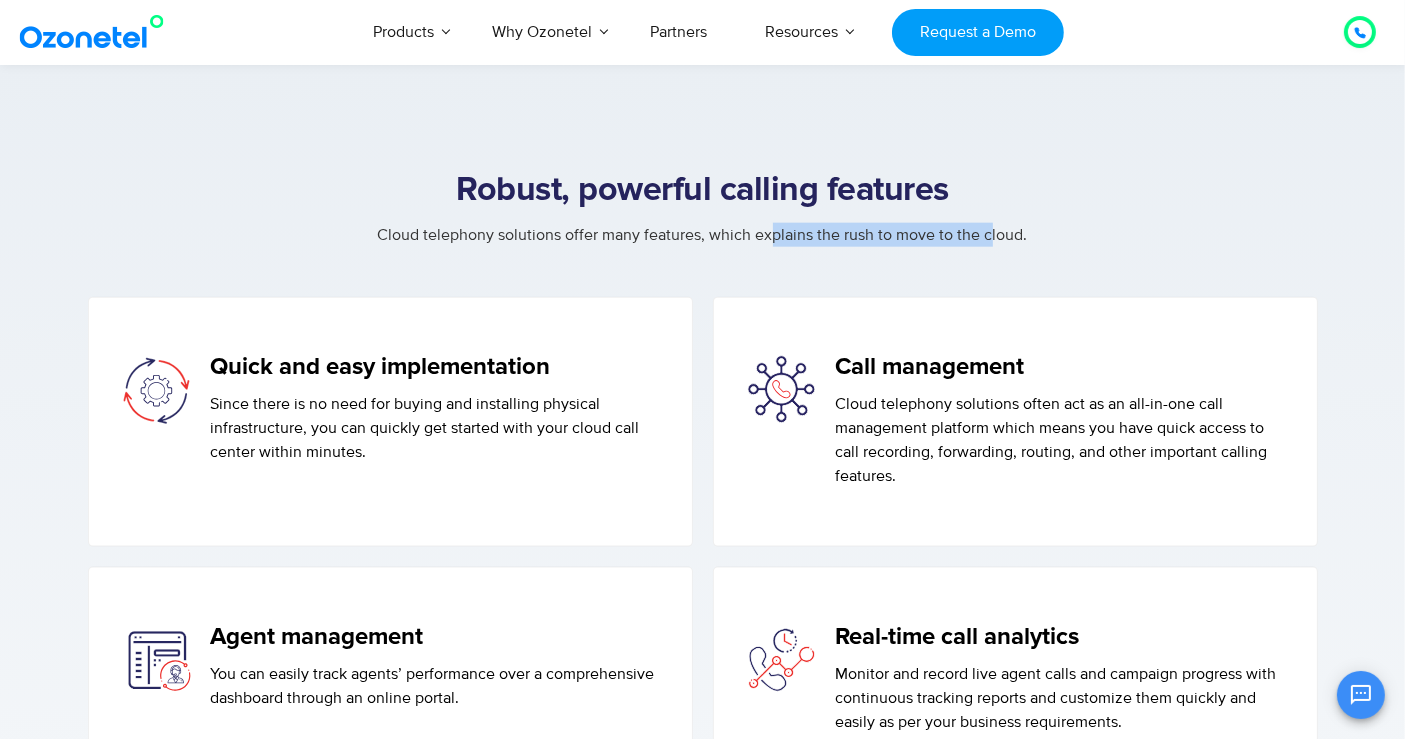 drag, startPoint x: 771, startPoint y: 252, endPoint x: 830, endPoint y: 295, distance: 73.00685 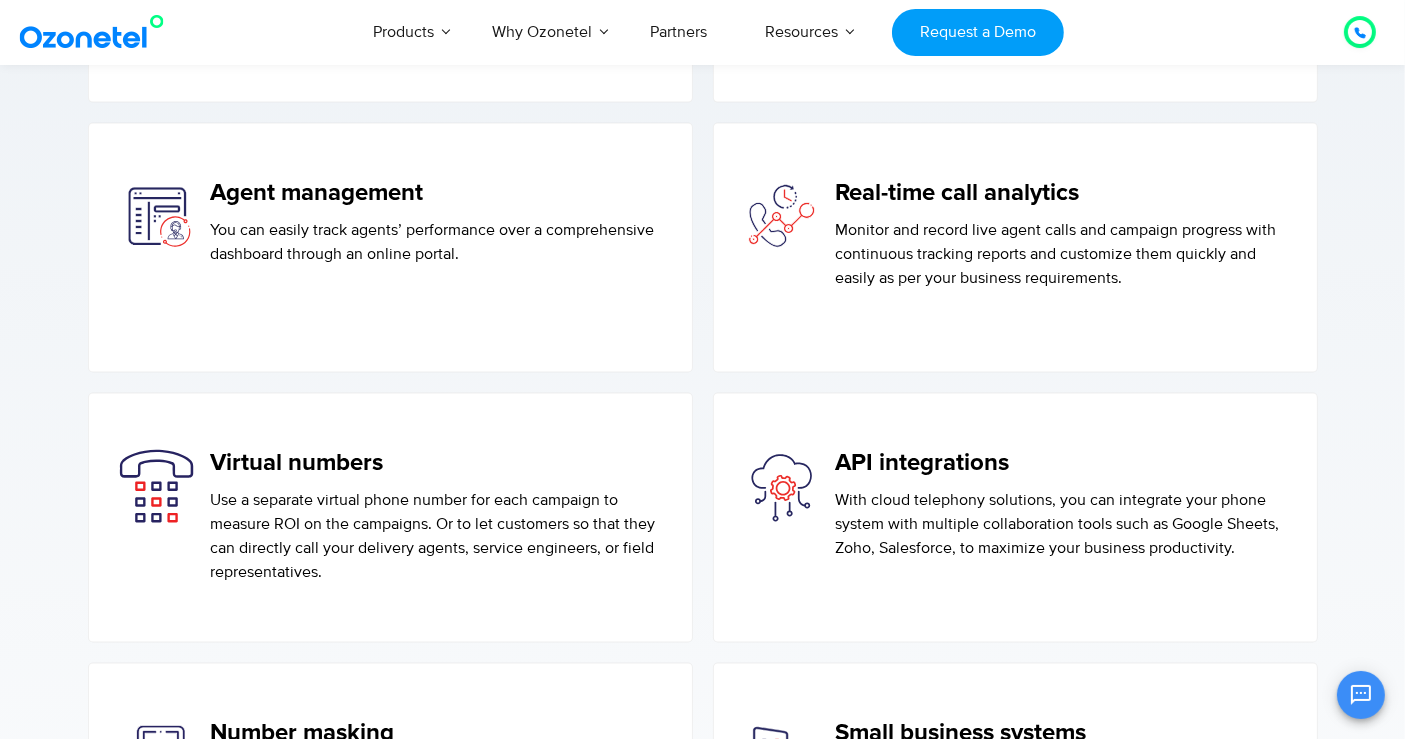 scroll, scrollTop: 2888, scrollLeft: 0, axis: vertical 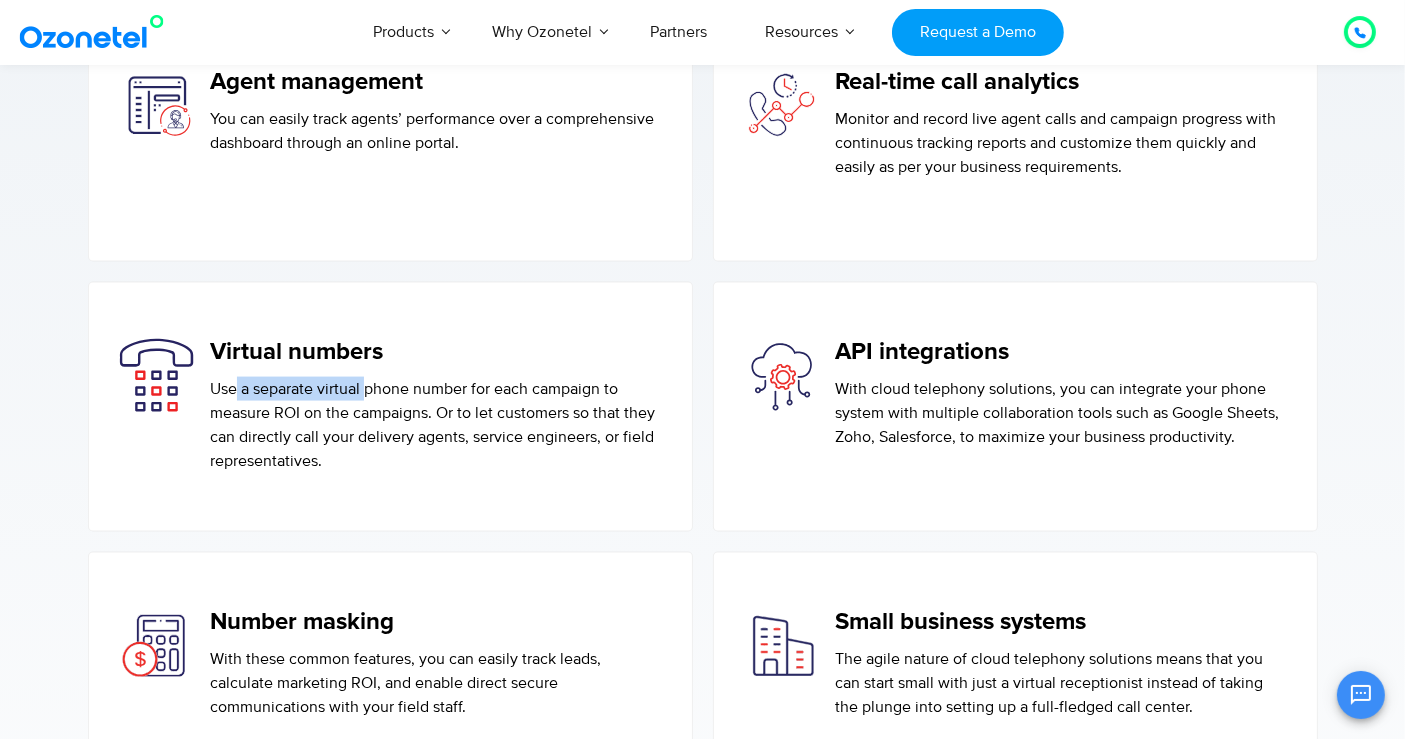 drag, startPoint x: 236, startPoint y: 415, endPoint x: 394, endPoint y: 413, distance: 158.01266 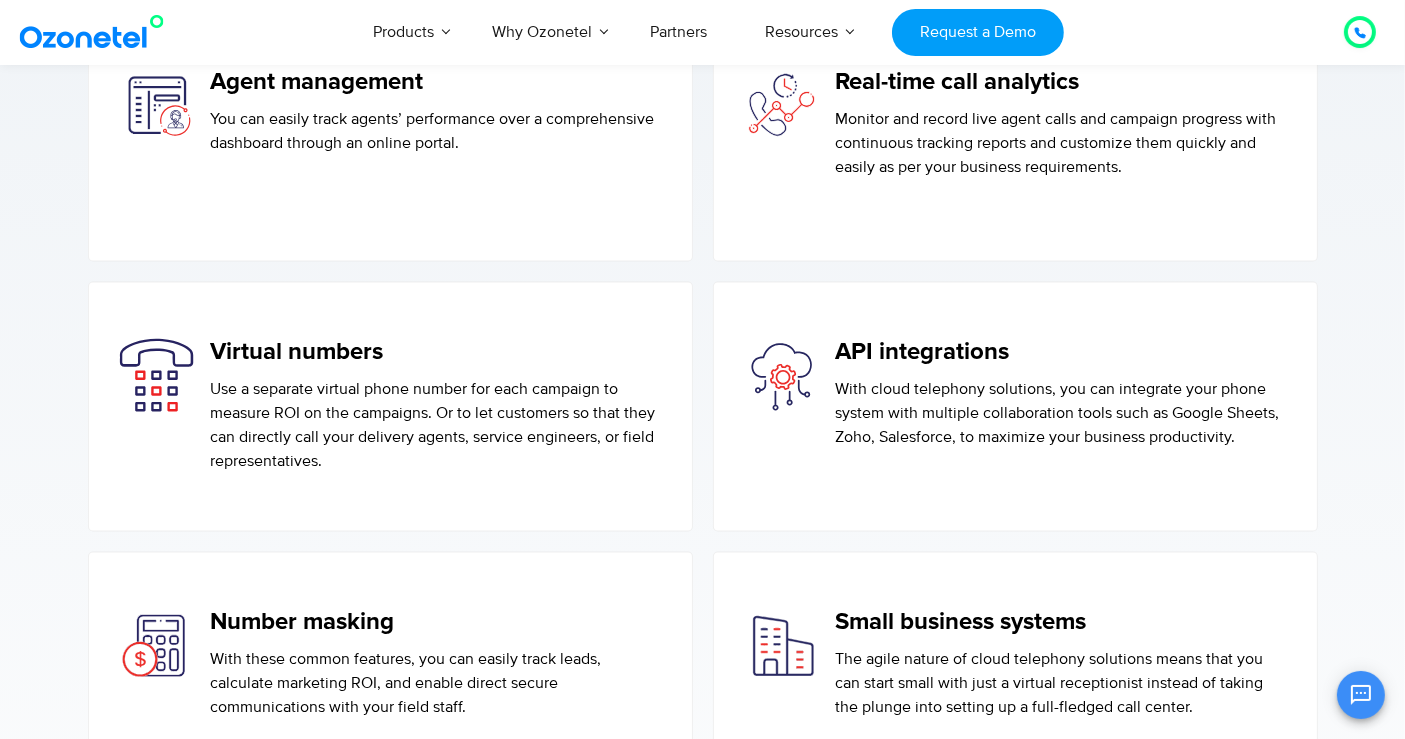 click on "Use a separate virtual phone number for each campaign to measure ROI on the campaigns. Or to let customers so that they can directly call your delivery agents, service engineers, or field representatives." at bounding box center (435, 425) 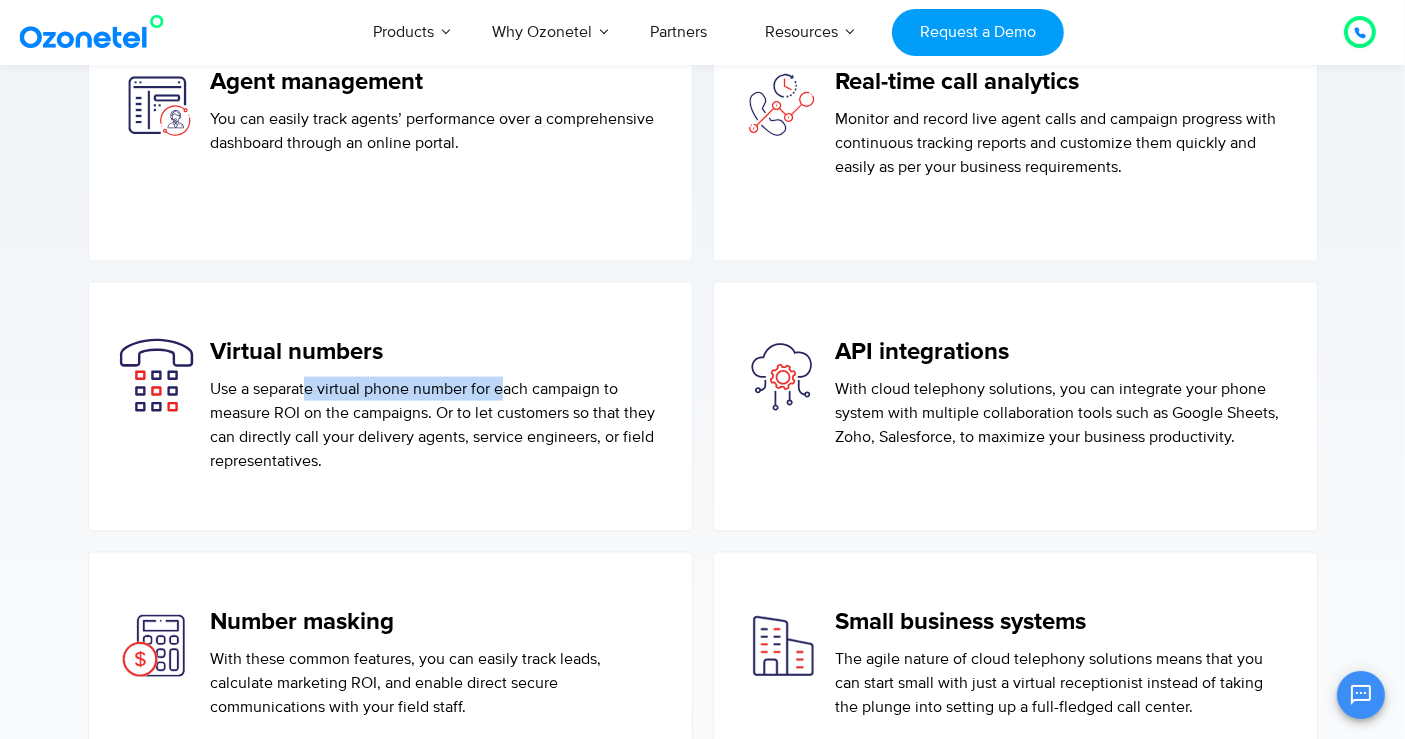 drag, startPoint x: 307, startPoint y: 414, endPoint x: 524, endPoint y: 407, distance: 217.11287 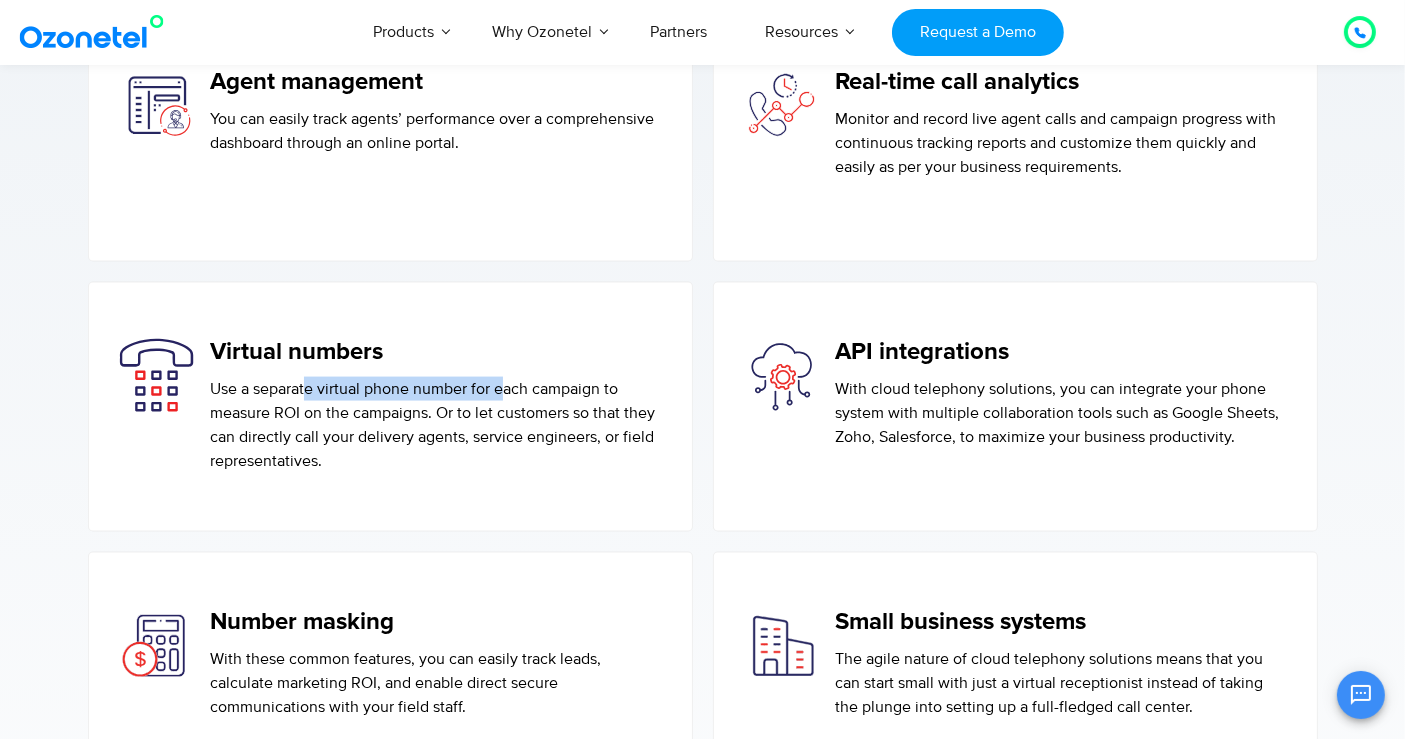 click on "Use a separate virtual phone number for each campaign to measure ROI on the campaigns. Or to let customers so that they can directly call your delivery agents, service engineers, or field representatives." at bounding box center [435, 425] 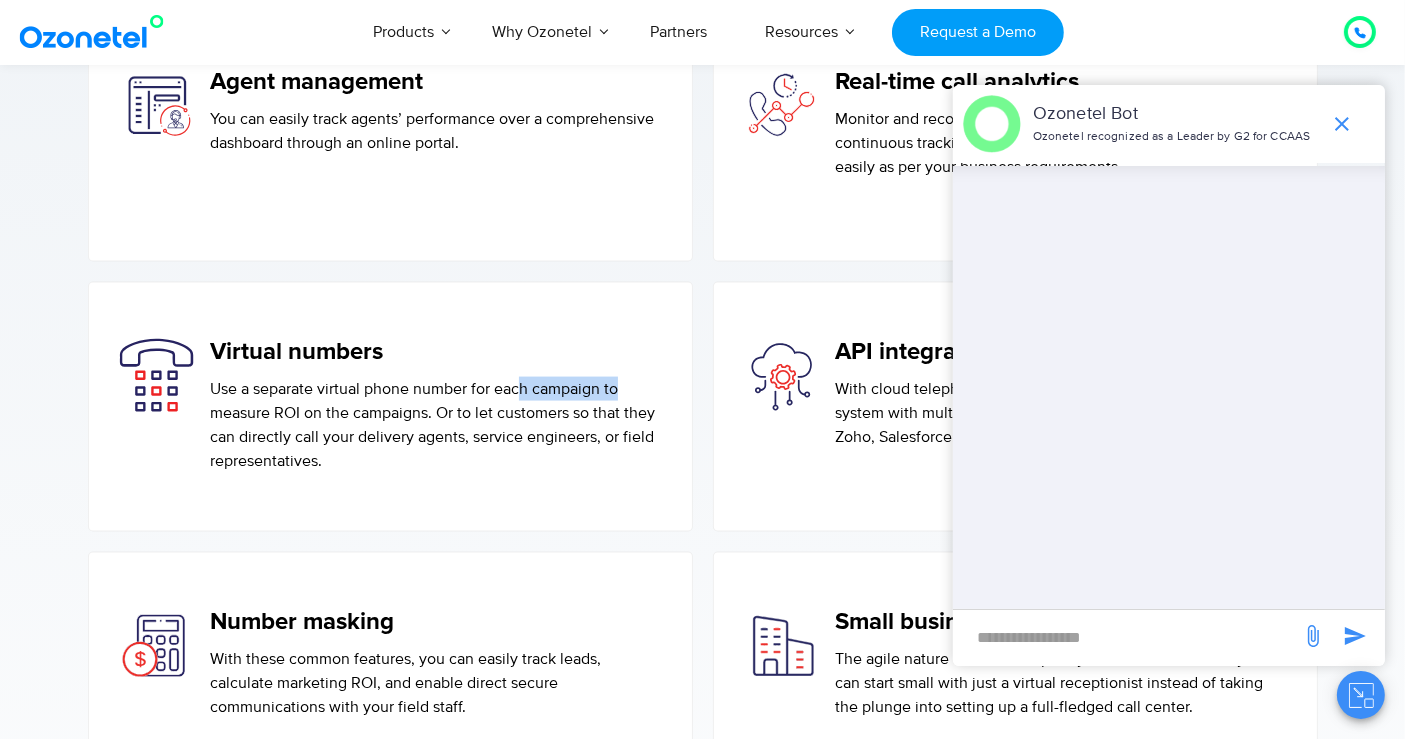 drag, startPoint x: 525, startPoint y: 408, endPoint x: 455, endPoint y: 415, distance: 70.34913 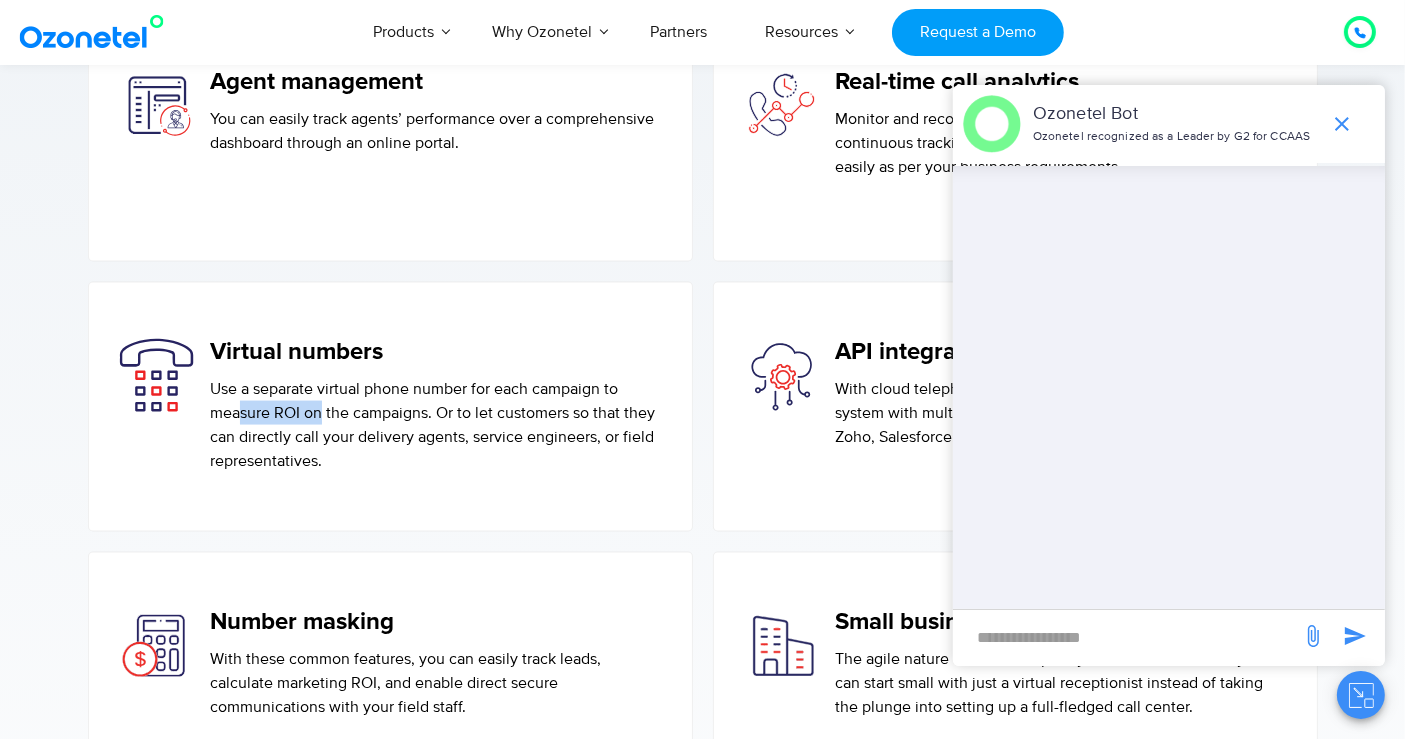 drag, startPoint x: 242, startPoint y: 429, endPoint x: 322, endPoint y: 423, distance: 80.224686 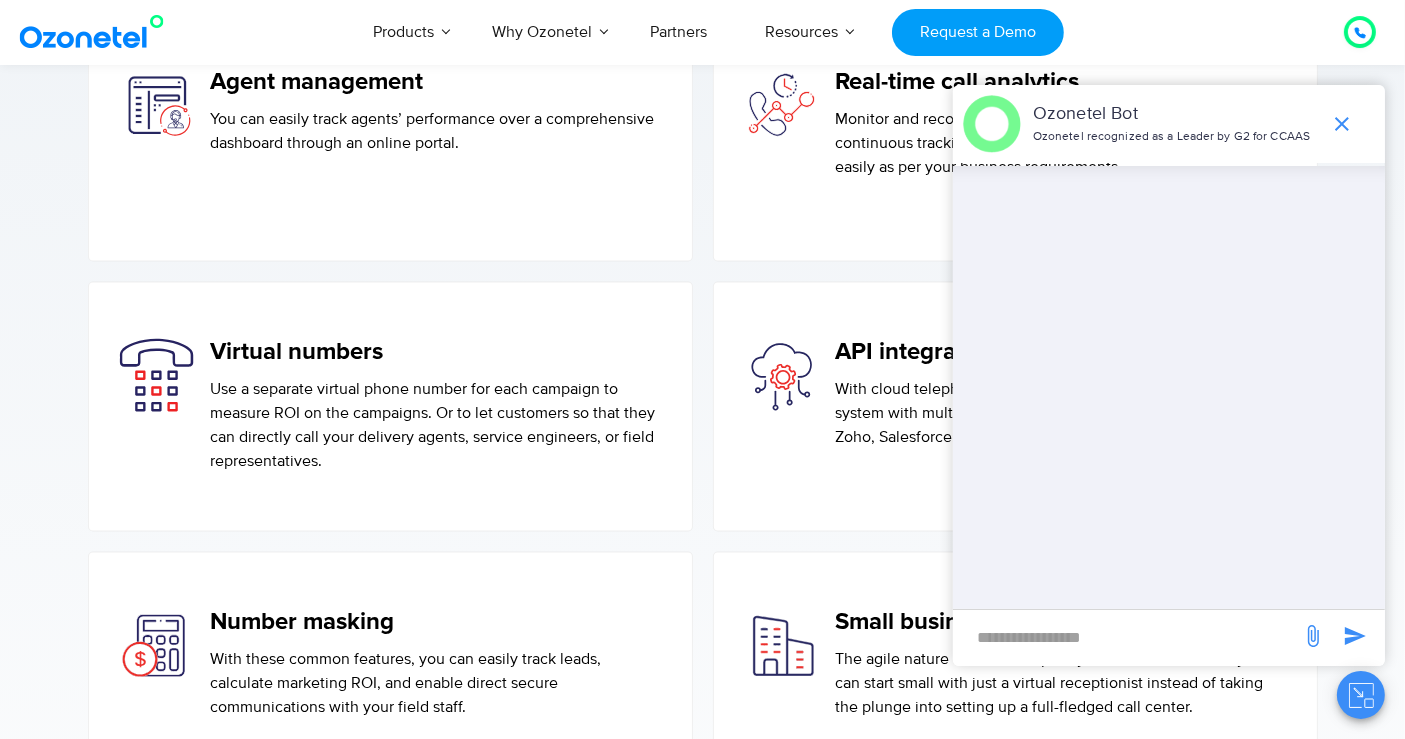 click on "Use a separate virtual phone number for each campaign to measure ROI on the campaigns. Or to let customers so that they can directly call your delivery agents, service engineers, or field representatives." at bounding box center (435, 425) 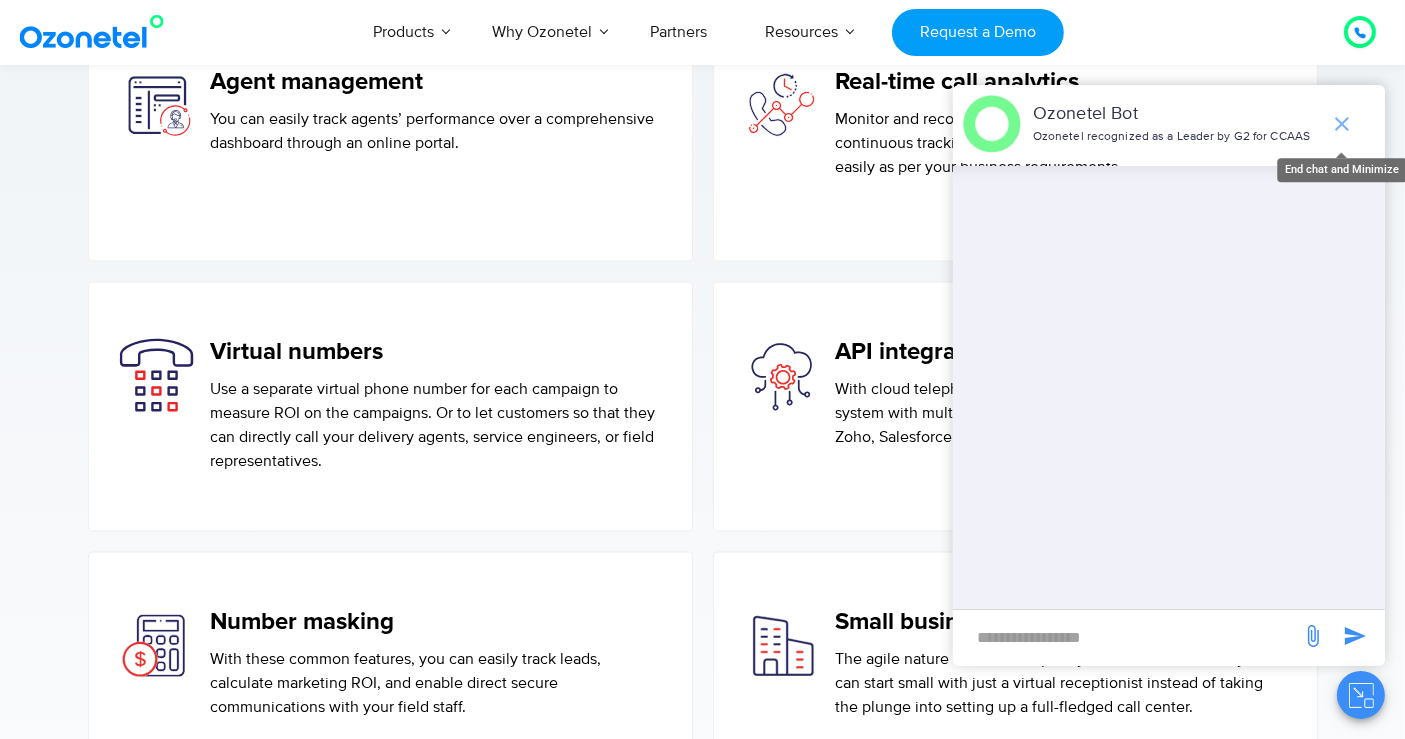 click at bounding box center (1342, 124) 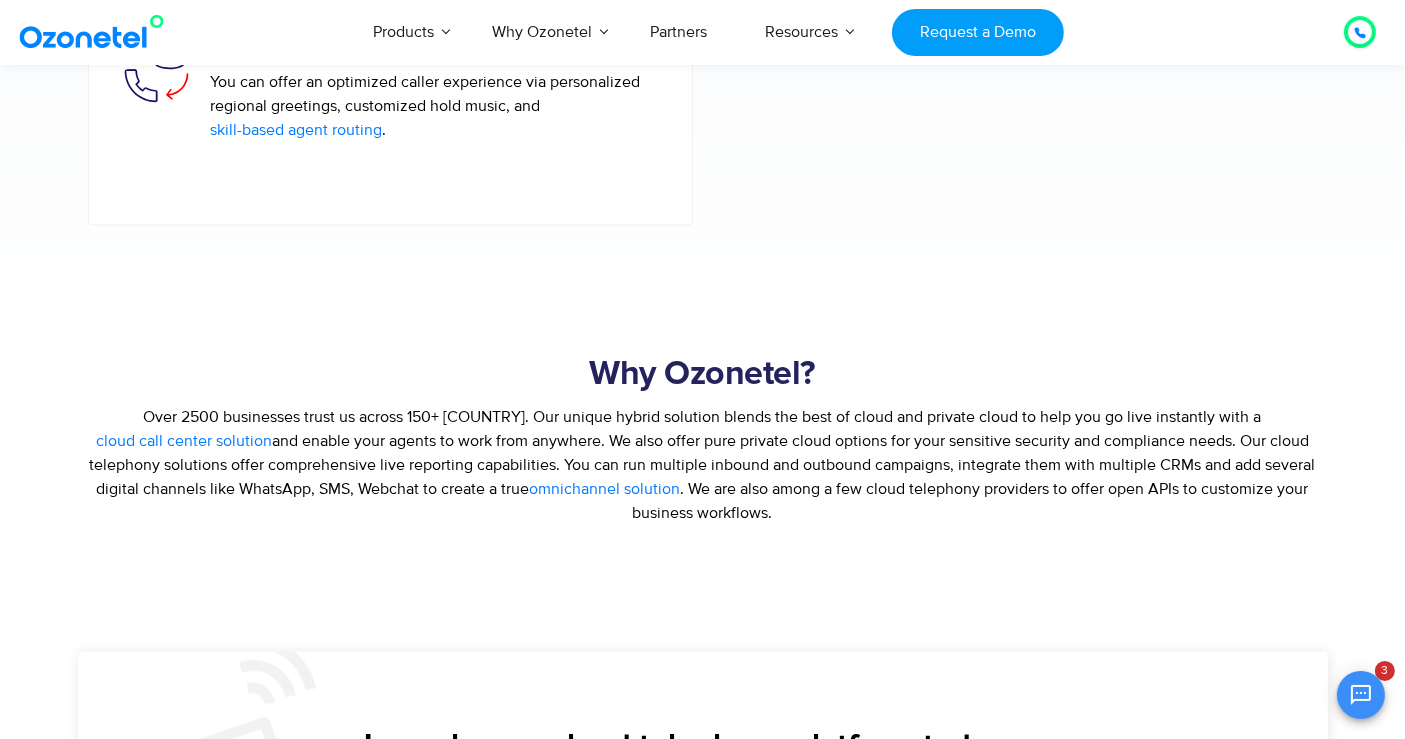 scroll, scrollTop: 3777, scrollLeft: 0, axis: vertical 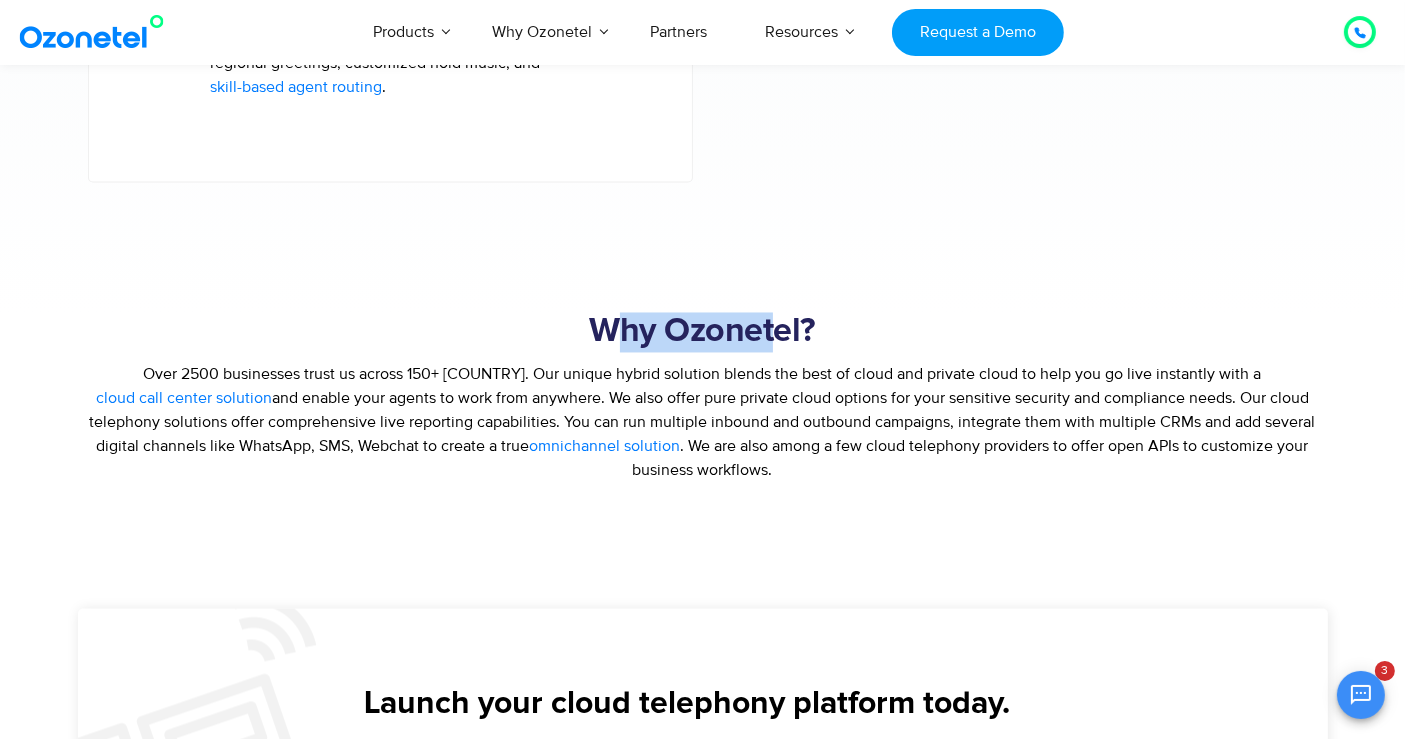 drag, startPoint x: 617, startPoint y: 355, endPoint x: 777, endPoint y: 344, distance: 160.37769 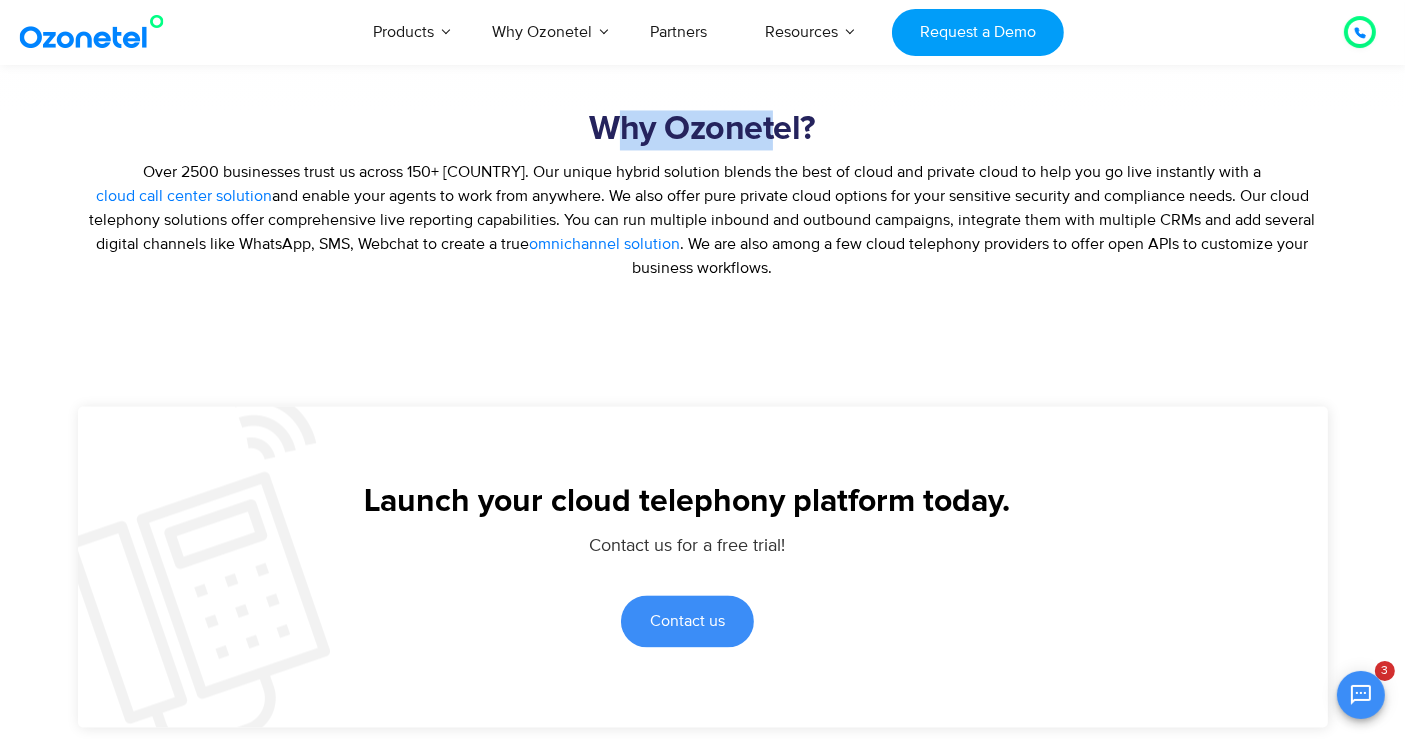 scroll, scrollTop: 4000, scrollLeft: 0, axis: vertical 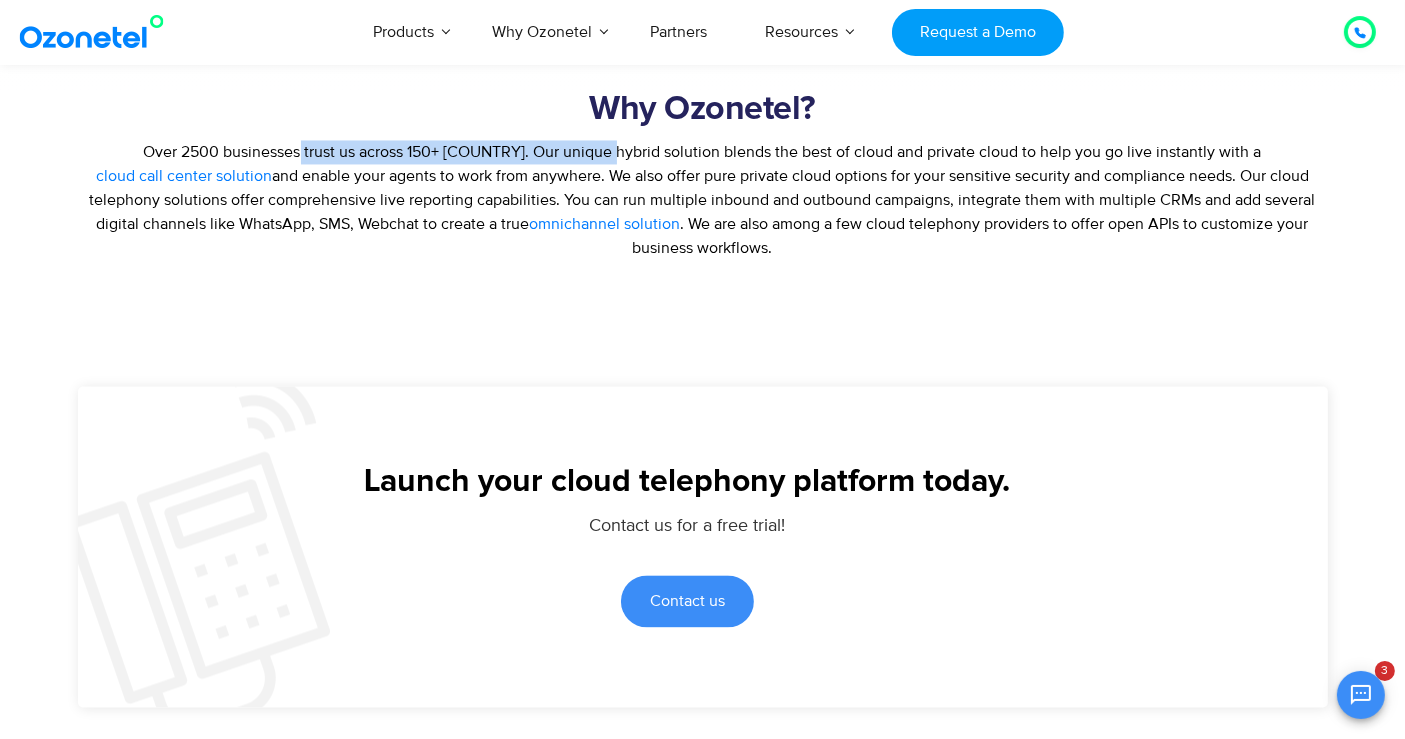 drag, startPoint x: 307, startPoint y: 175, endPoint x: 611, endPoint y: 183, distance: 304.10526 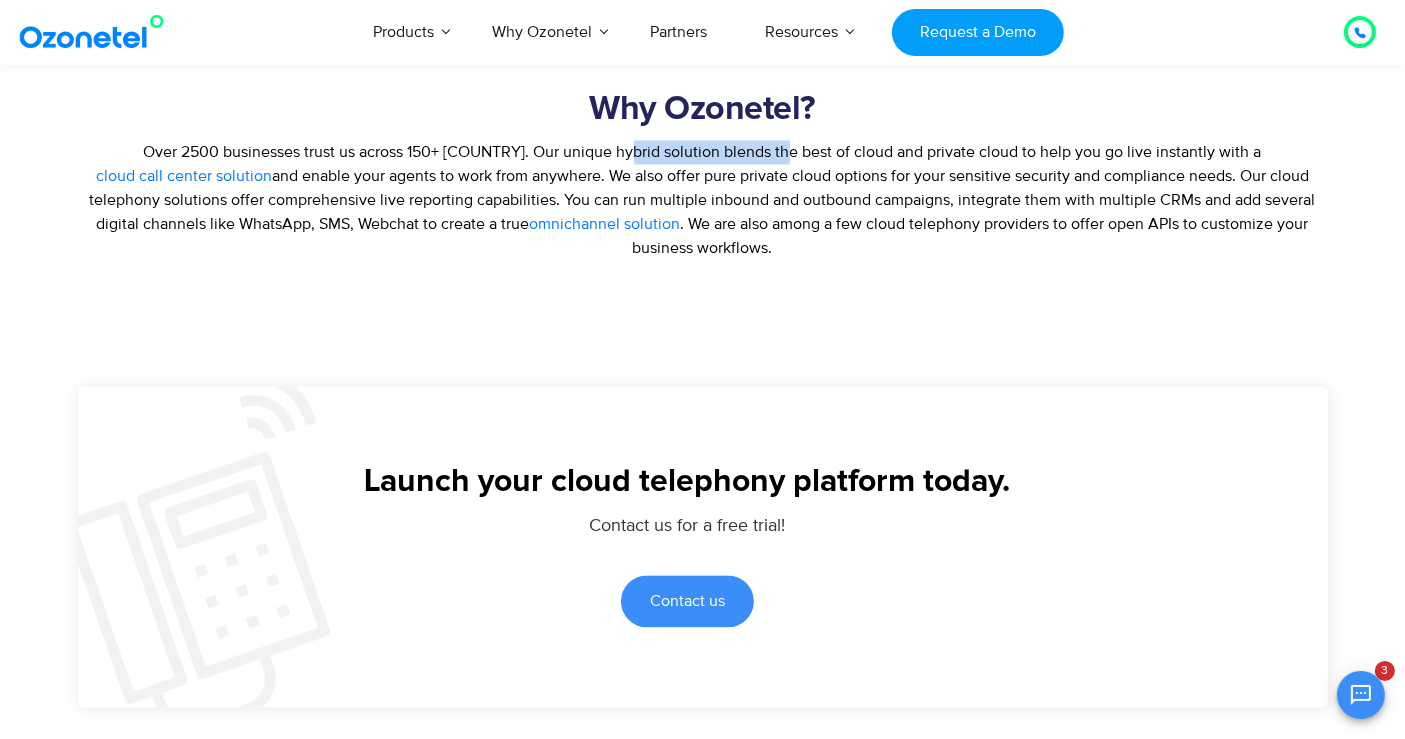 drag, startPoint x: 625, startPoint y: 178, endPoint x: 779, endPoint y: 178, distance: 154 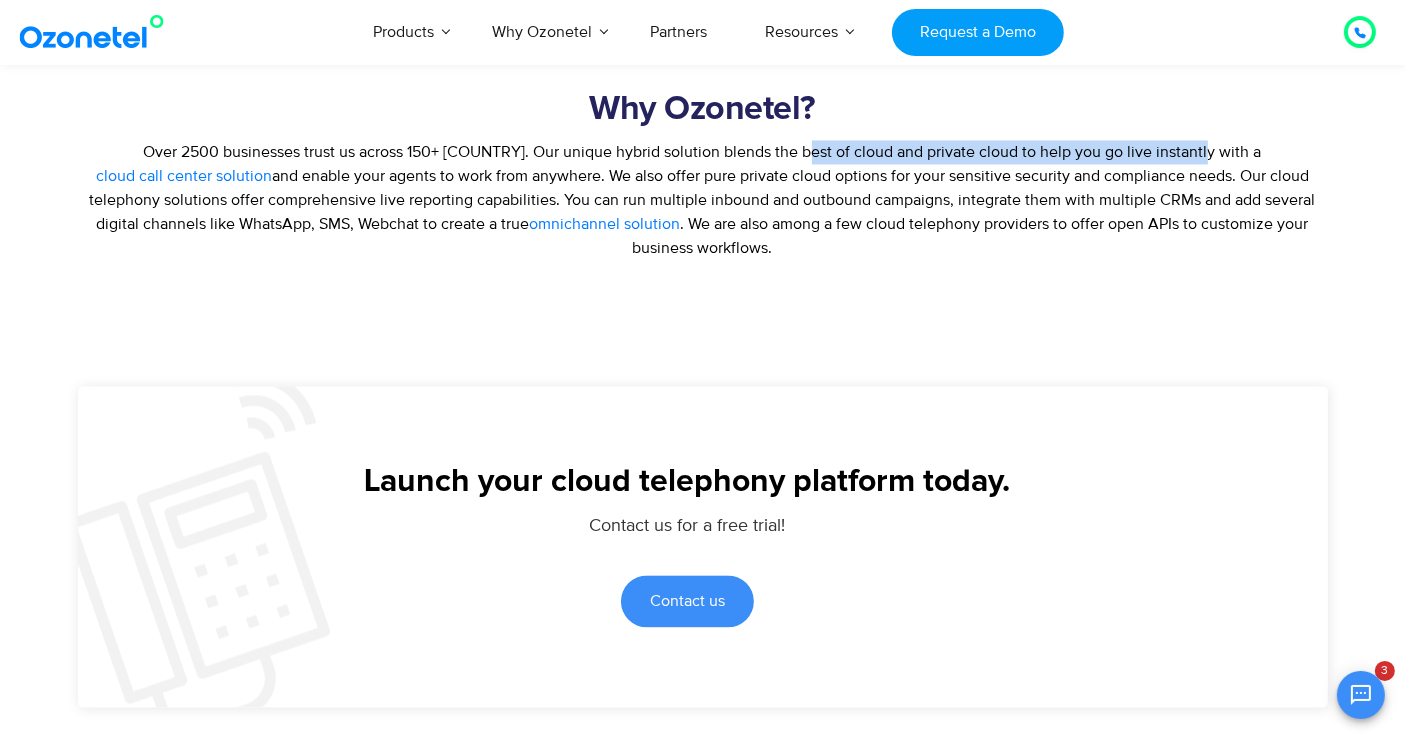 drag, startPoint x: 802, startPoint y: 178, endPoint x: 1201, endPoint y: 181, distance: 399.0113 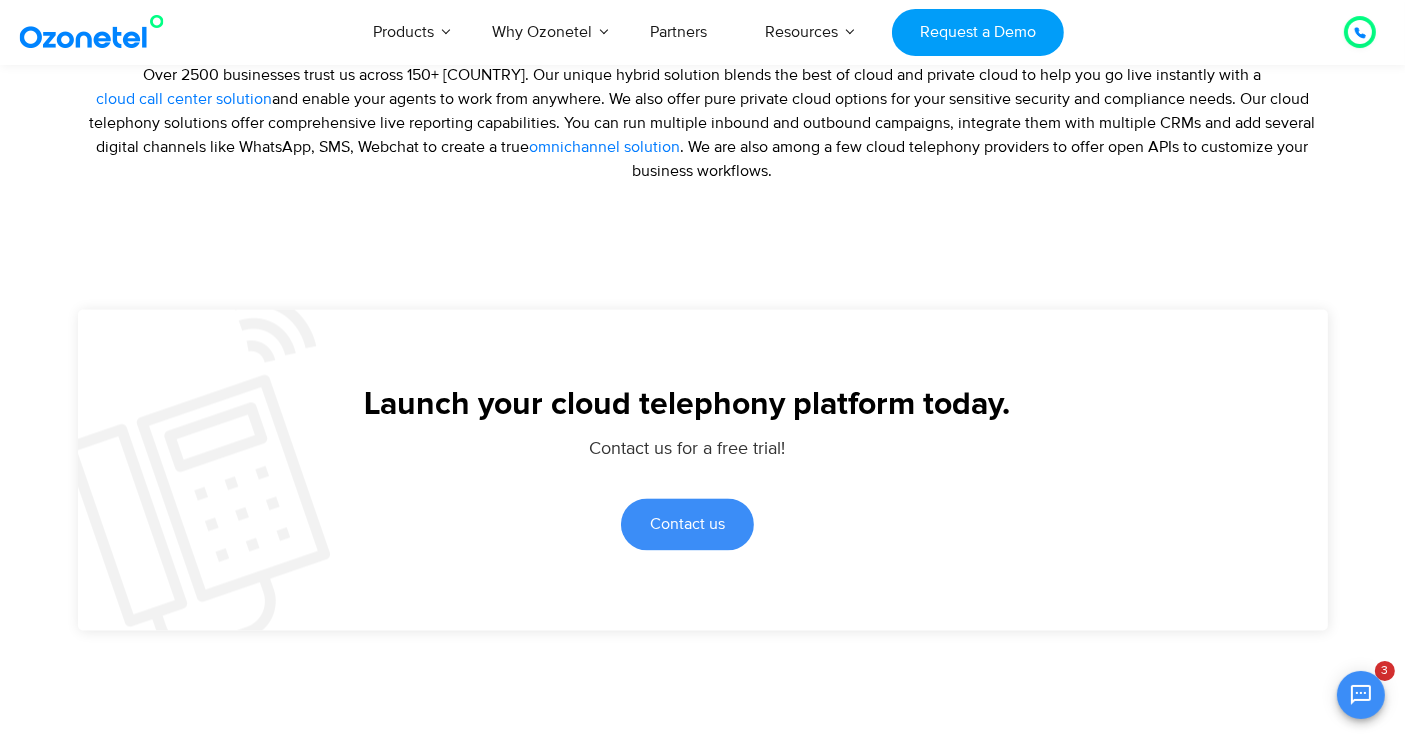 scroll, scrollTop: 4222, scrollLeft: 0, axis: vertical 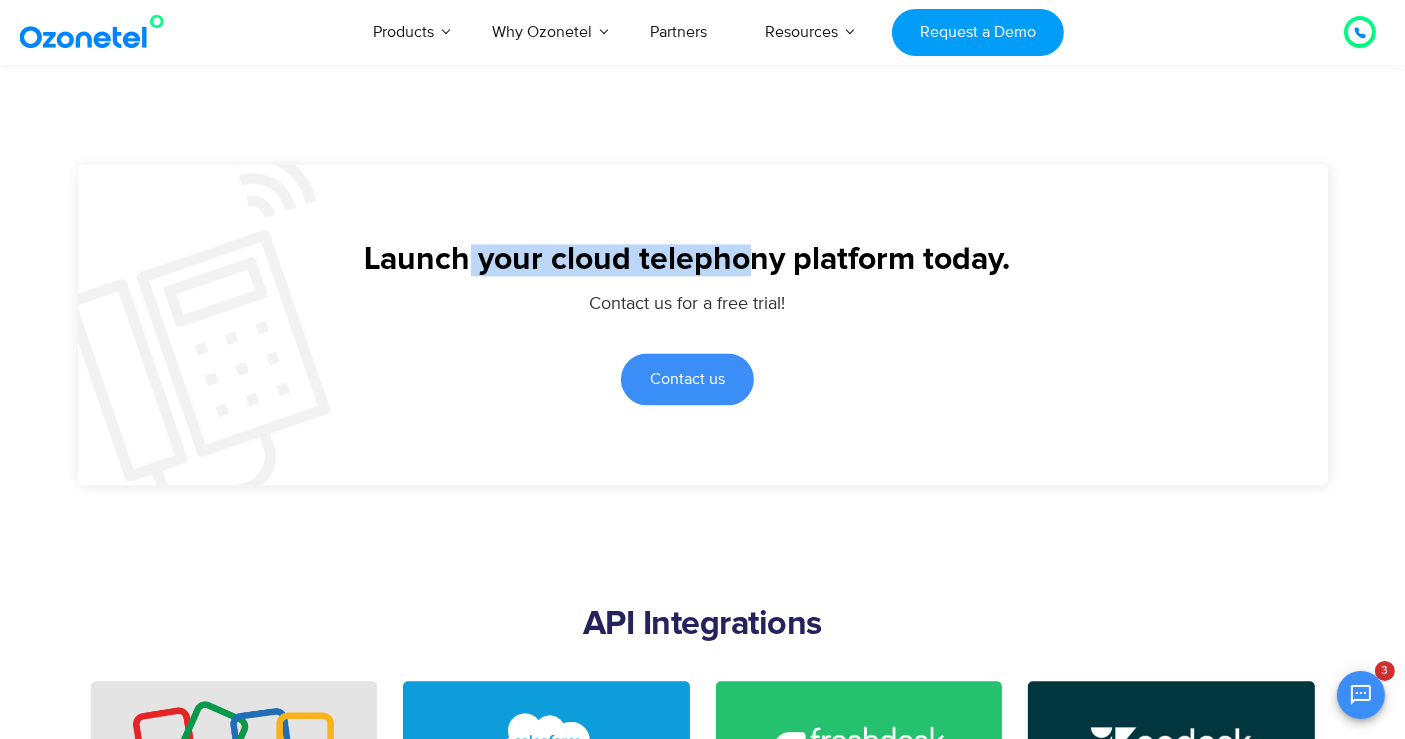 drag, startPoint x: 471, startPoint y: 283, endPoint x: 774, endPoint y: 287, distance: 303.0264 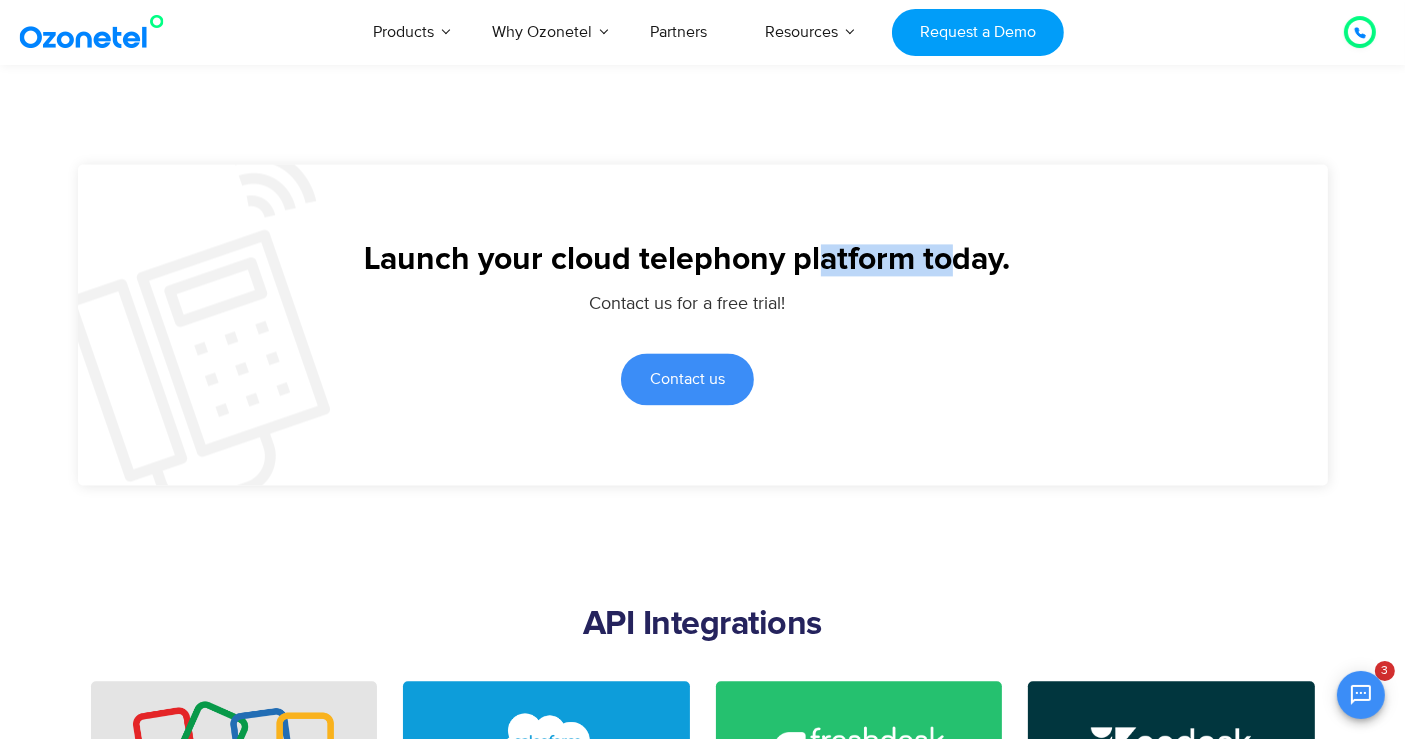 drag, startPoint x: 815, startPoint y: 285, endPoint x: 951, endPoint y: 291, distance: 136.1323 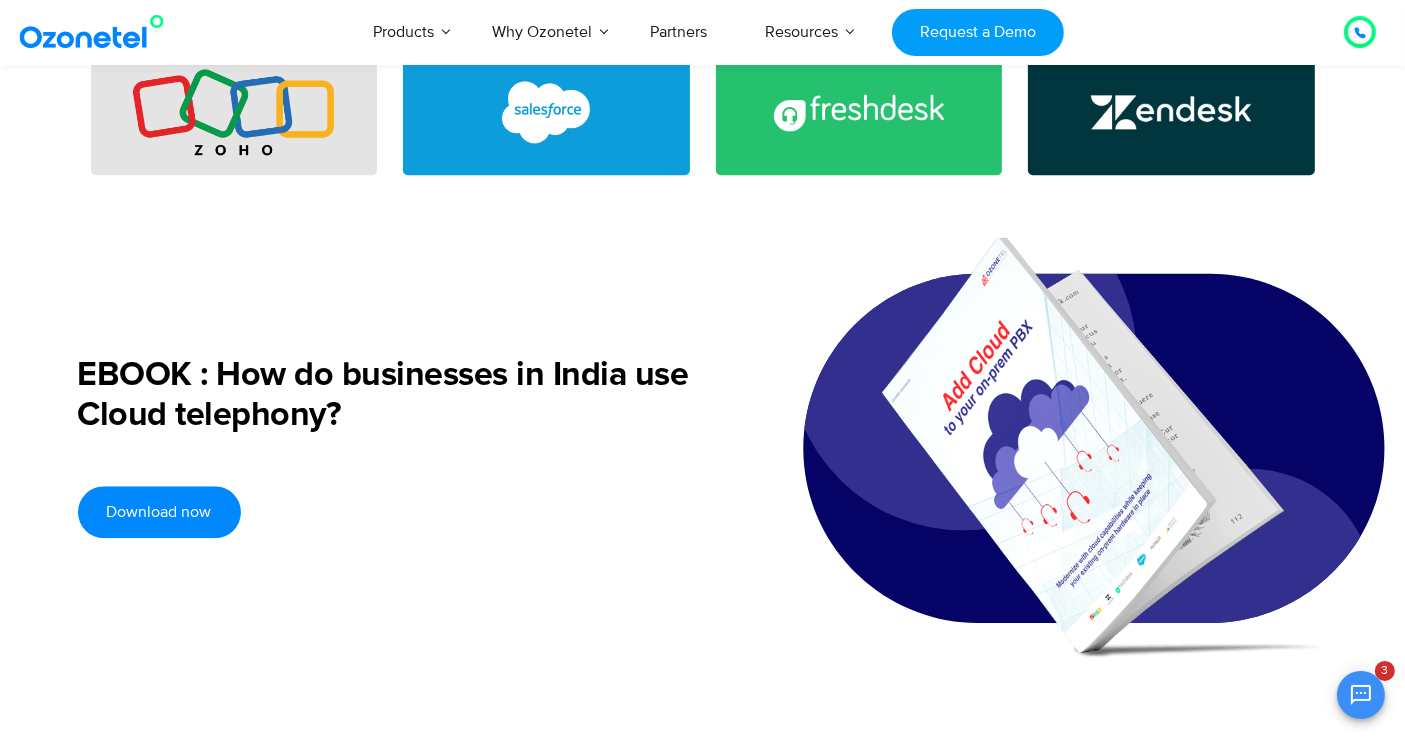 scroll, scrollTop: 4888, scrollLeft: 0, axis: vertical 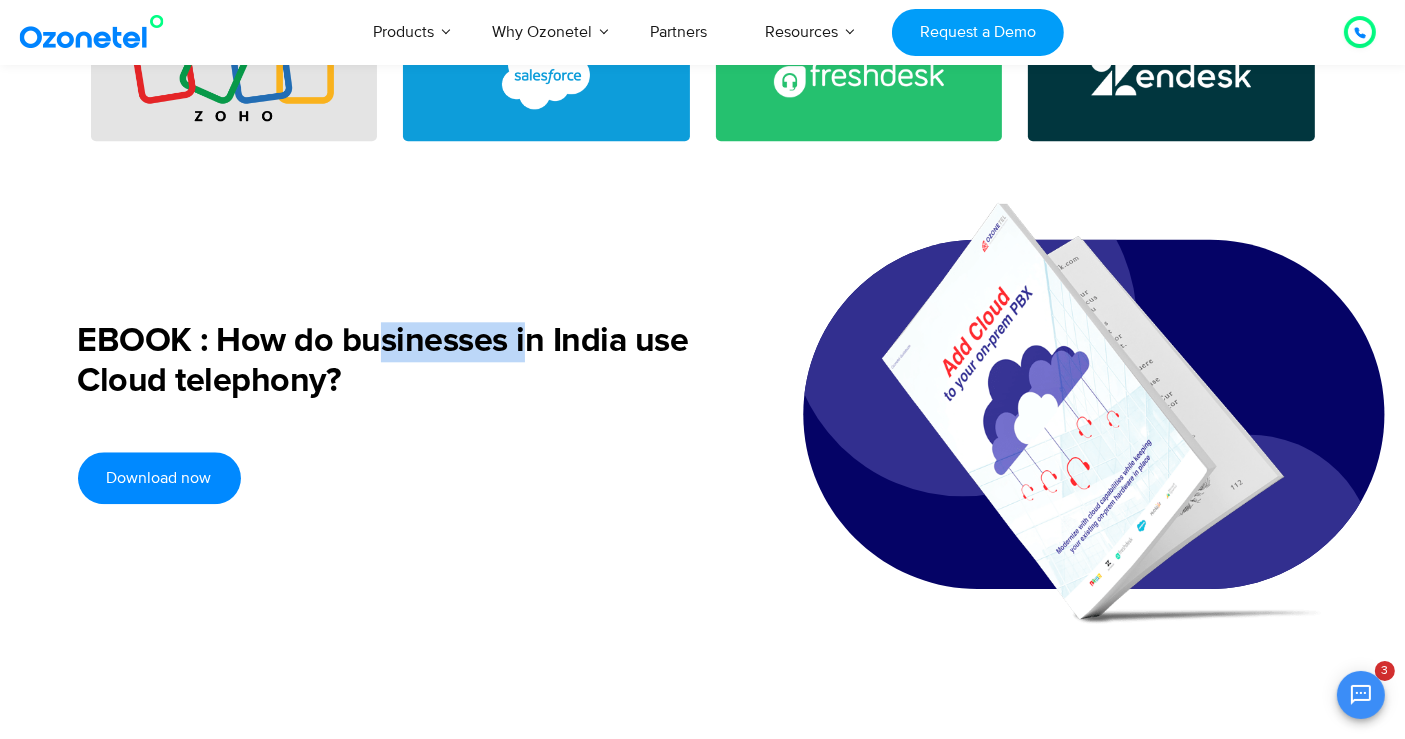drag, startPoint x: 441, startPoint y: 365, endPoint x: 568, endPoint y: 361, distance: 127.06297 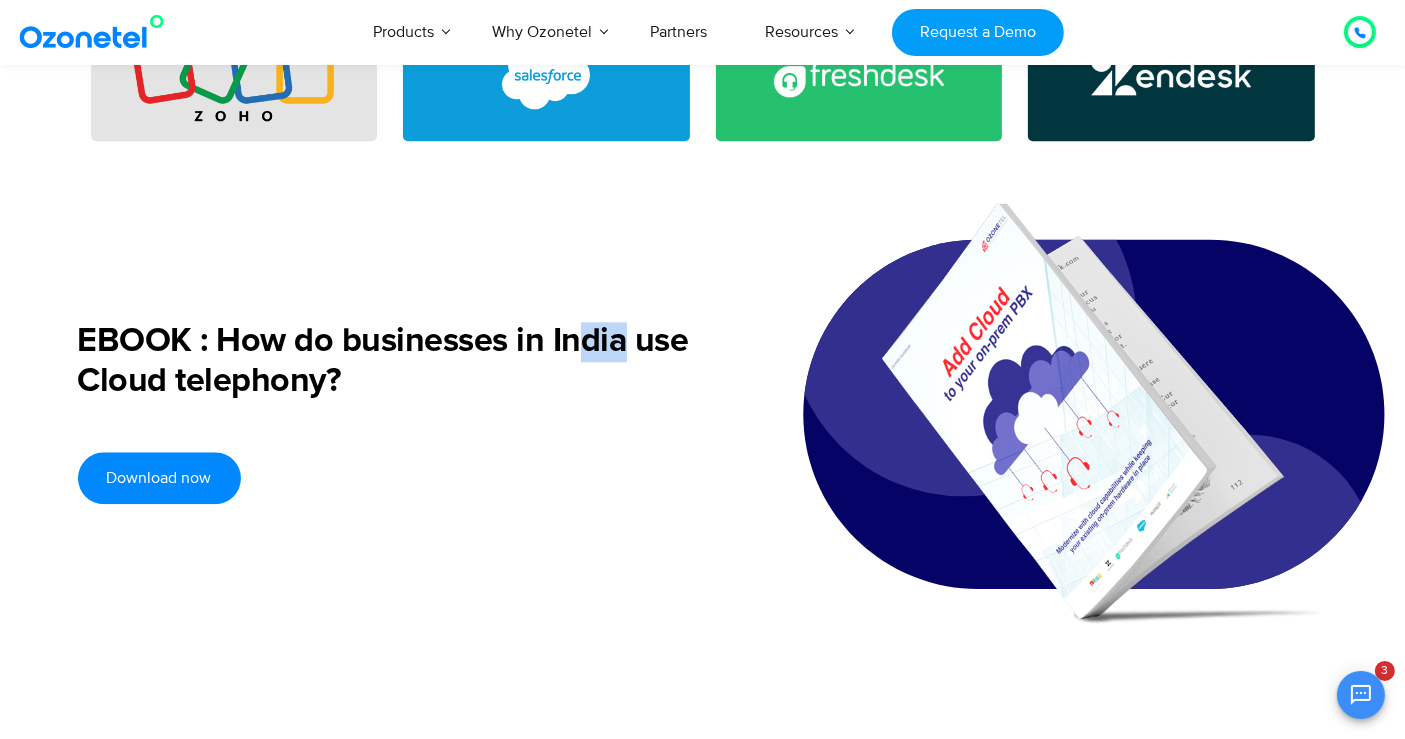 drag, startPoint x: 568, startPoint y: 361, endPoint x: 615, endPoint y: 357, distance: 47.169907 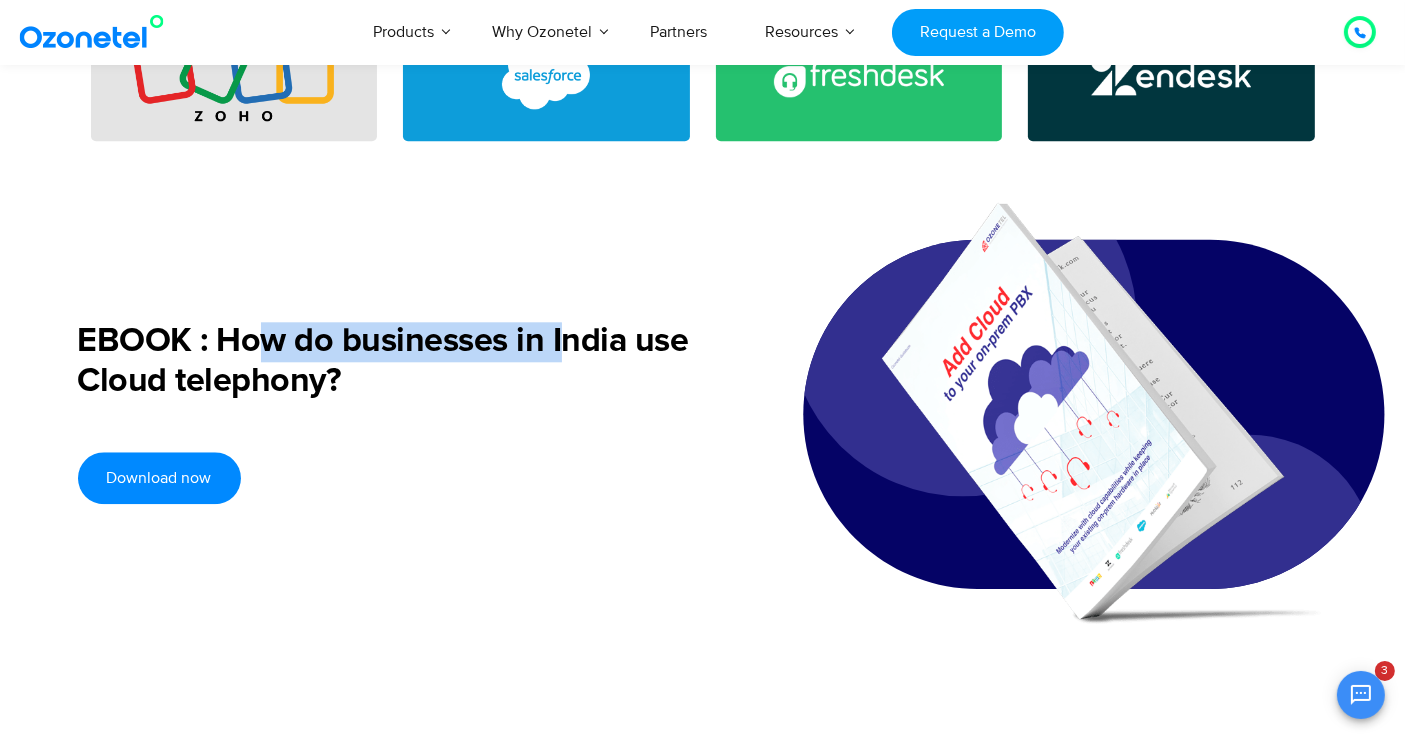 drag, startPoint x: 259, startPoint y: 362, endPoint x: 560, endPoint y: 352, distance: 301.16608 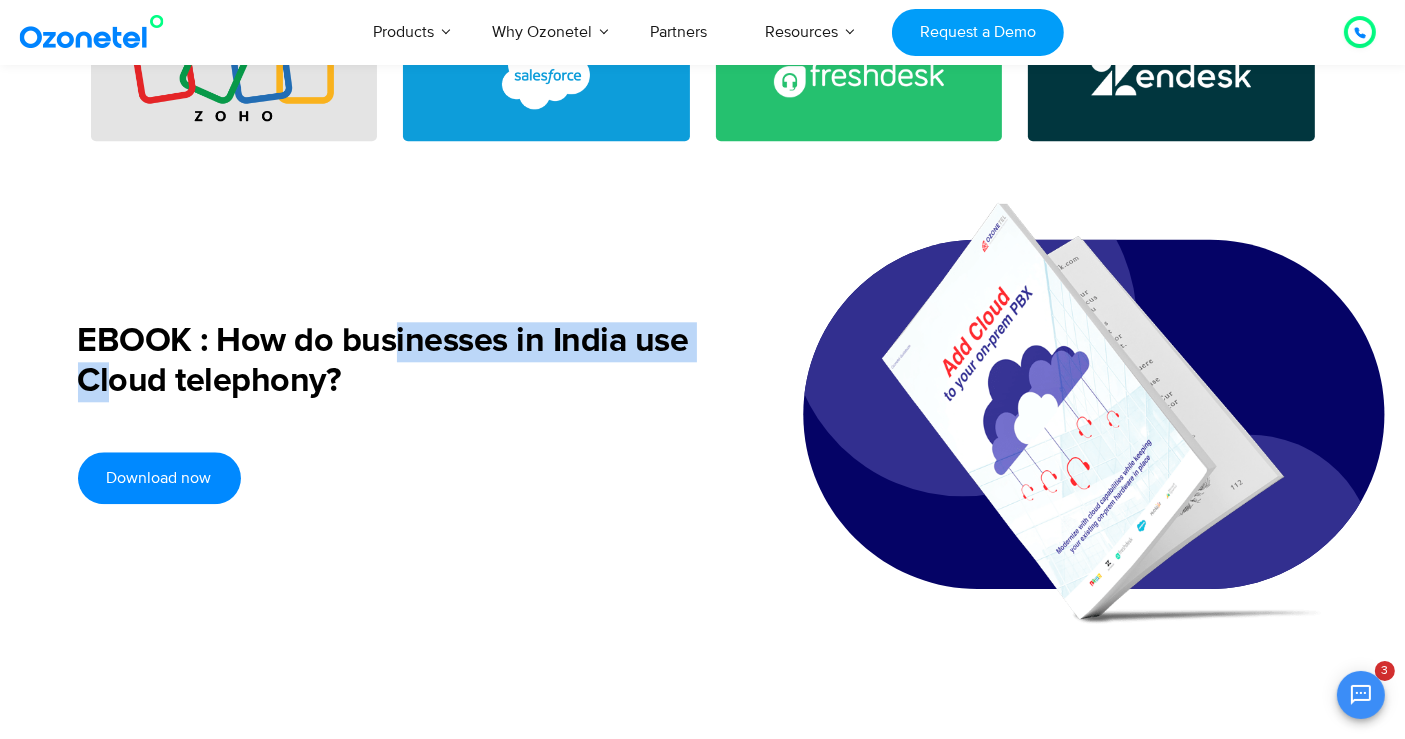 drag, startPoint x: 116, startPoint y: 410, endPoint x: 390, endPoint y: 382, distance: 275.42694 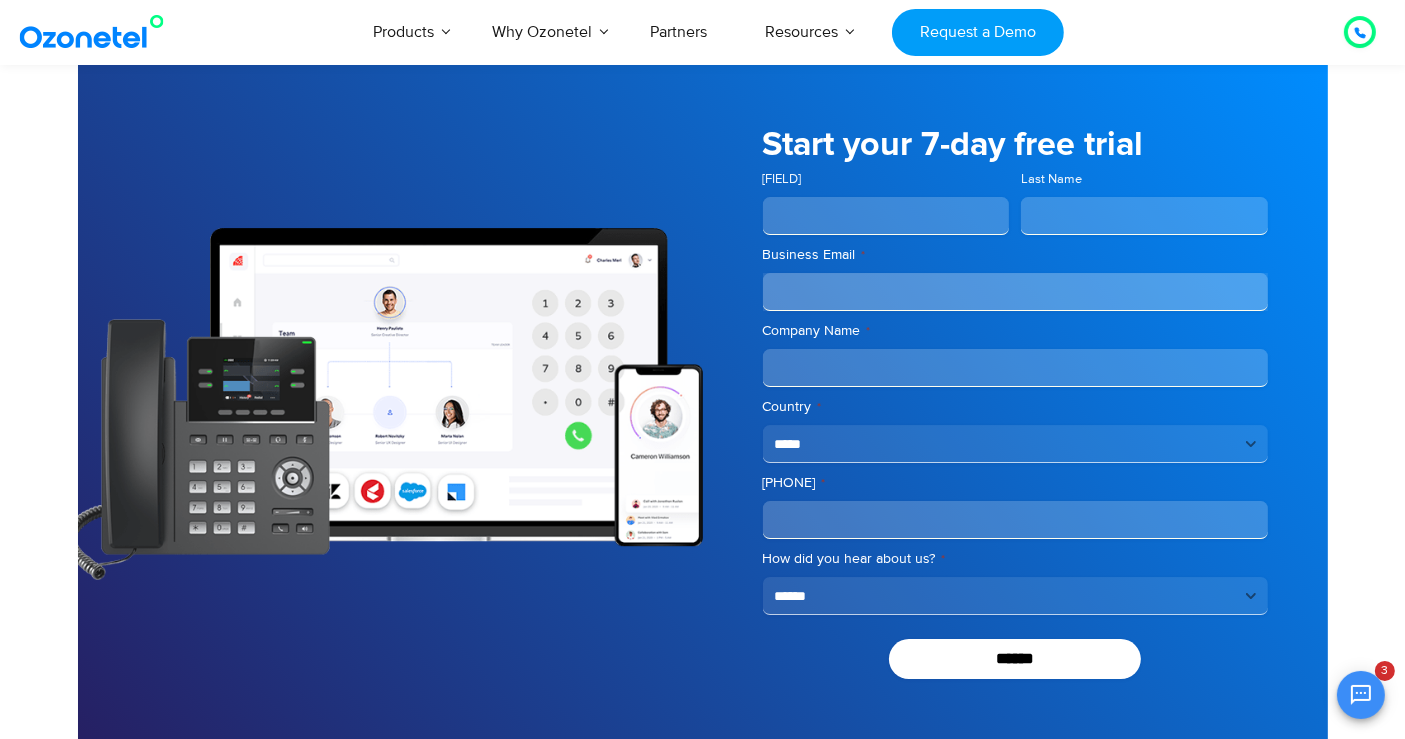 scroll, scrollTop: 6222, scrollLeft: 0, axis: vertical 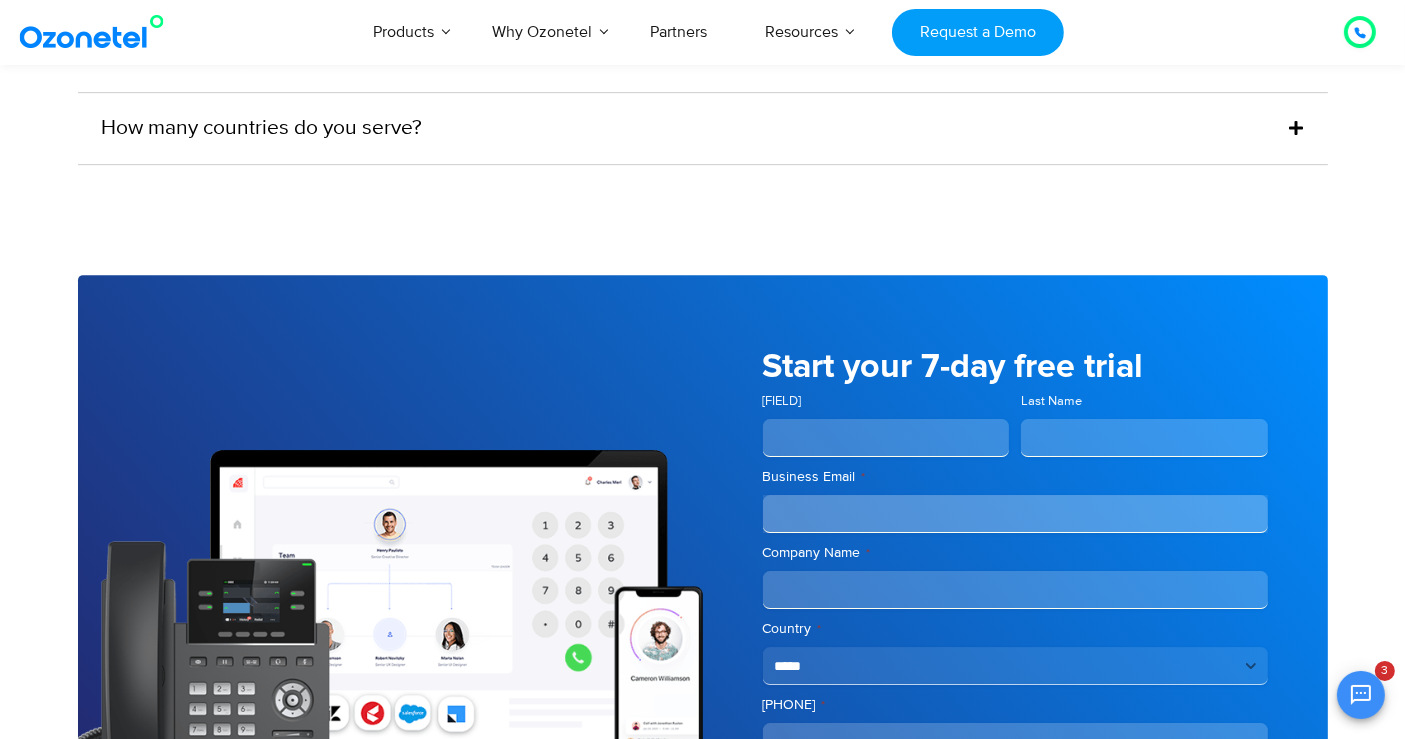 click on "How many countries do you serve?" at bounding box center [703, 129] 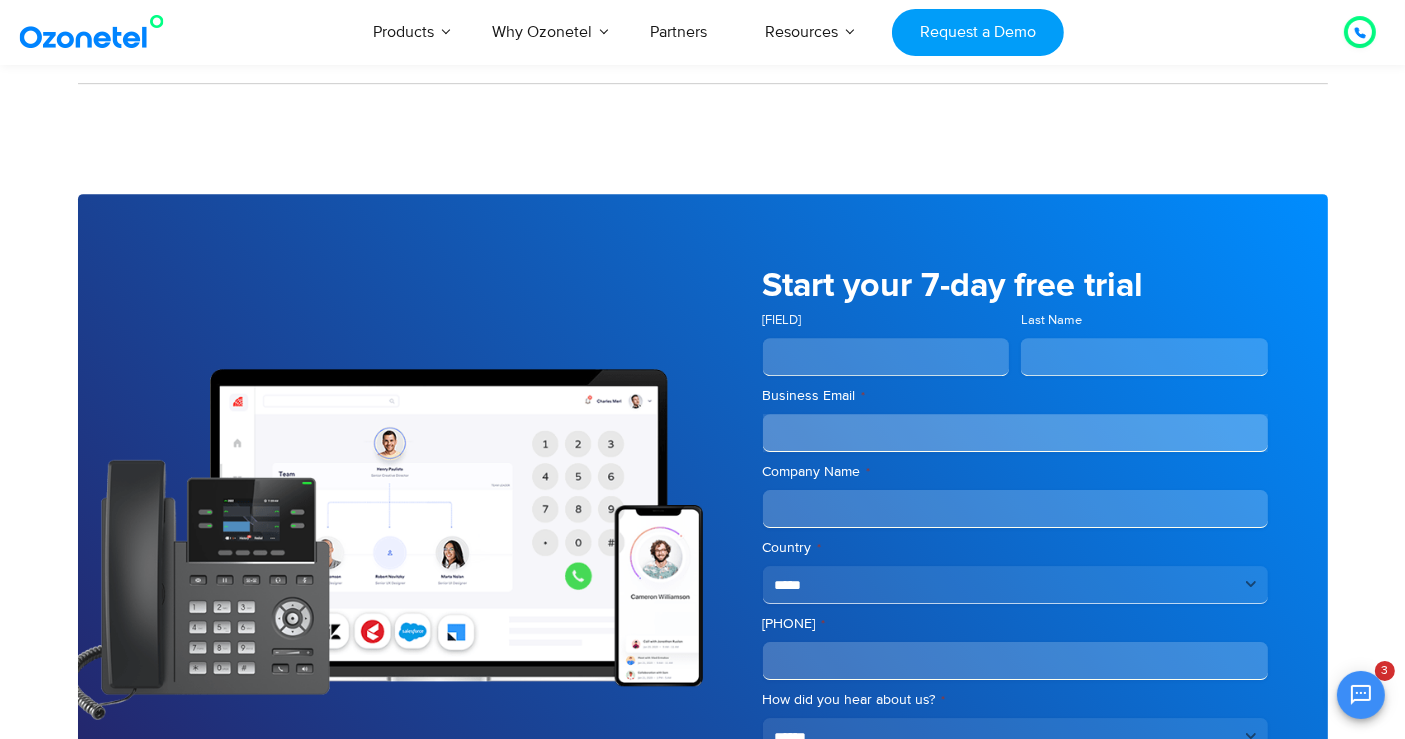 scroll, scrollTop: 6139, scrollLeft: 0, axis: vertical 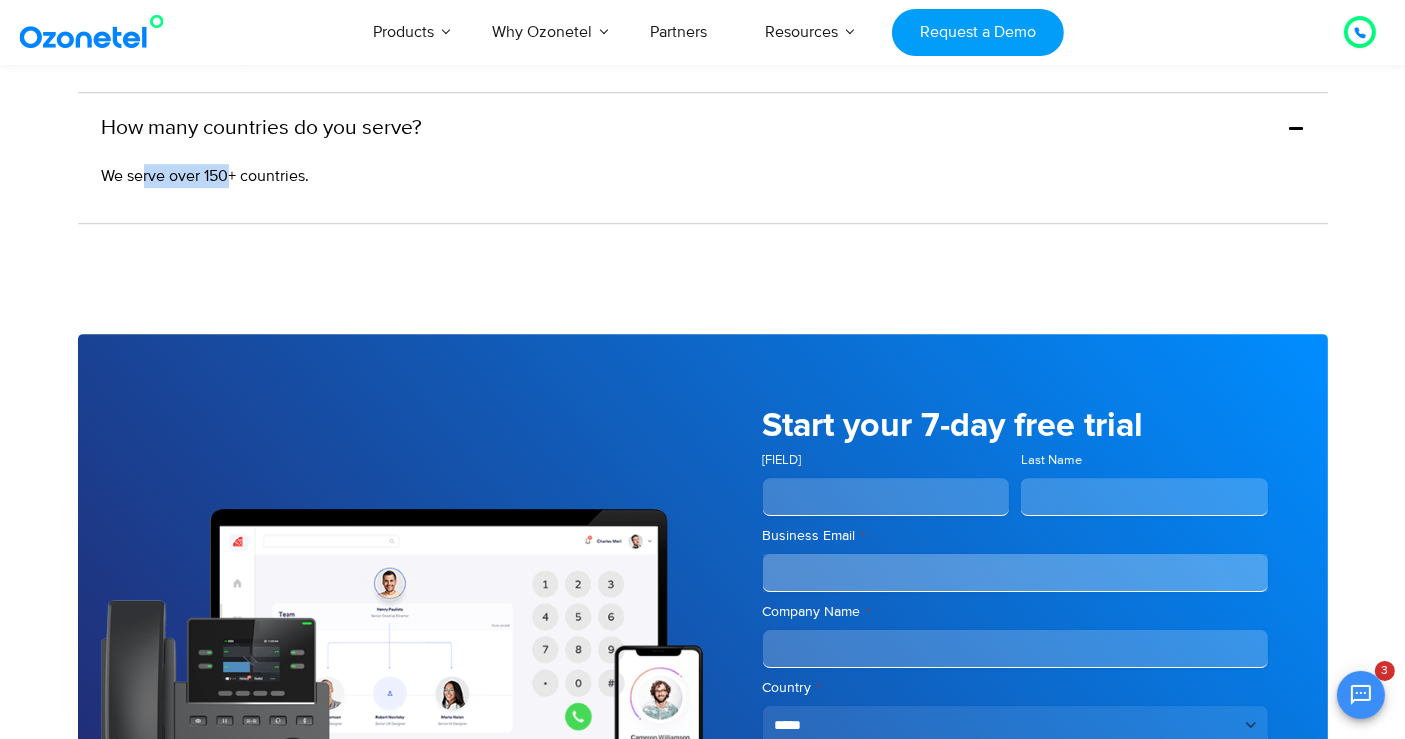 drag, startPoint x: 141, startPoint y: 187, endPoint x: 228, endPoint y: 185, distance: 87.02299 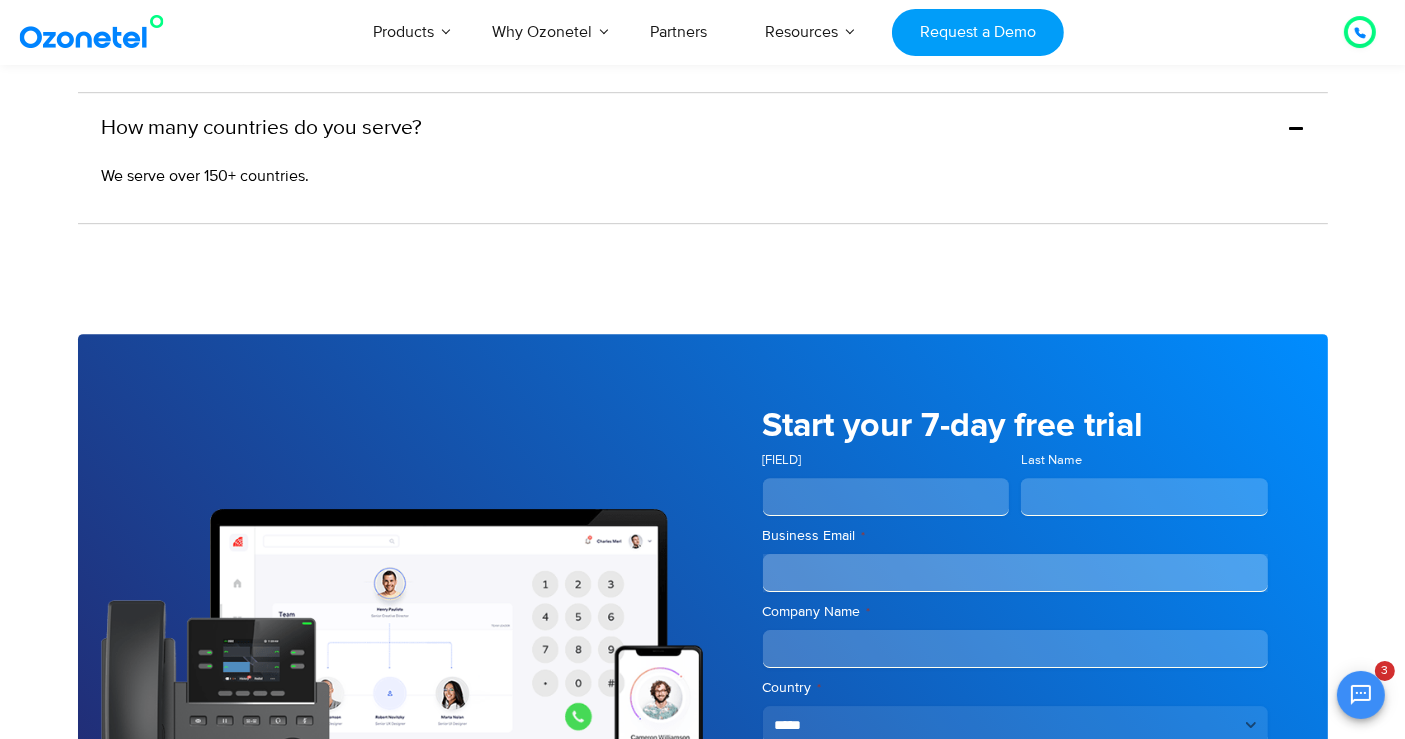 click on "We serve over 150+ countries." at bounding box center [206, 176] 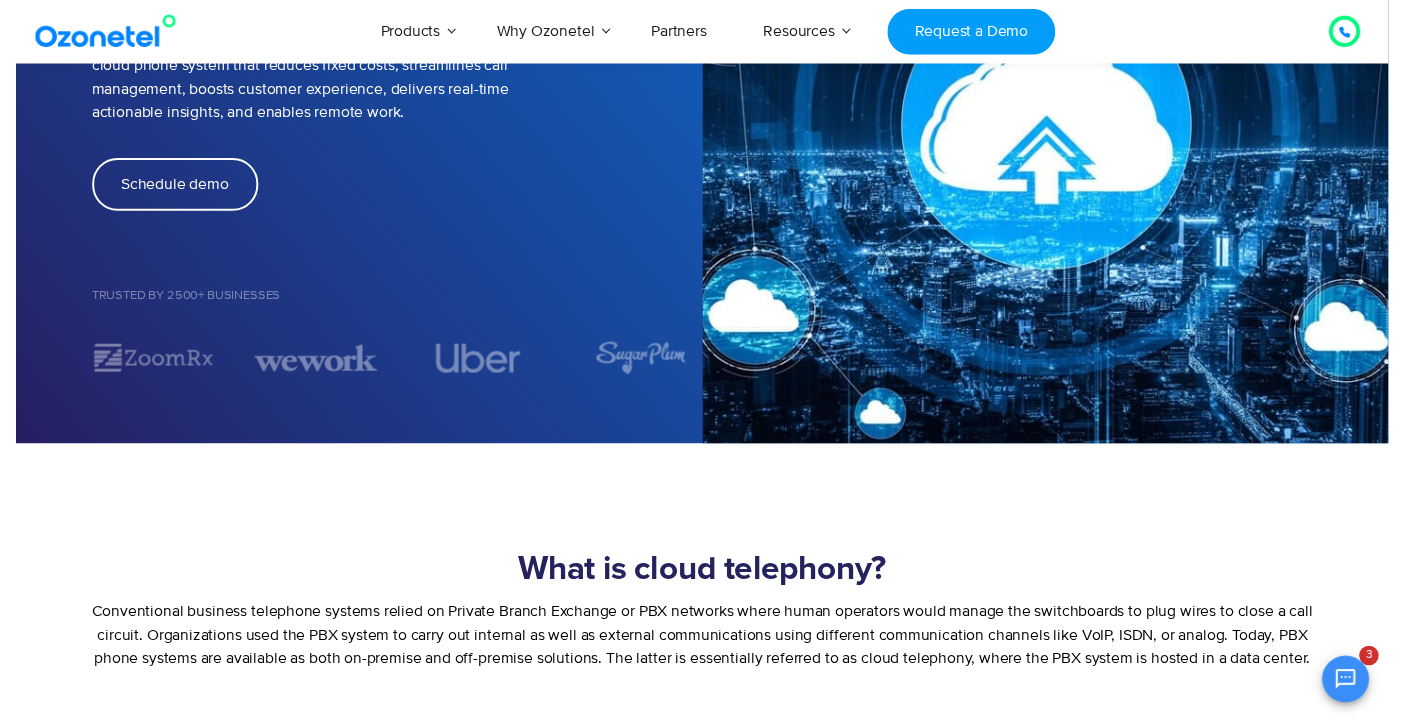 scroll, scrollTop: 0, scrollLeft: 0, axis: both 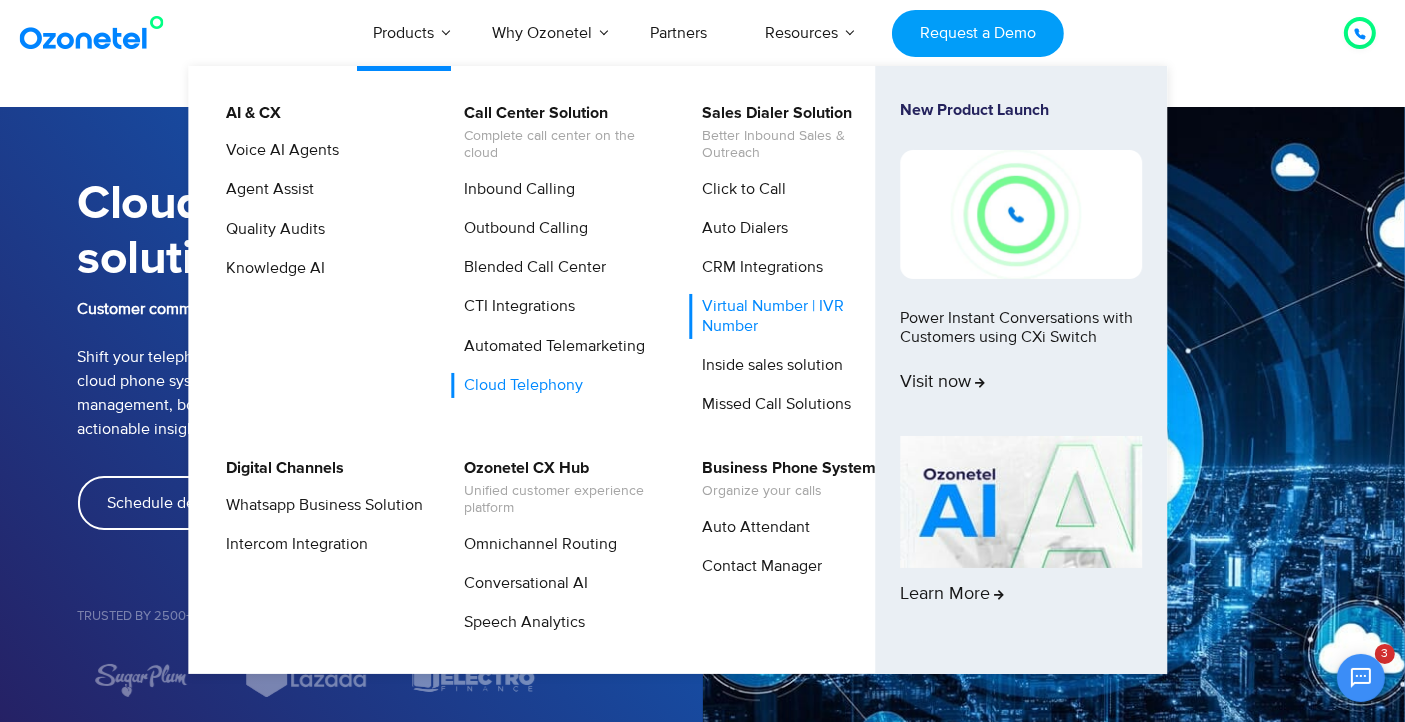 click on "Virtual Number | IVR Number" at bounding box center [796, 316] 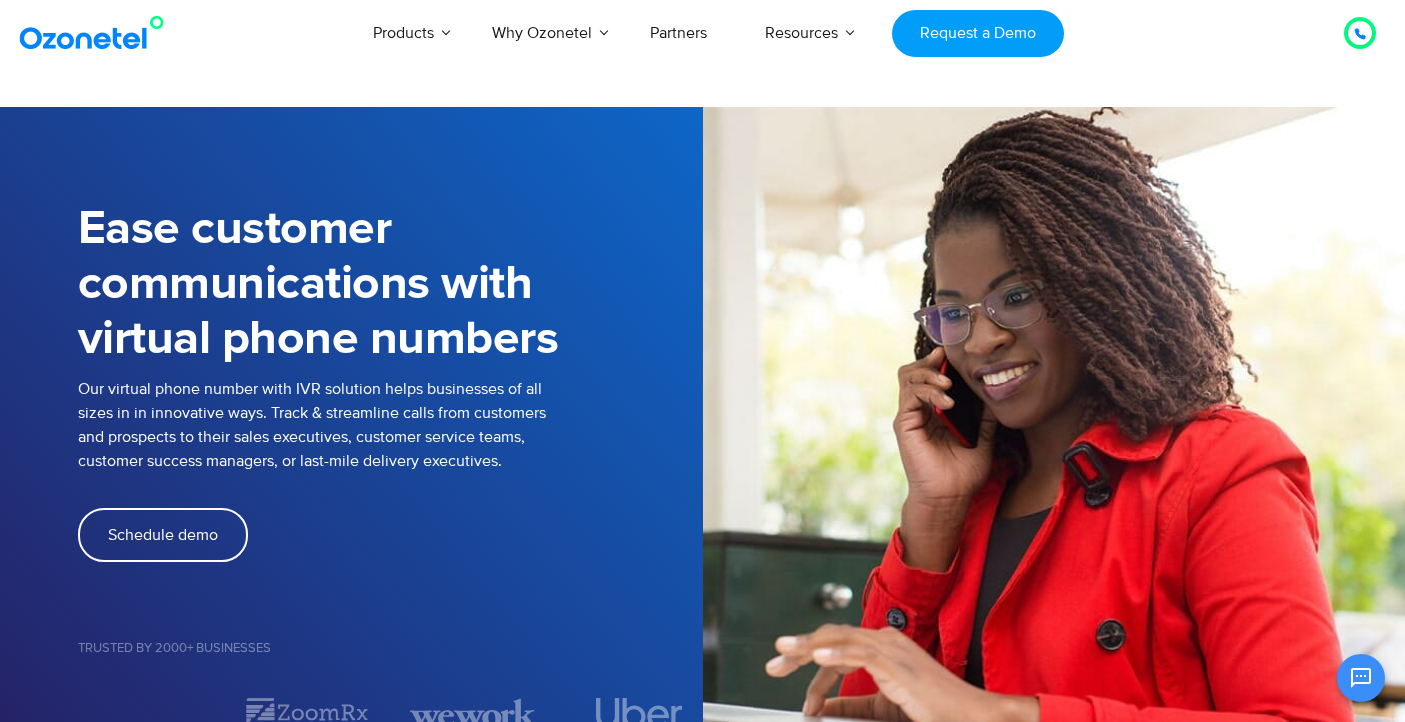 scroll, scrollTop: 0, scrollLeft: 0, axis: both 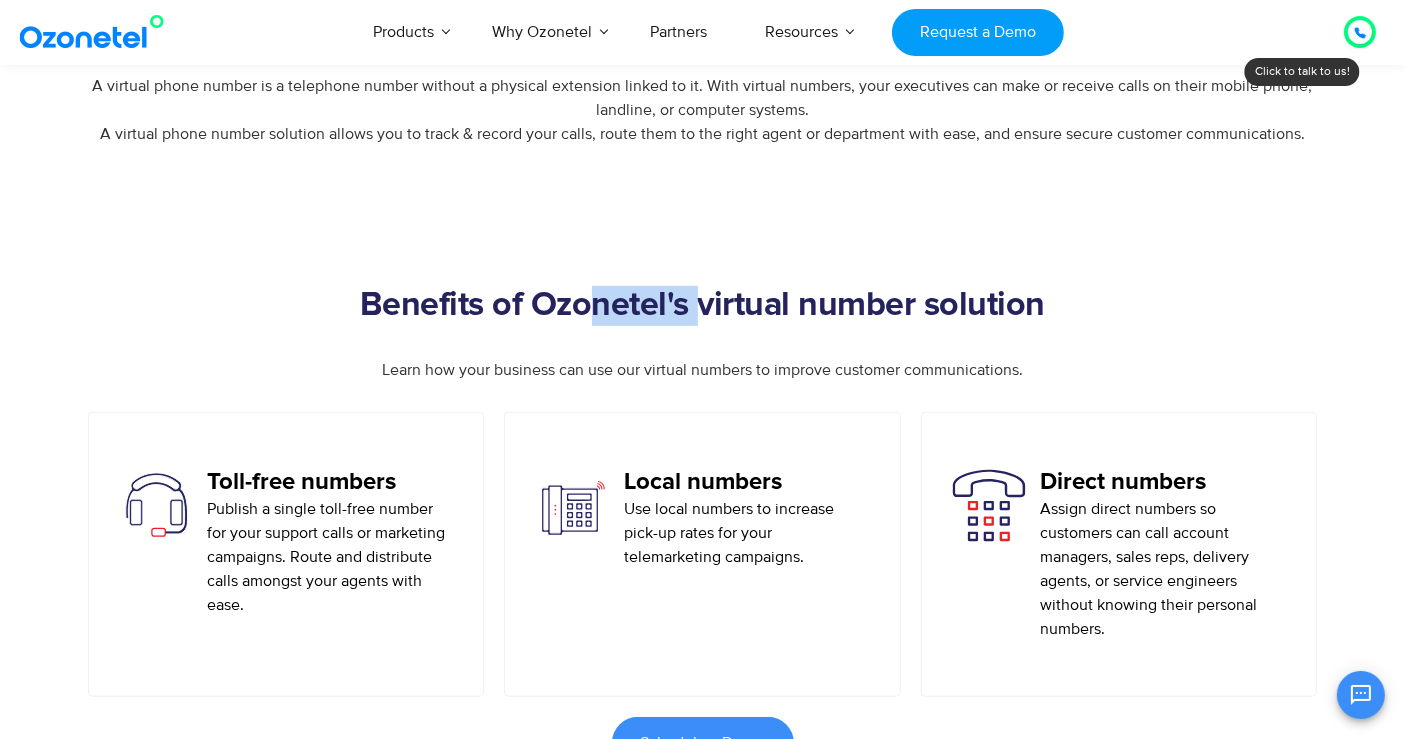 drag, startPoint x: 585, startPoint y: 287, endPoint x: 699, endPoint y: 292, distance: 114.1096 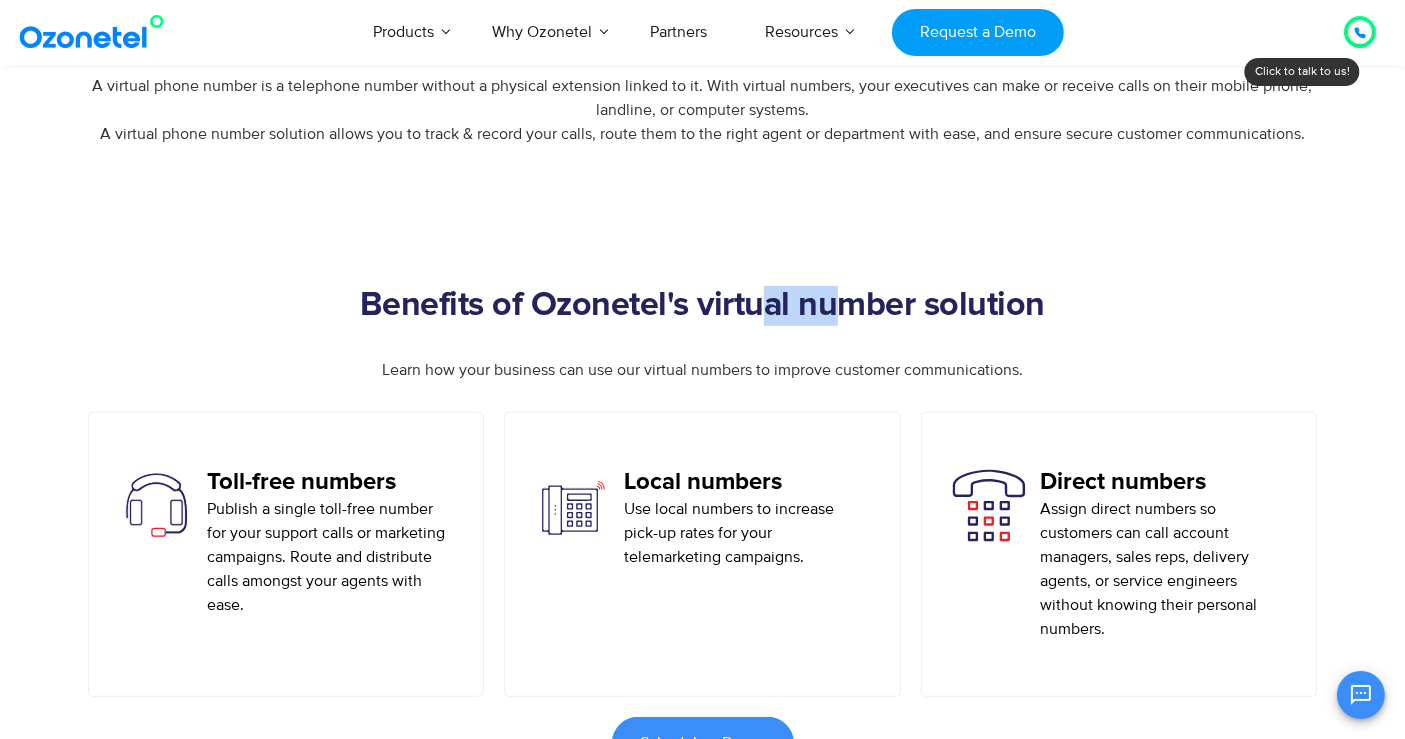 click on "Benefits of Ozonetel's virtual number solution" at bounding box center (703, 306) 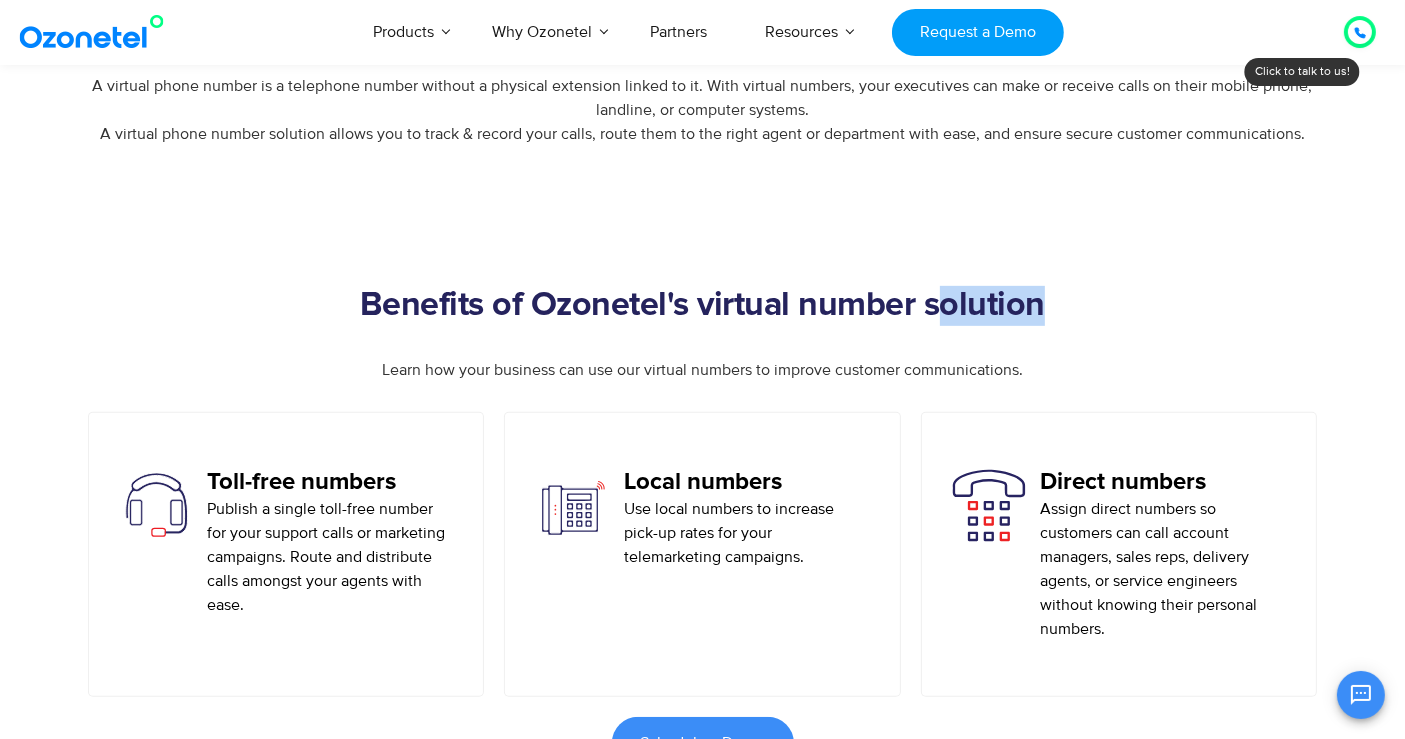 drag, startPoint x: 933, startPoint y: 295, endPoint x: 1036, endPoint y: 295, distance: 103 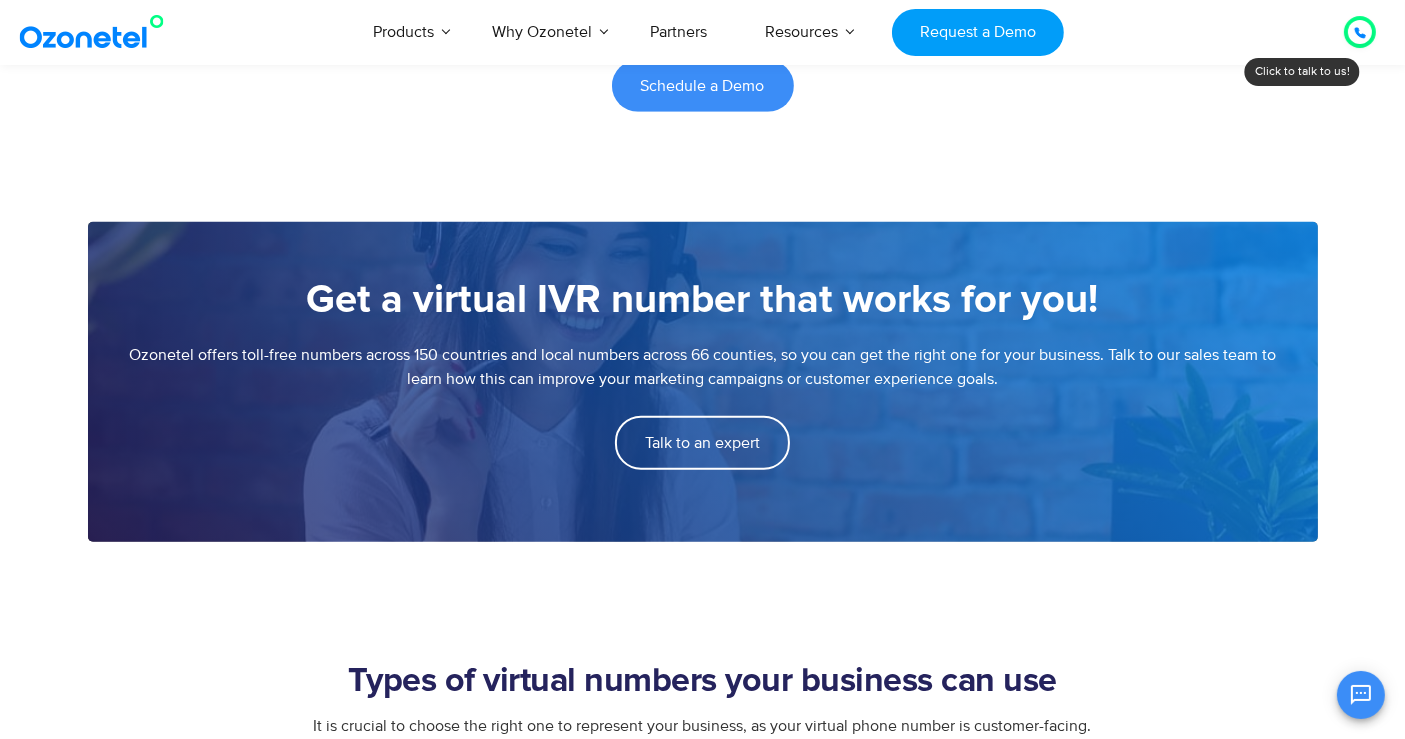 scroll, scrollTop: 1555, scrollLeft: 0, axis: vertical 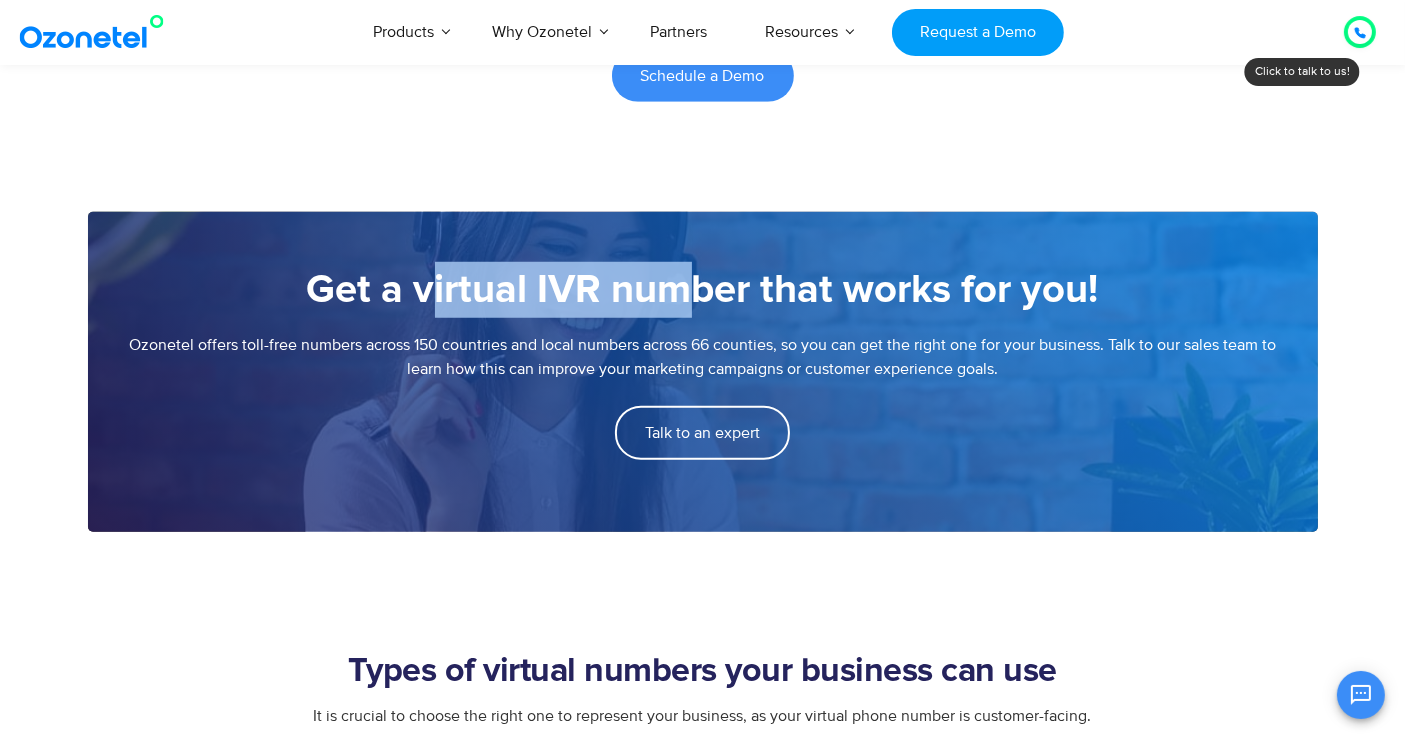 drag, startPoint x: 422, startPoint y: 282, endPoint x: 724, endPoint y: 292, distance: 302.16553 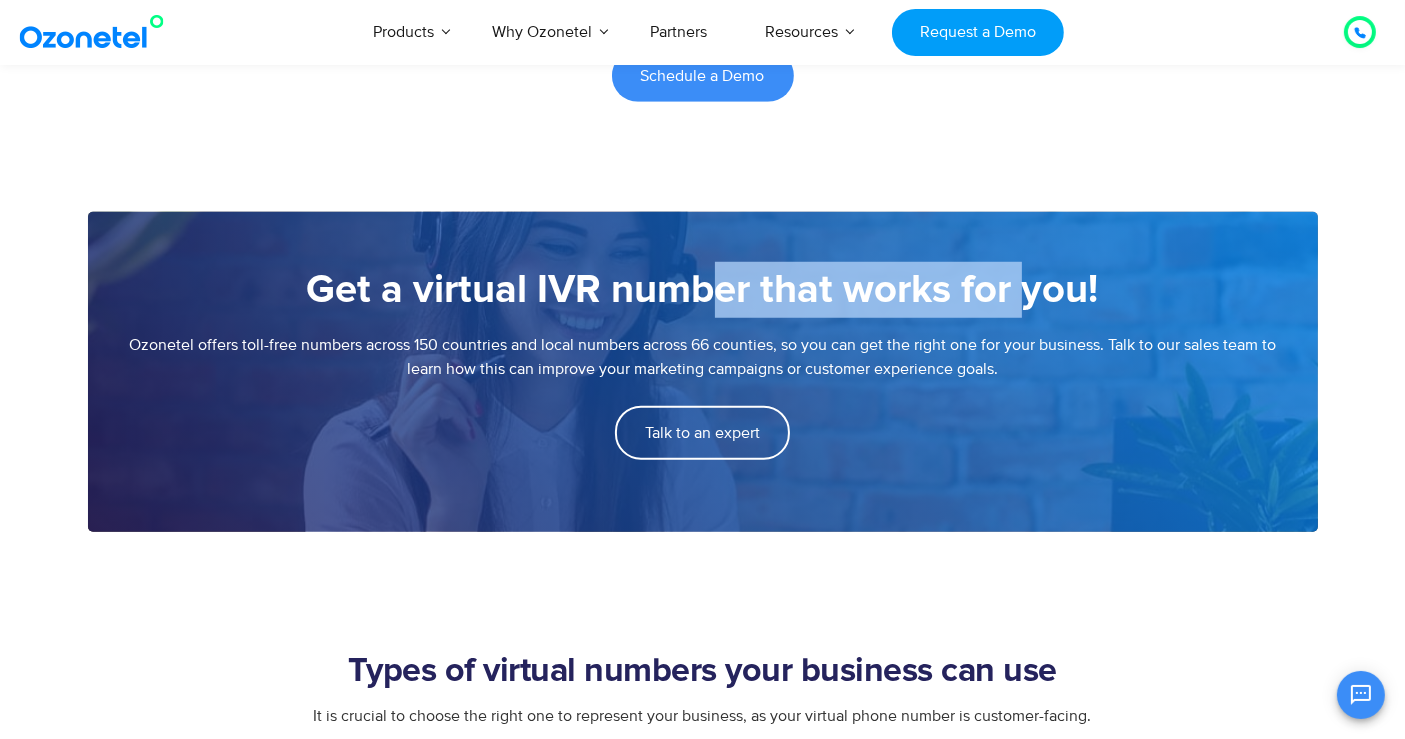 drag, startPoint x: 724, startPoint y: 292, endPoint x: 1027, endPoint y: 284, distance: 303.1056 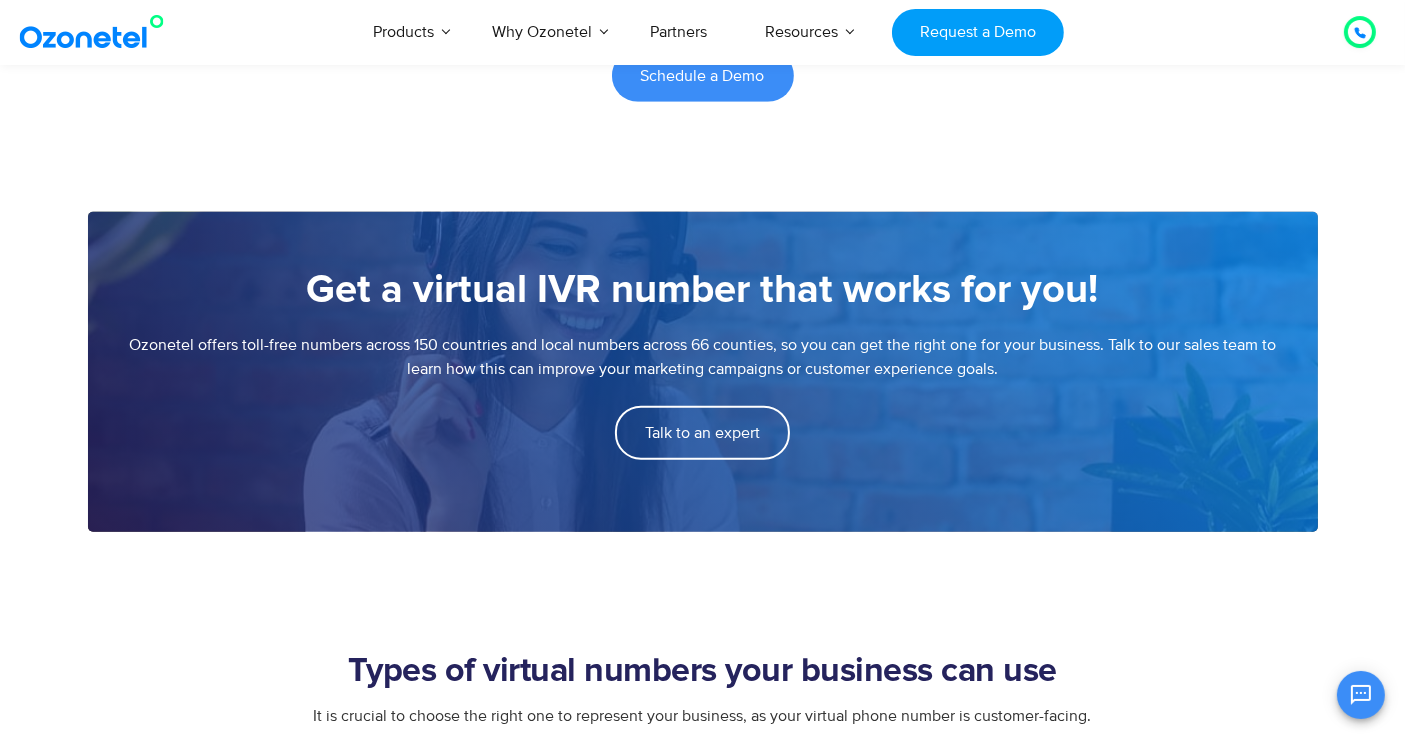 click on "Types of virtual numbers your business can use
It is crucial to choose the right one to represent your business, as your virtual phone number is customer-facing.
1
Toll-free numbers
Your business can use our toll-free number solution to create a customer service helpline that is easy (and free) for customers to call. Toll-free numbers can also boost  successful marketing campaigns.
2
Local numbers
We provide businesses across the globe with virtual numbers that look like local landline or mobile phone numbers. This improves answer rates on their outbound calling campaigns." at bounding box center [702, 828] 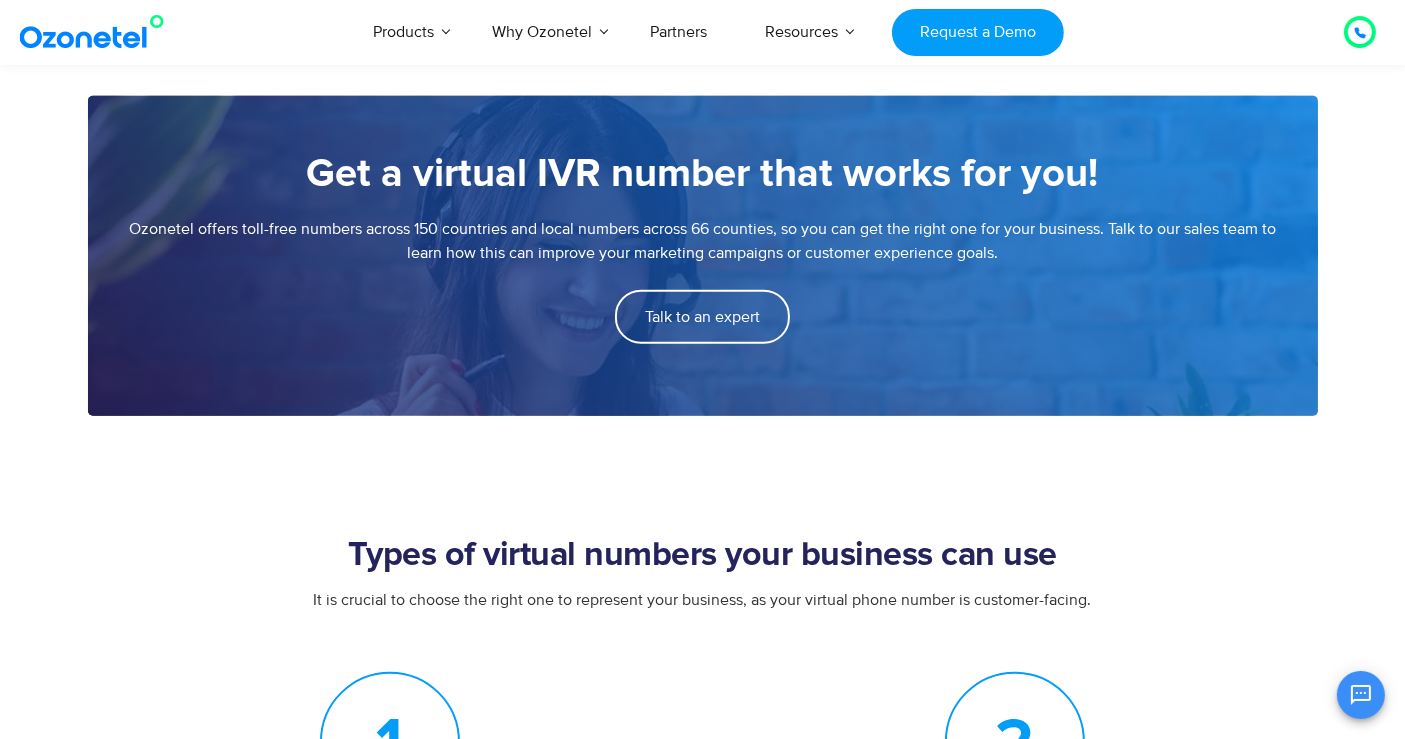 scroll, scrollTop: 1888, scrollLeft: 0, axis: vertical 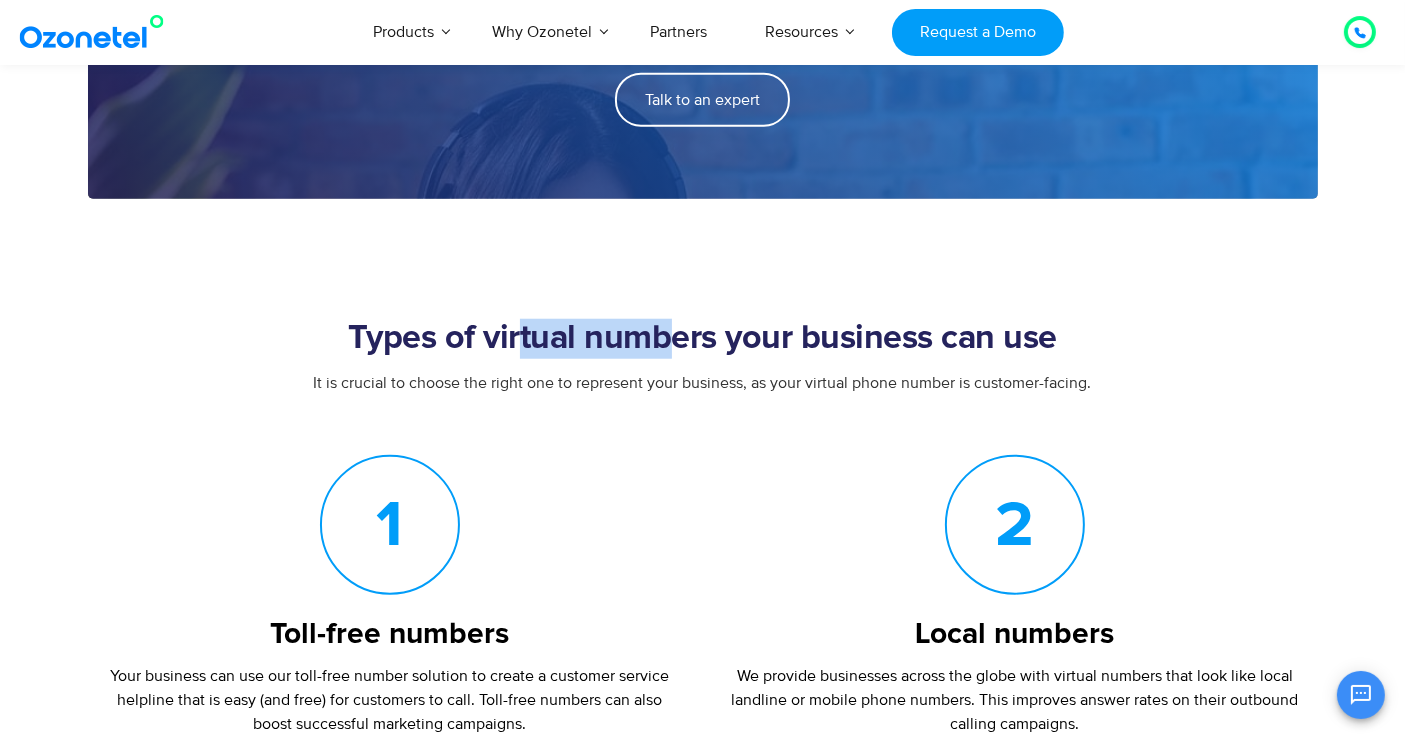 drag, startPoint x: 525, startPoint y: 324, endPoint x: 746, endPoint y: 328, distance: 221.0362 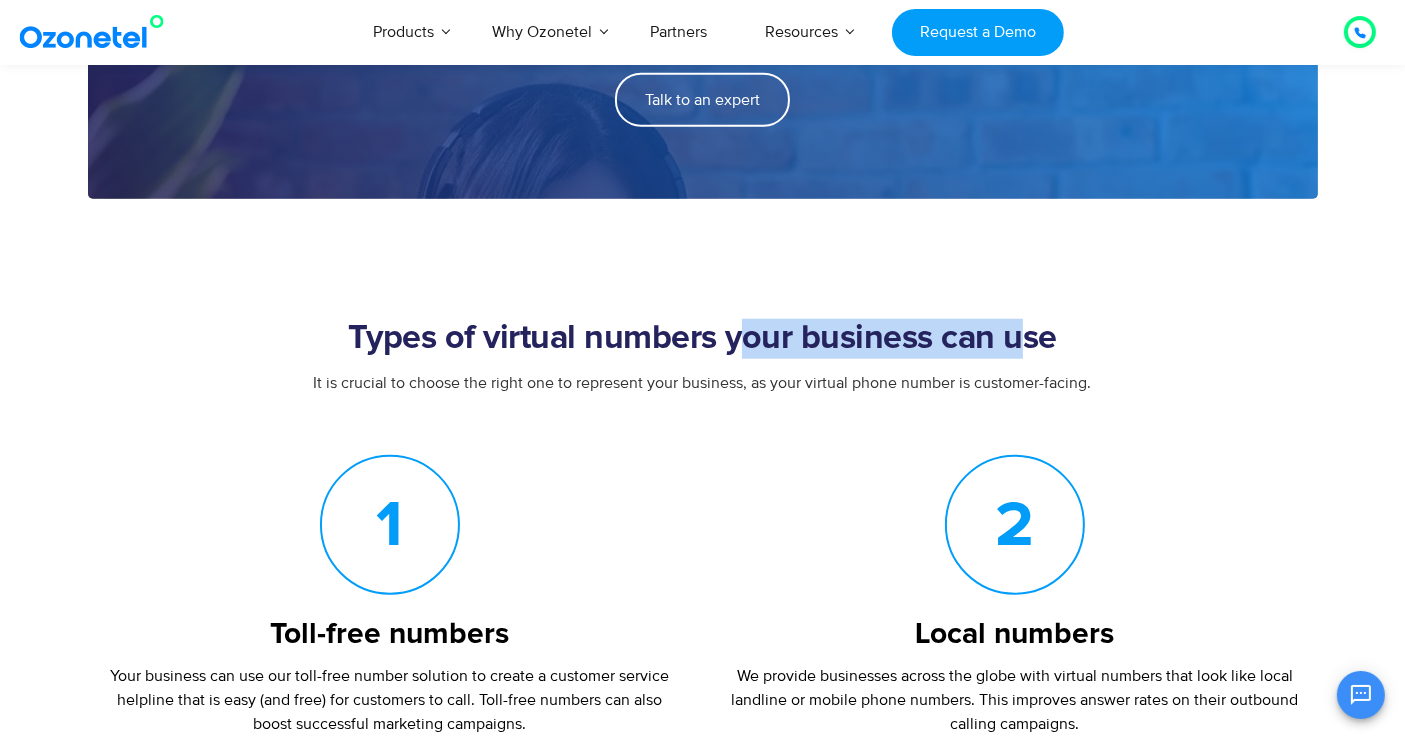 drag, startPoint x: 748, startPoint y: 328, endPoint x: 995, endPoint y: 333, distance: 247.0506 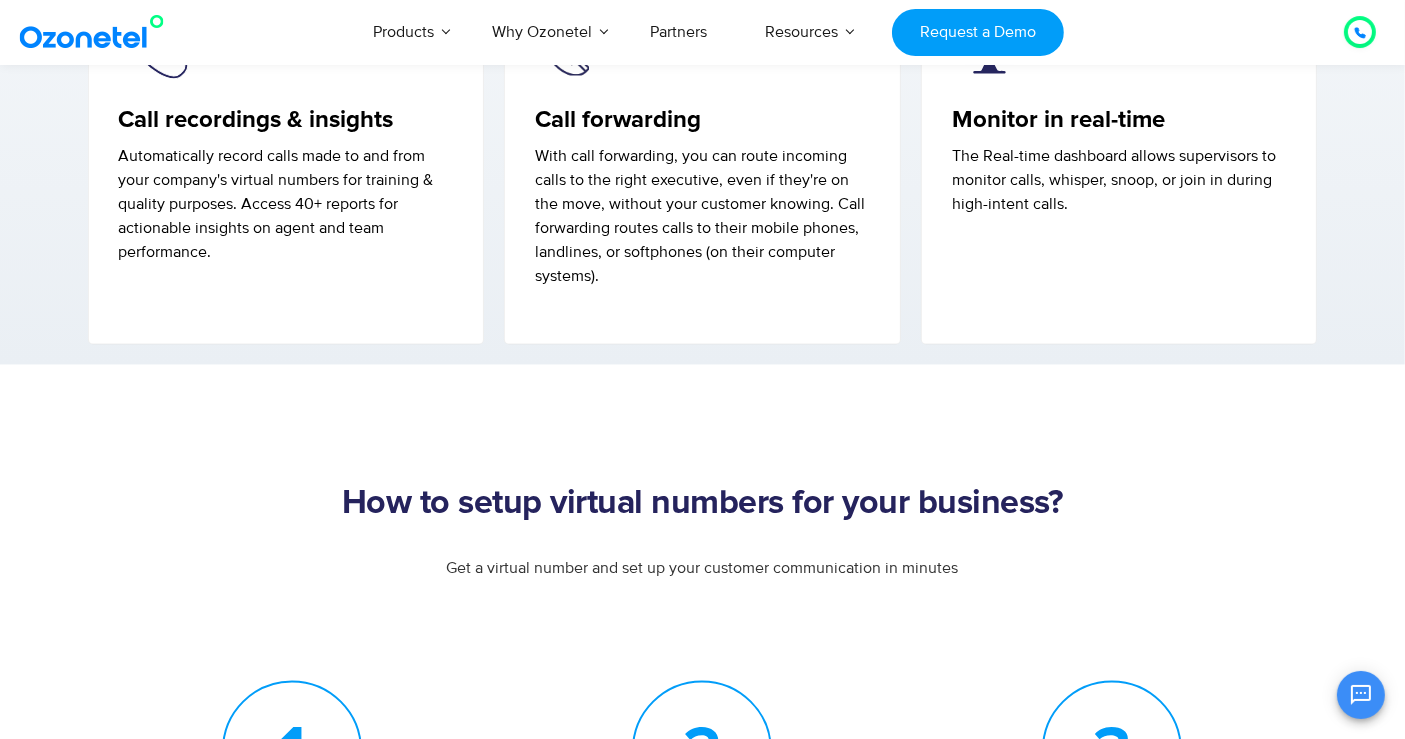 scroll, scrollTop: 4000, scrollLeft: 0, axis: vertical 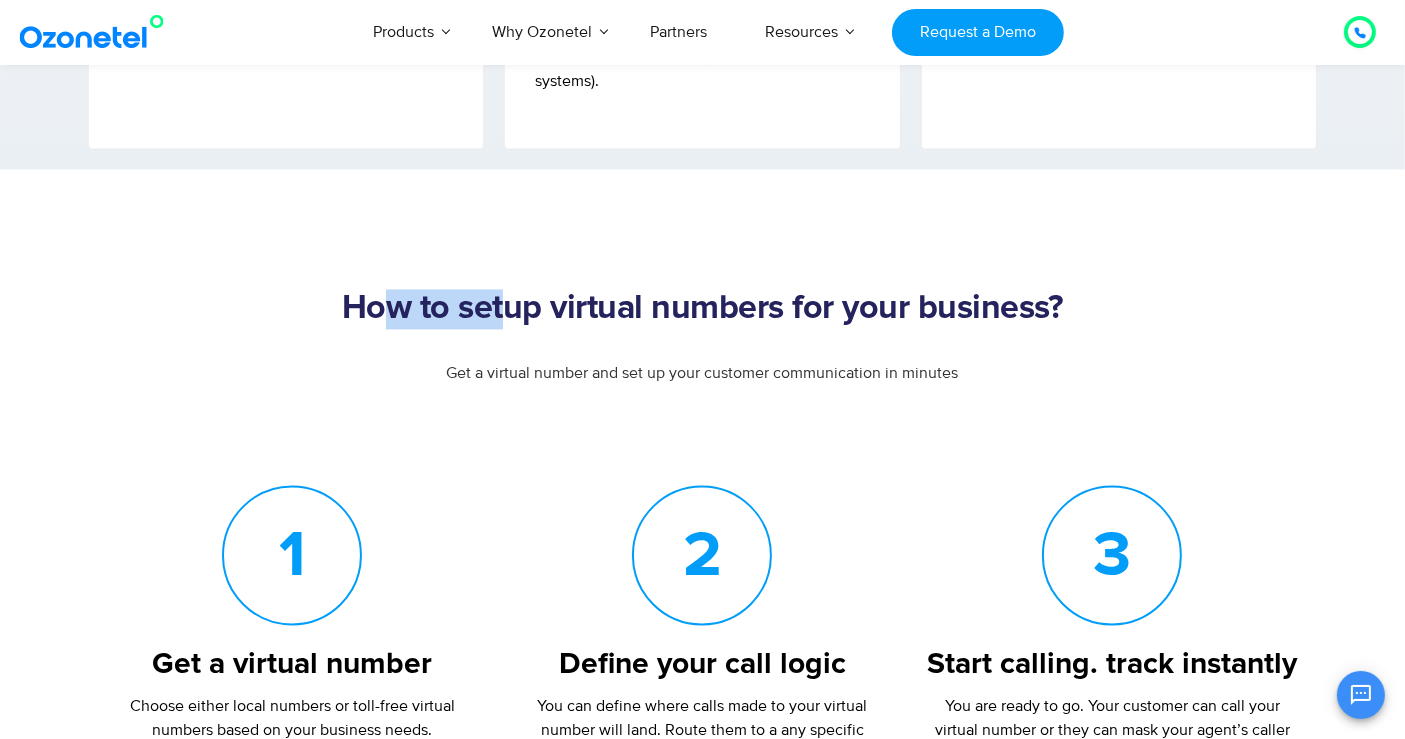 drag, startPoint x: 390, startPoint y: 301, endPoint x: 531, endPoint y: 298, distance: 141.0319 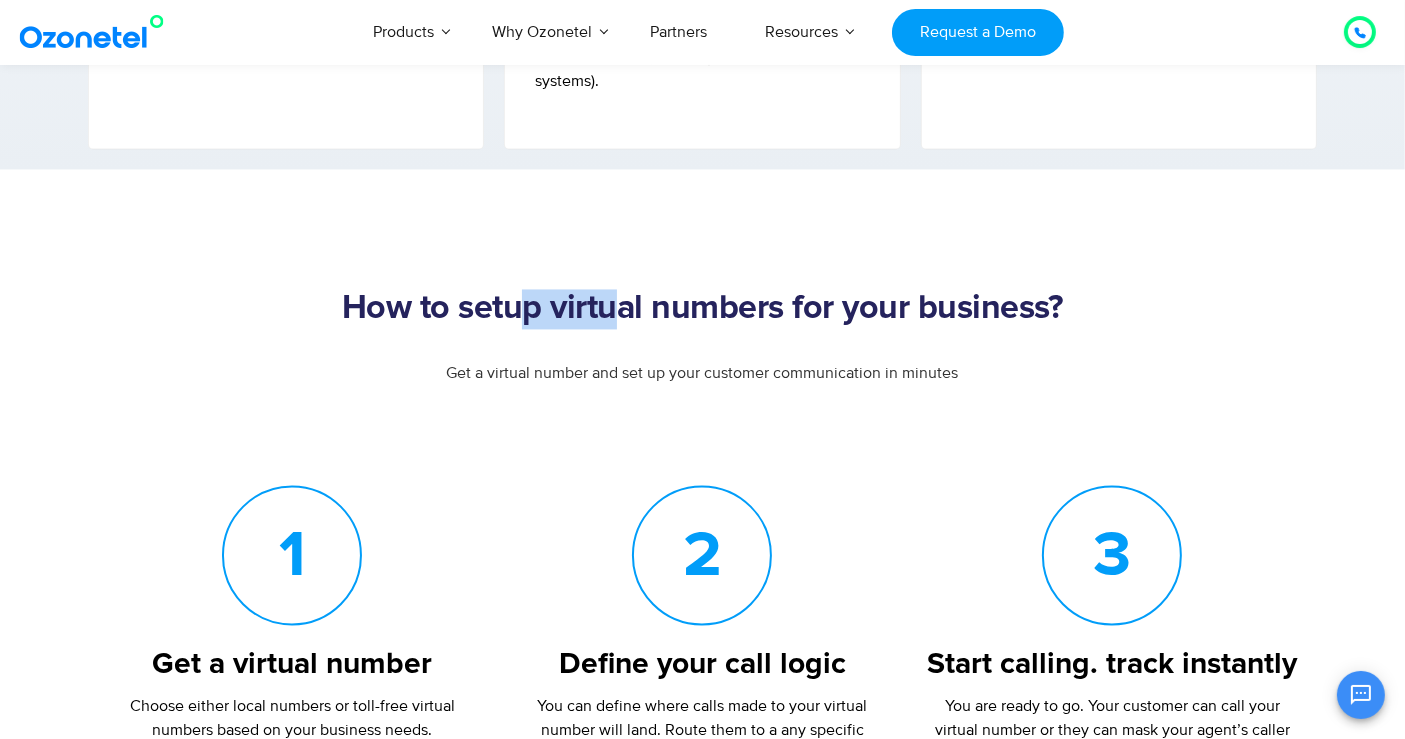 drag, startPoint x: 531, startPoint y: 298, endPoint x: 608, endPoint y: 305, distance: 77.31753 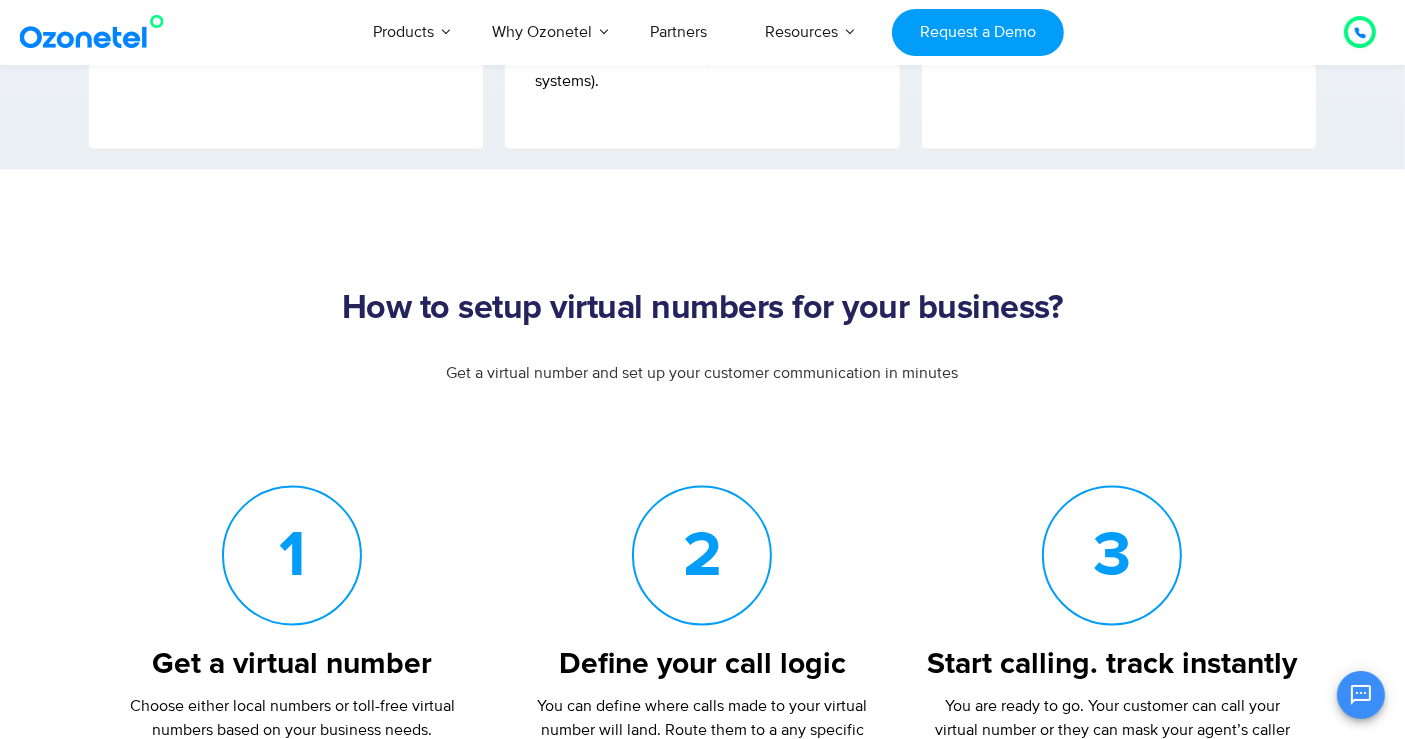click on "How to setup virtual numbers for your business?" at bounding box center (703, 309) 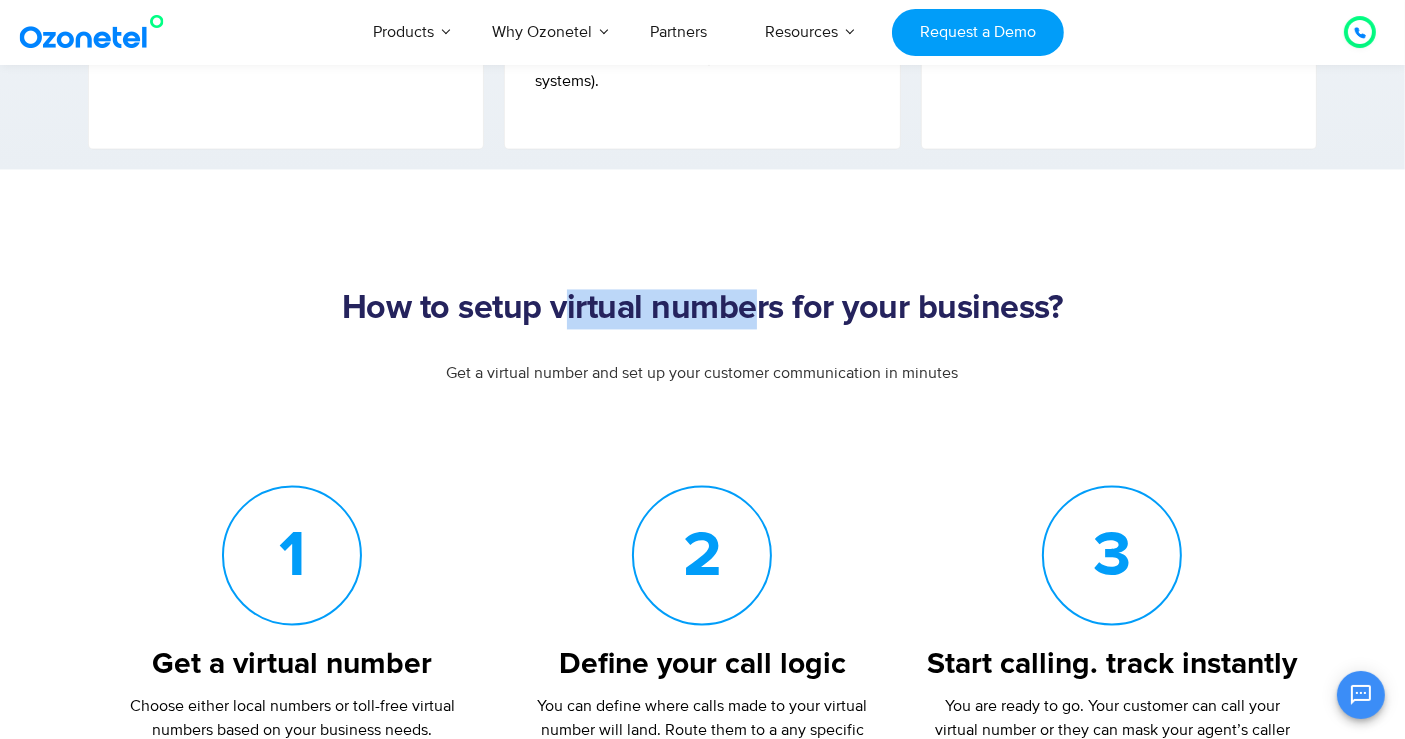 drag, startPoint x: 562, startPoint y: 306, endPoint x: 779, endPoint y: 301, distance: 217.0576 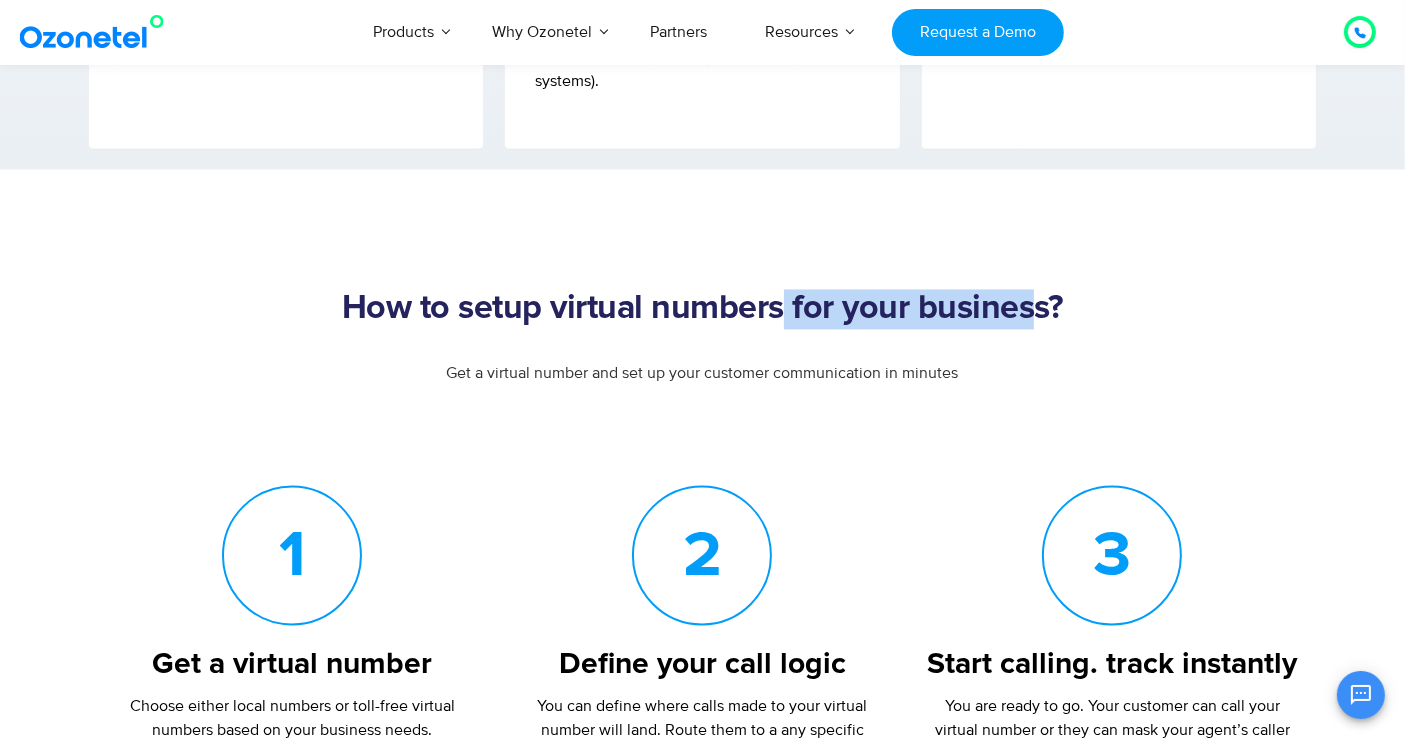 drag, startPoint x: 779, startPoint y: 301, endPoint x: 1033, endPoint y: 312, distance: 254.23808 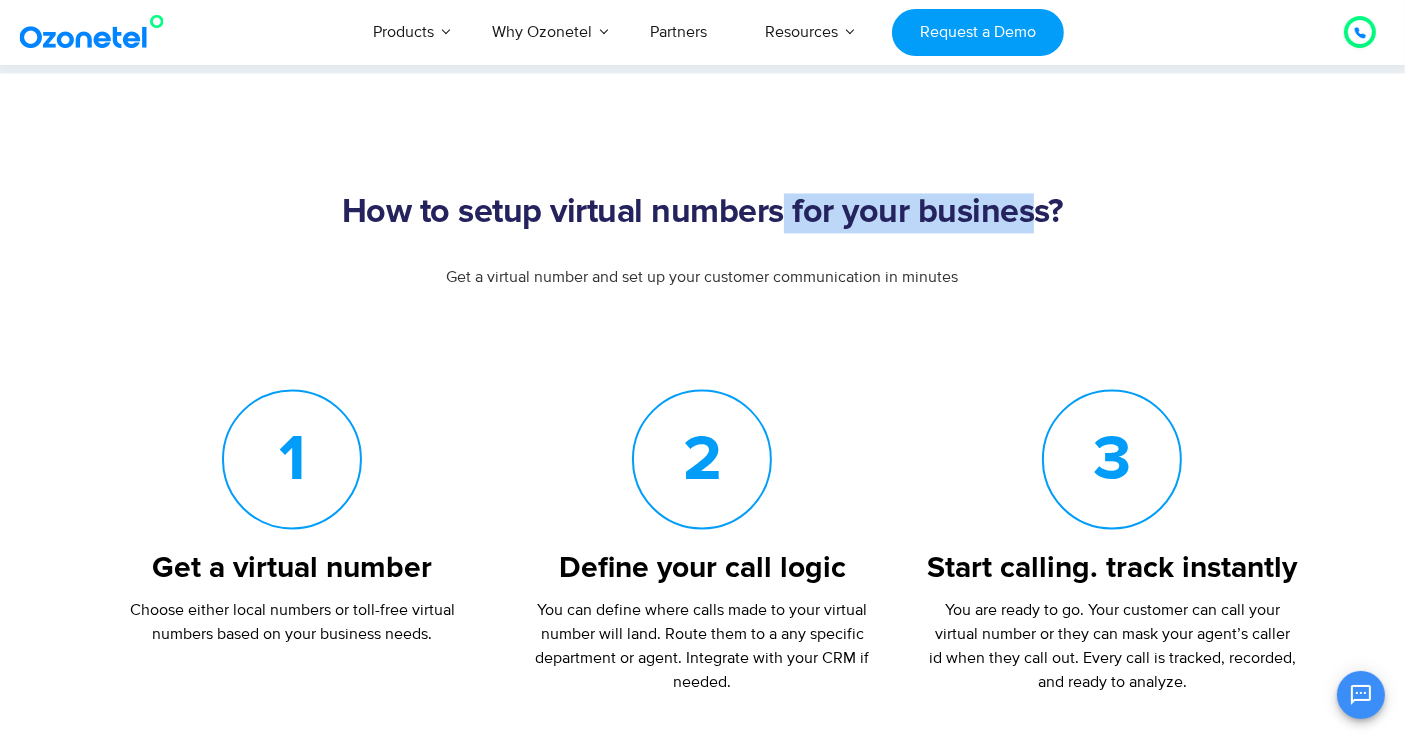 scroll, scrollTop: 4222, scrollLeft: 0, axis: vertical 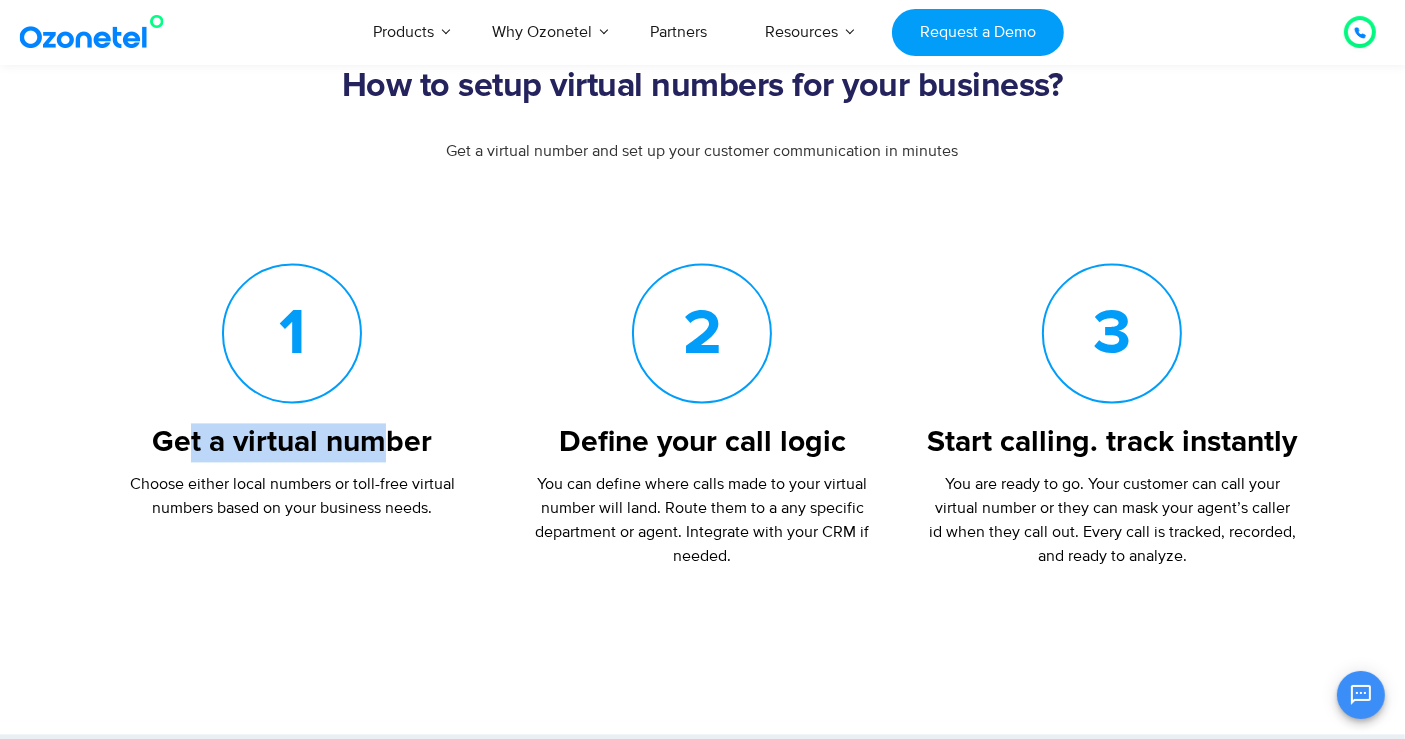 drag, startPoint x: 188, startPoint y: 428, endPoint x: 384, endPoint y: 424, distance: 196.04082 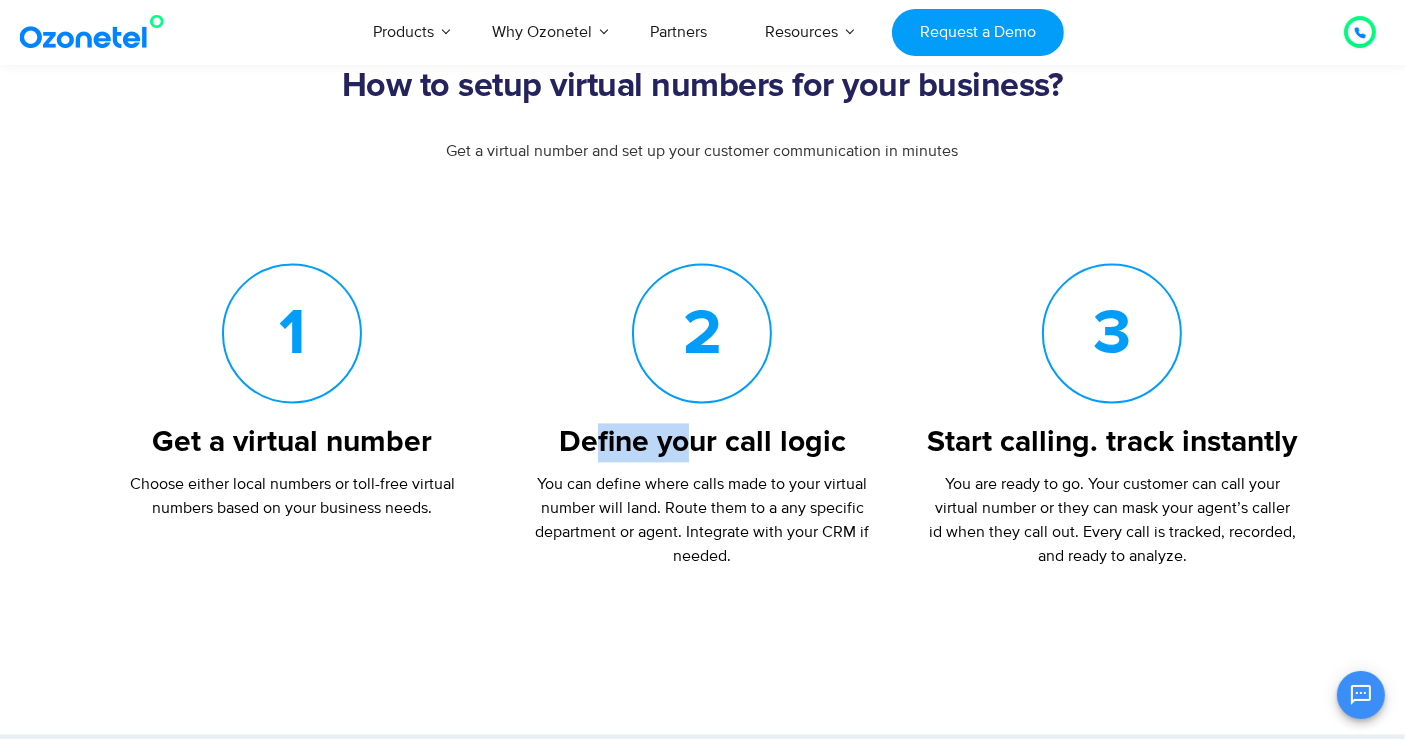 drag, startPoint x: 599, startPoint y: 430, endPoint x: 712, endPoint y: 438, distance: 113.28283 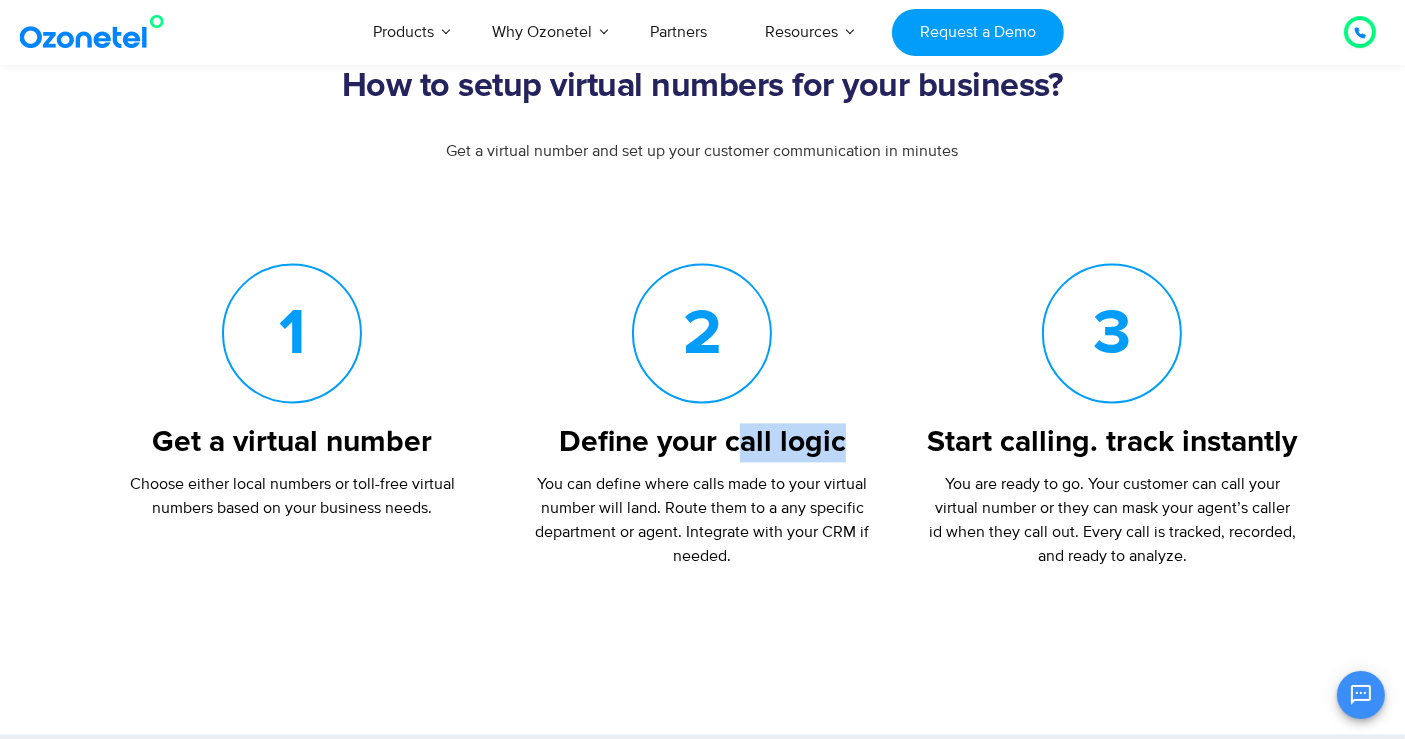 drag, startPoint x: 740, startPoint y: 439, endPoint x: 870, endPoint y: 430, distance: 130.31117 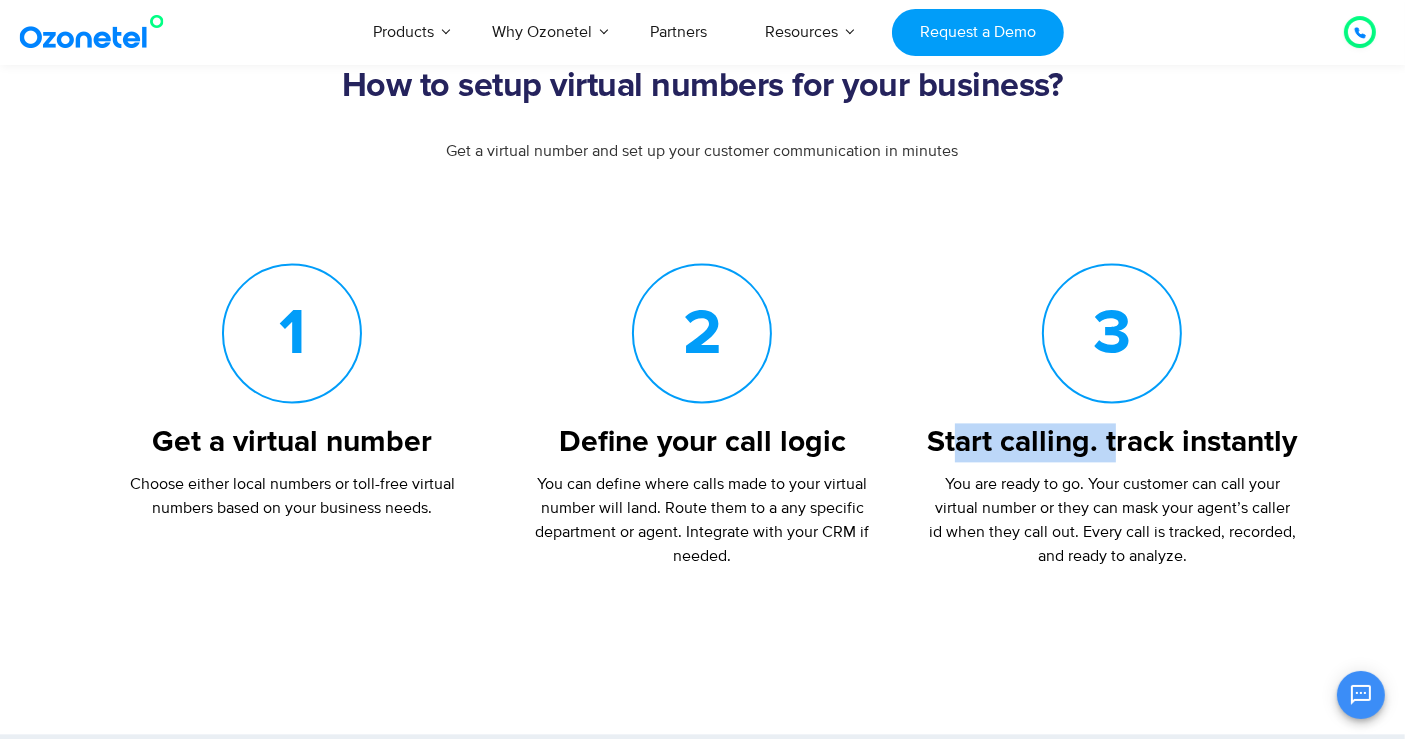 drag, startPoint x: 957, startPoint y: 430, endPoint x: 1117, endPoint y: 434, distance: 160.04999 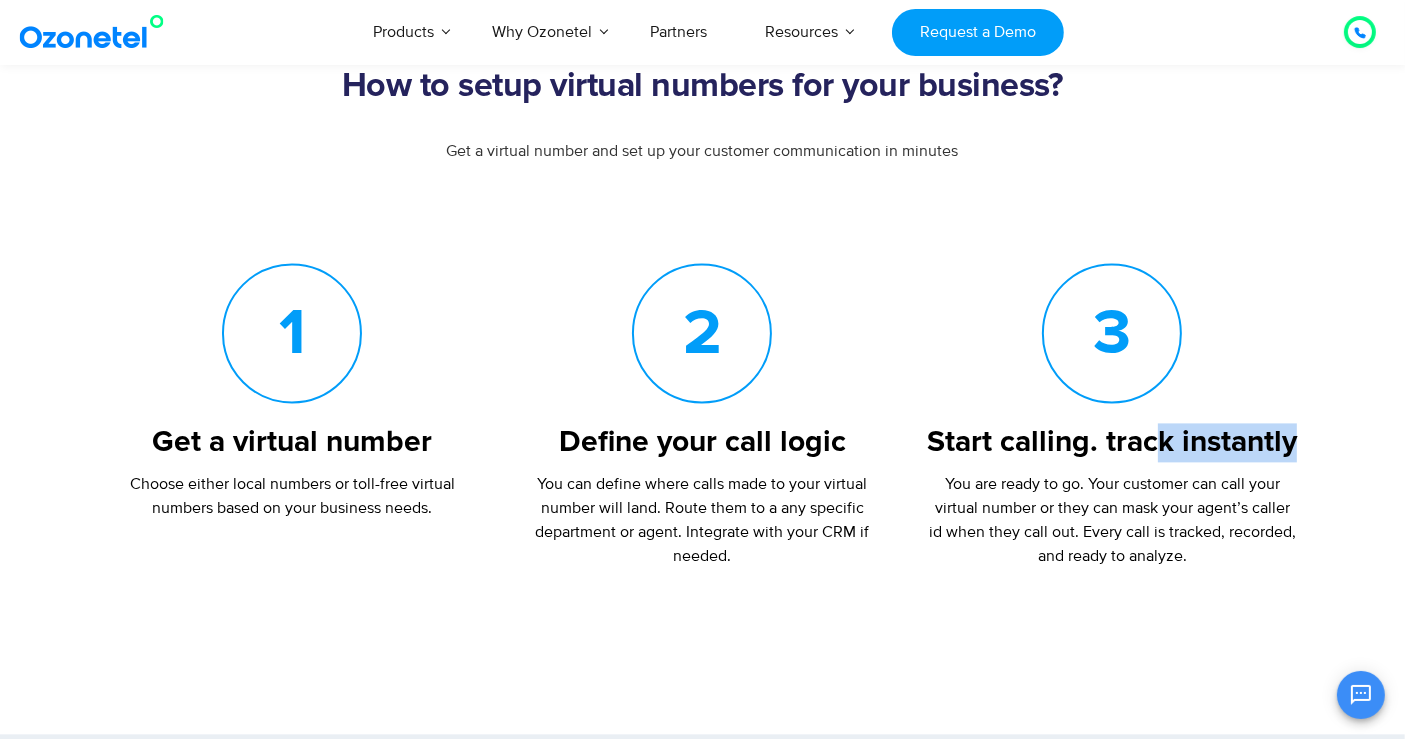 drag, startPoint x: 1164, startPoint y: 430, endPoint x: 1290, endPoint y: 429, distance: 126.00397 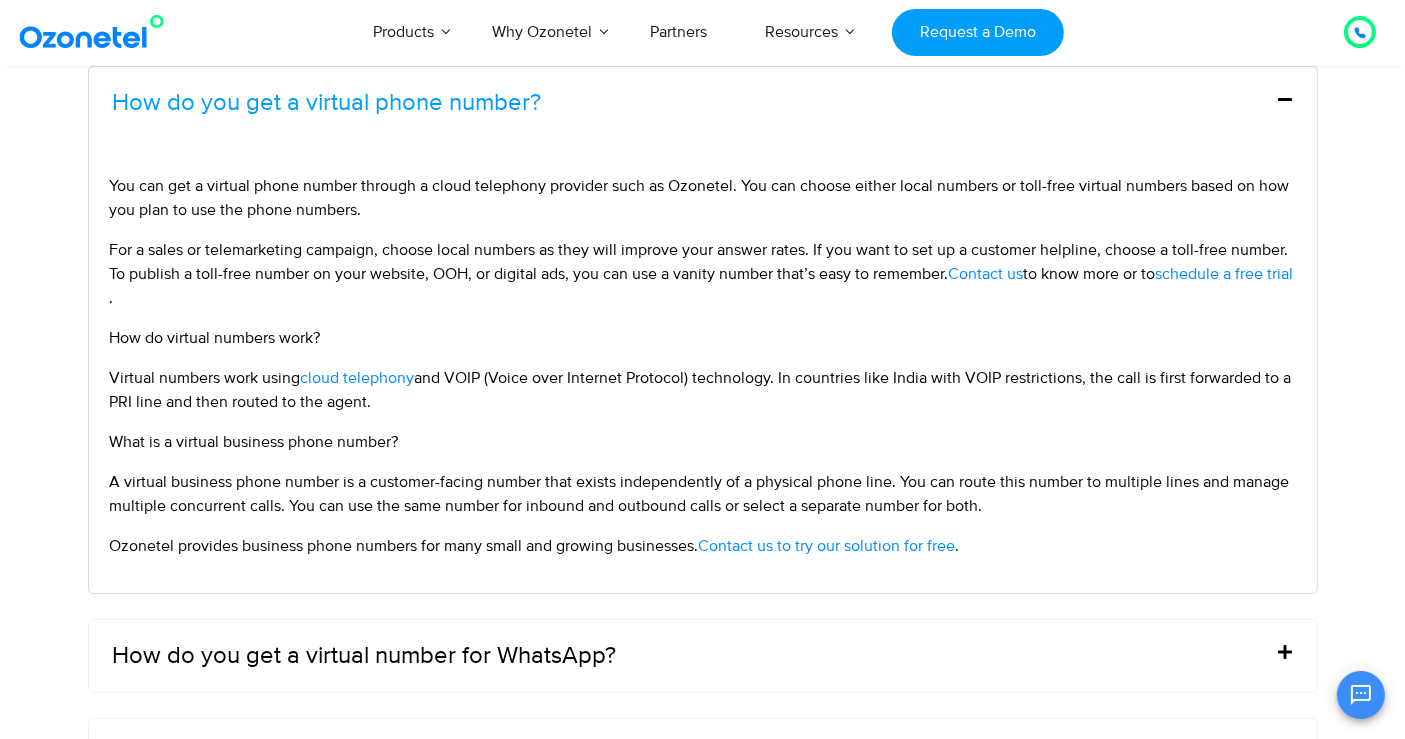 scroll, scrollTop: 8222, scrollLeft: 0, axis: vertical 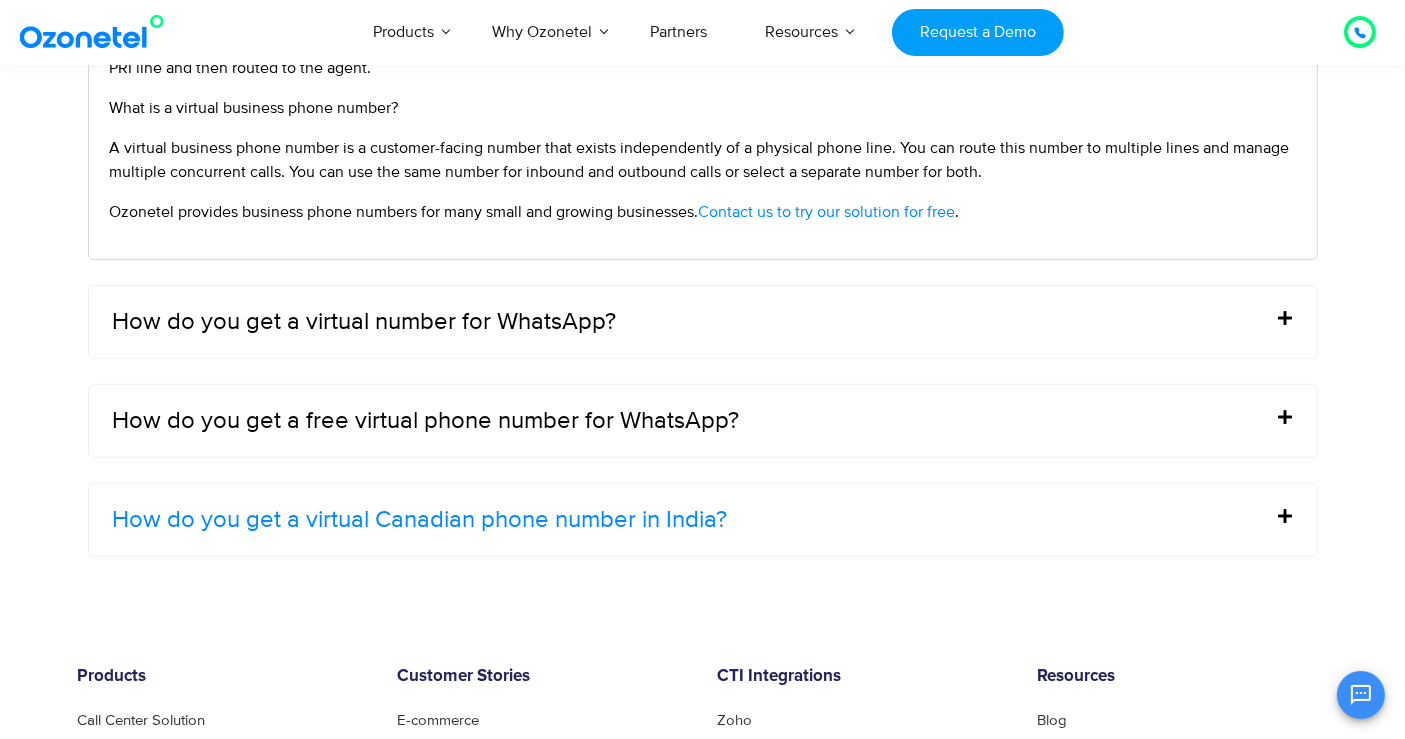 click on "How do you get a virtual Canadian phone number in India?" at bounding box center (420, 520) 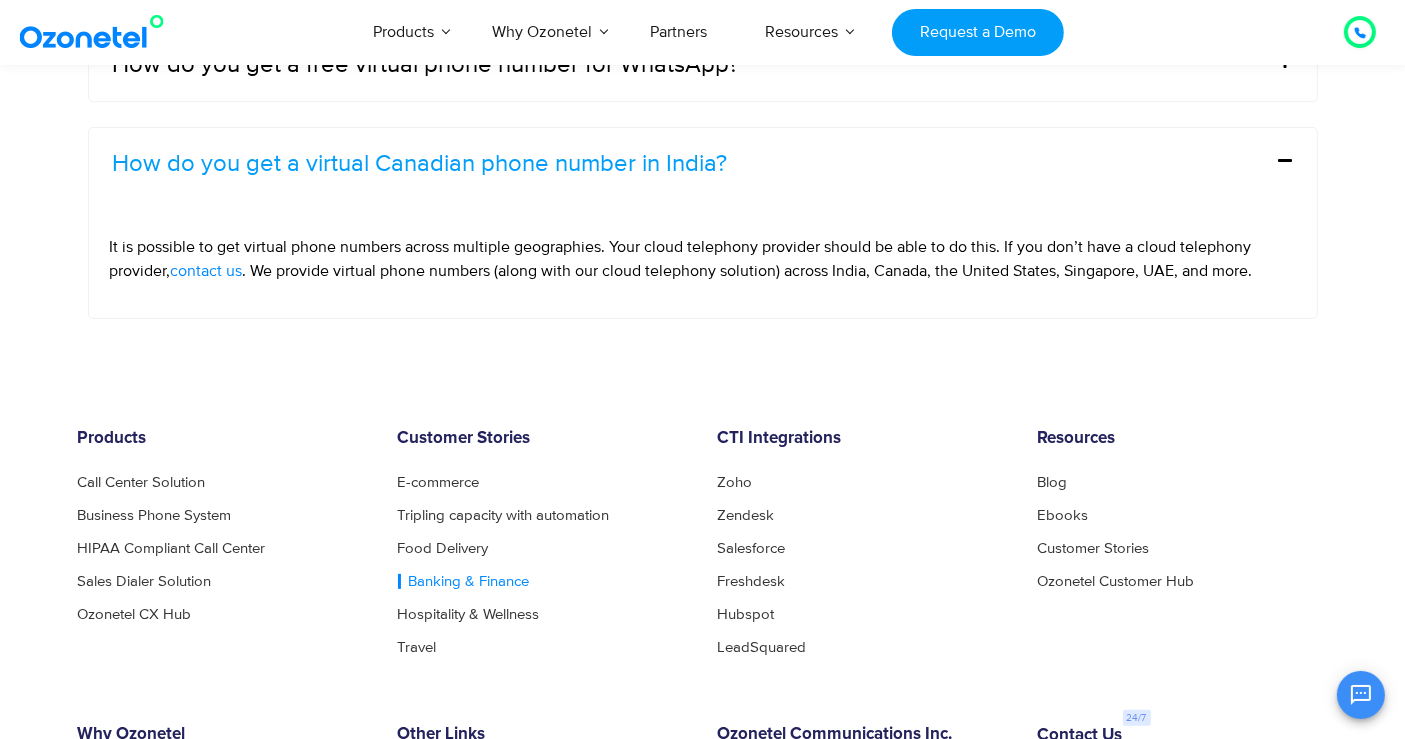 scroll, scrollTop: 8000, scrollLeft: 0, axis: vertical 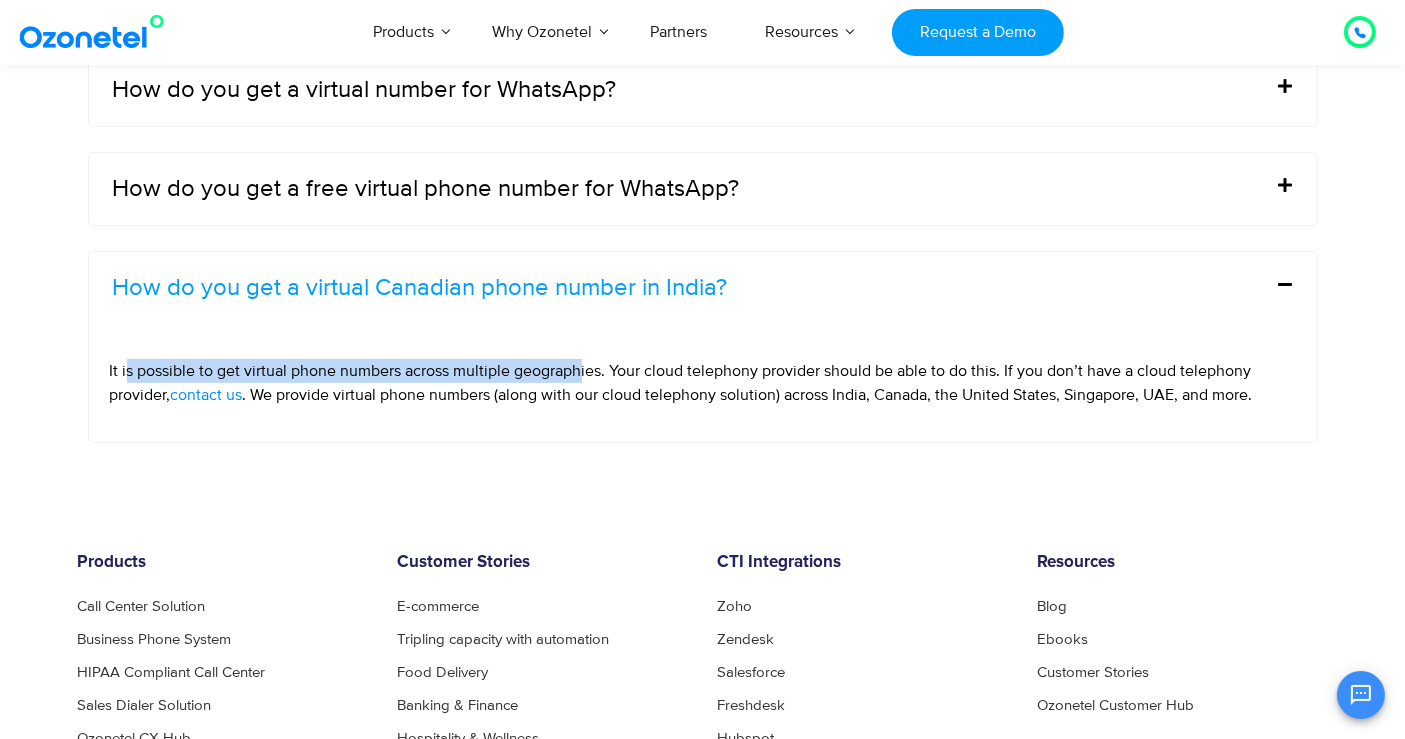 drag, startPoint x: 126, startPoint y: 356, endPoint x: 613, endPoint y: 362, distance: 487.03696 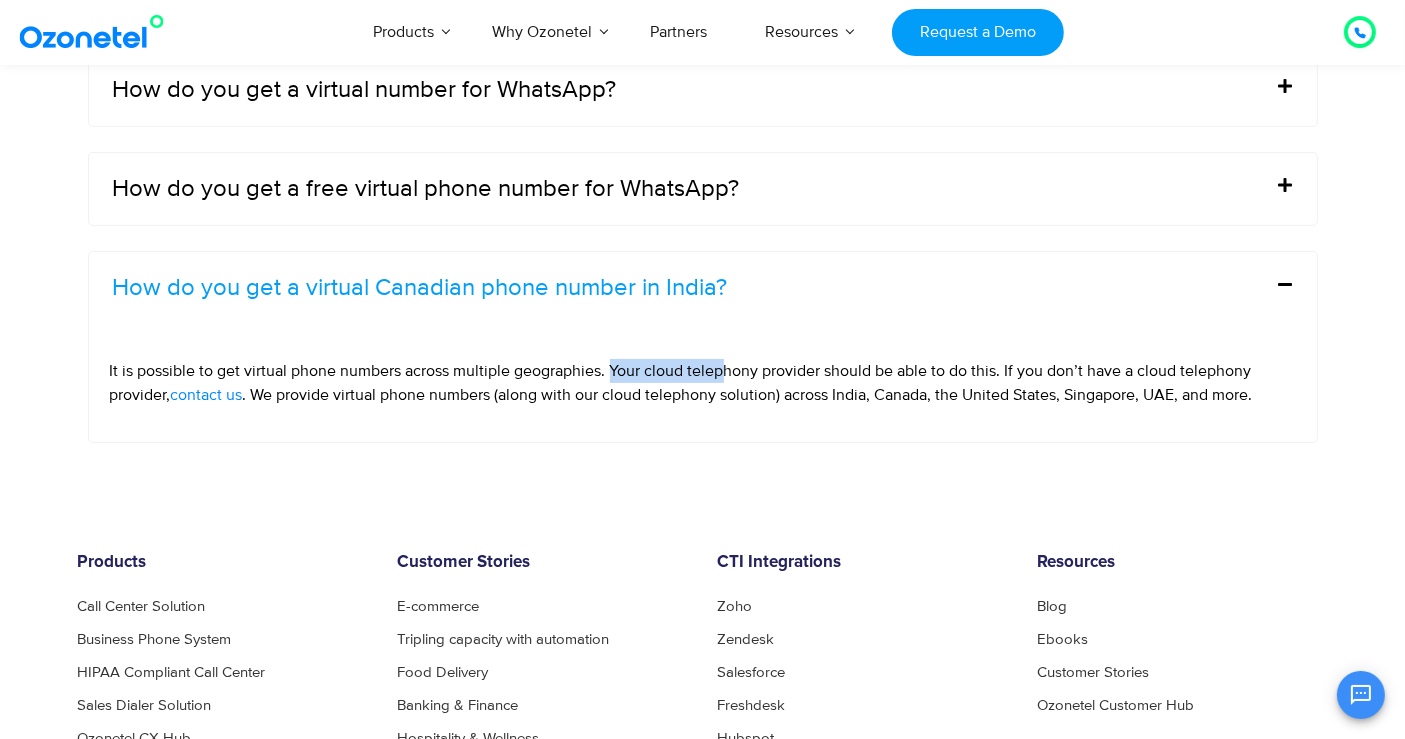 drag, startPoint x: 613, startPoint y: 362, endPoint x: 728, endPoint y: 369, distance: 115.212845 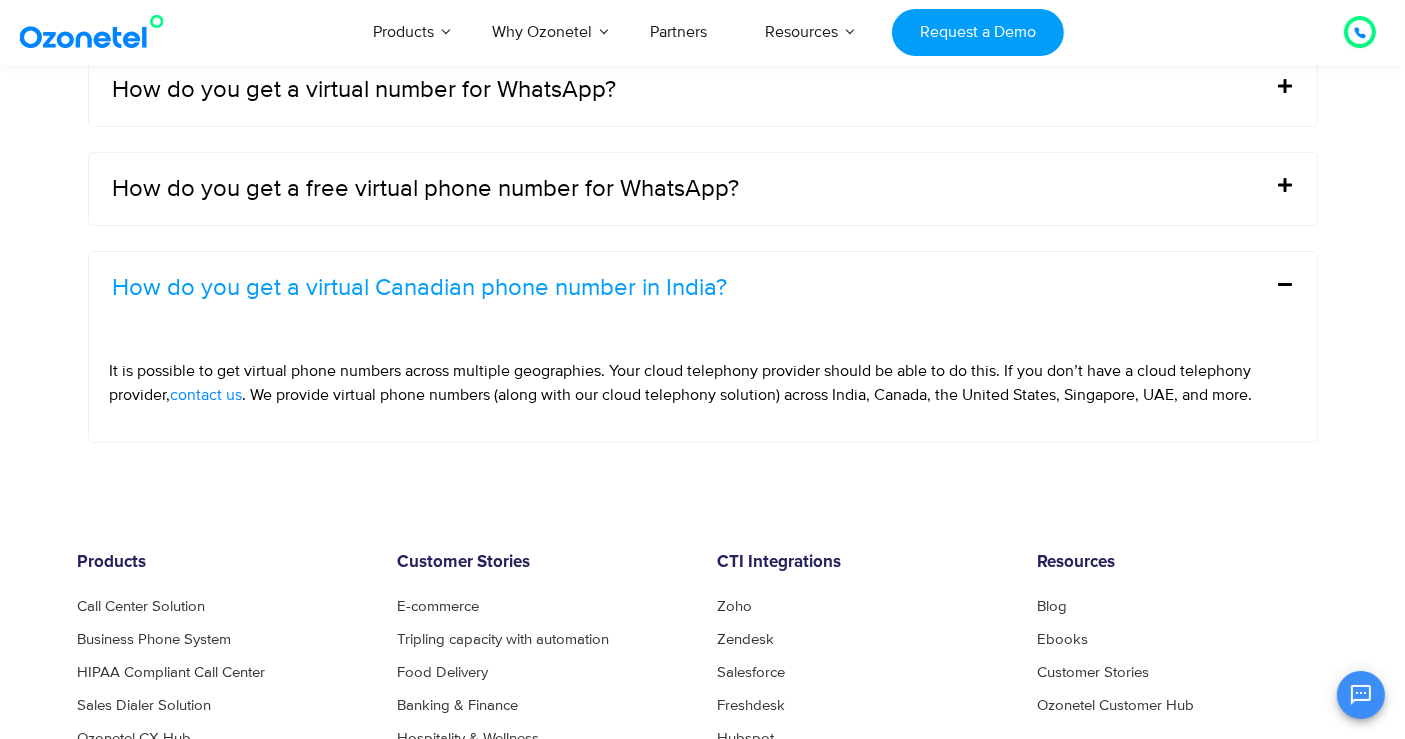 click on "It is possible to get virtual phone numbers across multiple geographies. Your cloud telephony provider should be able to do this. If you don’t have a cloud telephony provider," at bounding box center [681, 383] 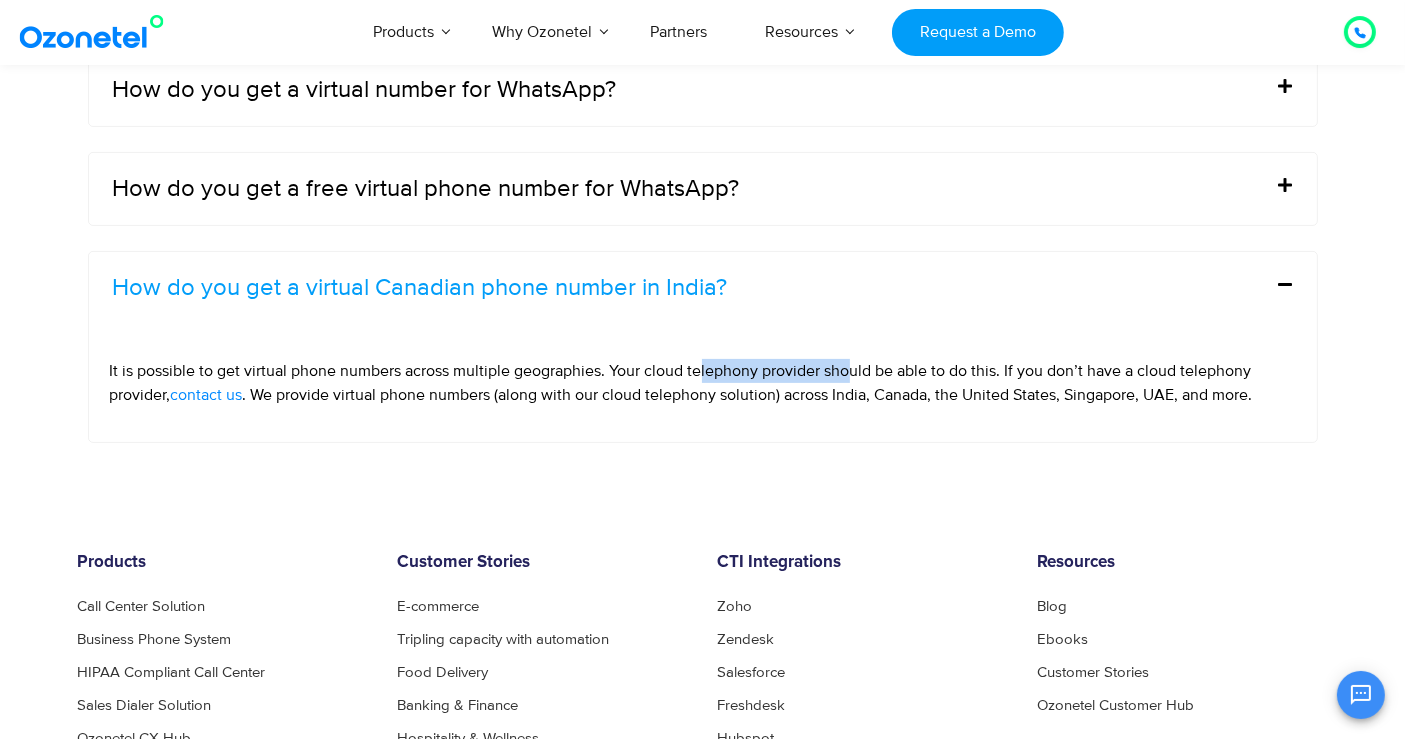 drag, startPoint x: 704, startPoint y: 361, endPoint x: 882, endPoint y: 360, distance: 178.0028 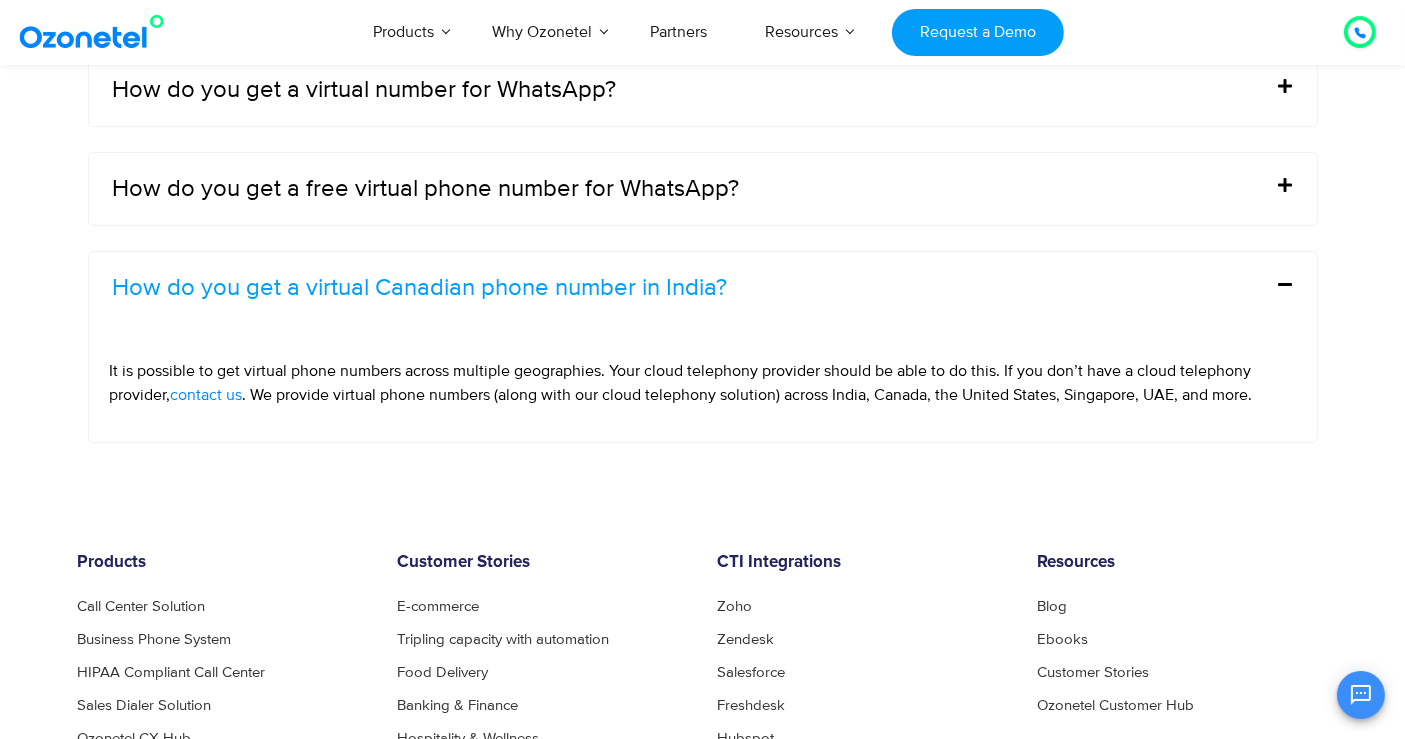 click on "It is possible to get virtual phone numbers across multiple geographies. Your cloud telephony provider should be able to do this. If you don’t have a cloud telephony provider," at bounding box center (681, 383) 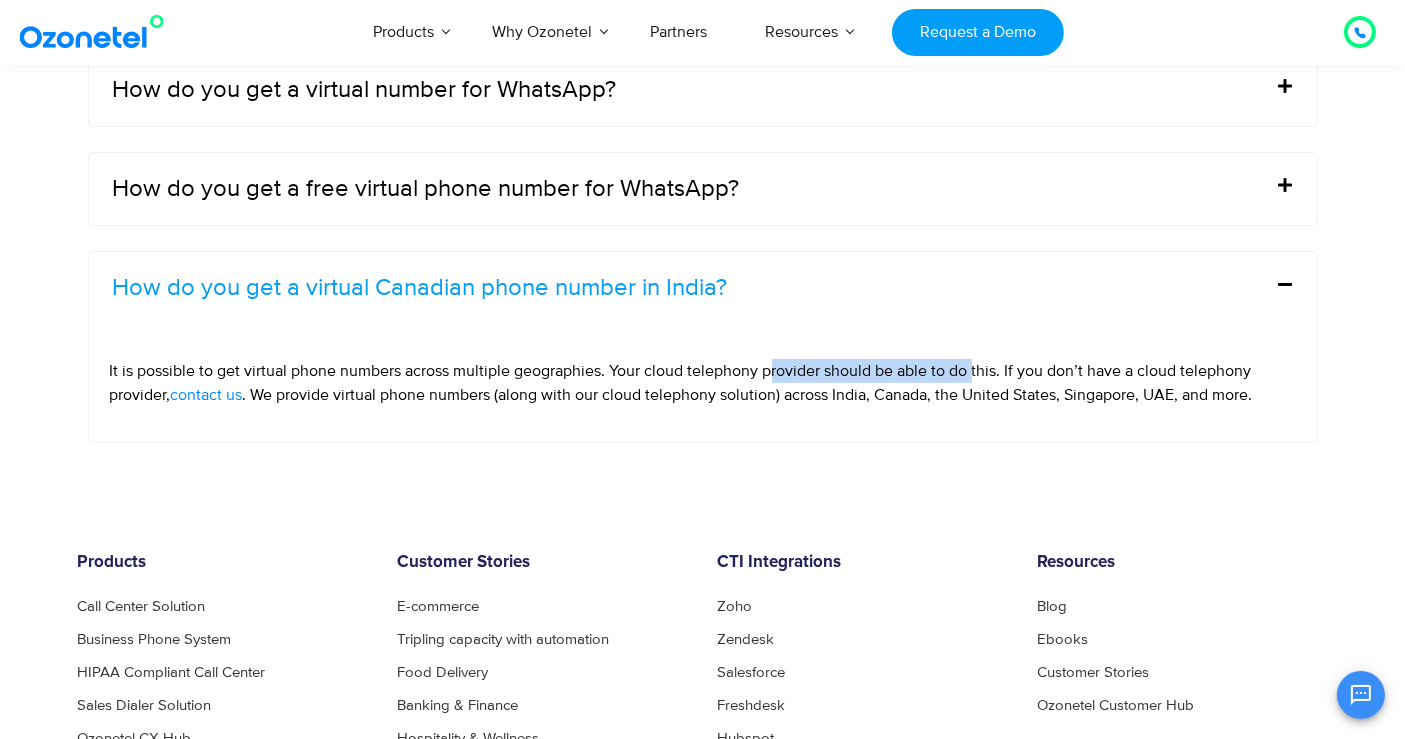 drag, startPoint x: 775, startPoint y: 358, endPoint x: 994, endPoint y: 364, distance: 219.08218 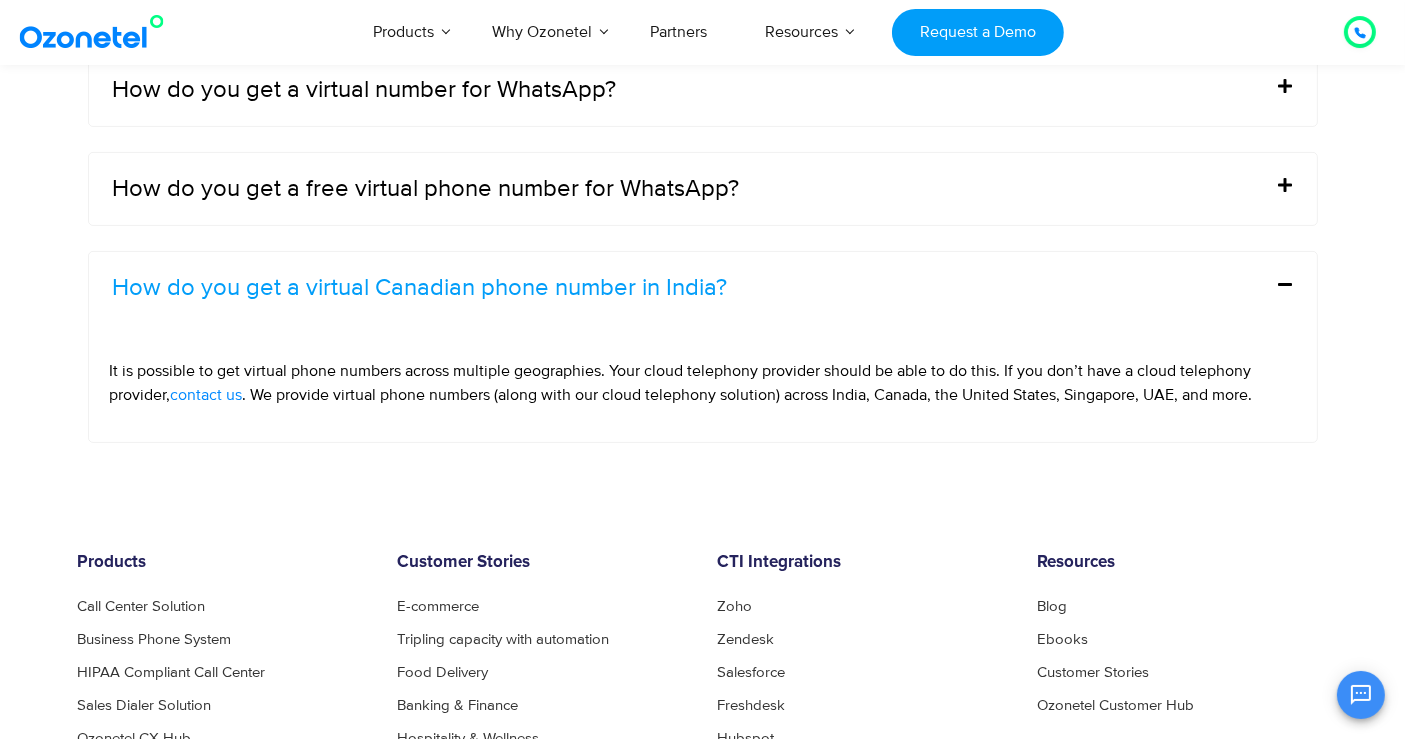 click on "It is possible to get virtual phone numbers across multiple geographies. Your cloud telephony provider should be able to do this. If you don’t have a cloud telephony provider," at bounding box center (681, 383) 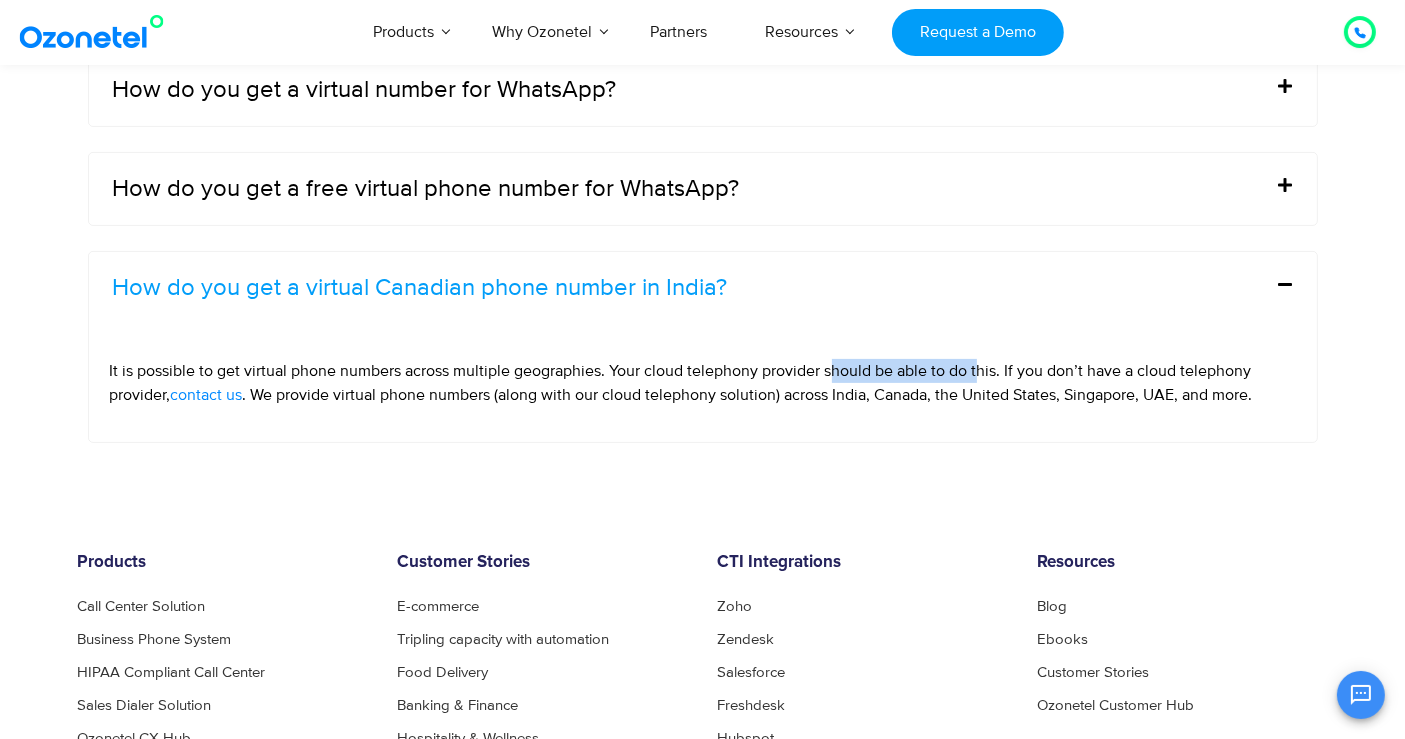 drag, startPoint x: 830, startPoint y: 354, endPoint x: 981, endPoint y: 356, distance: 151.01324 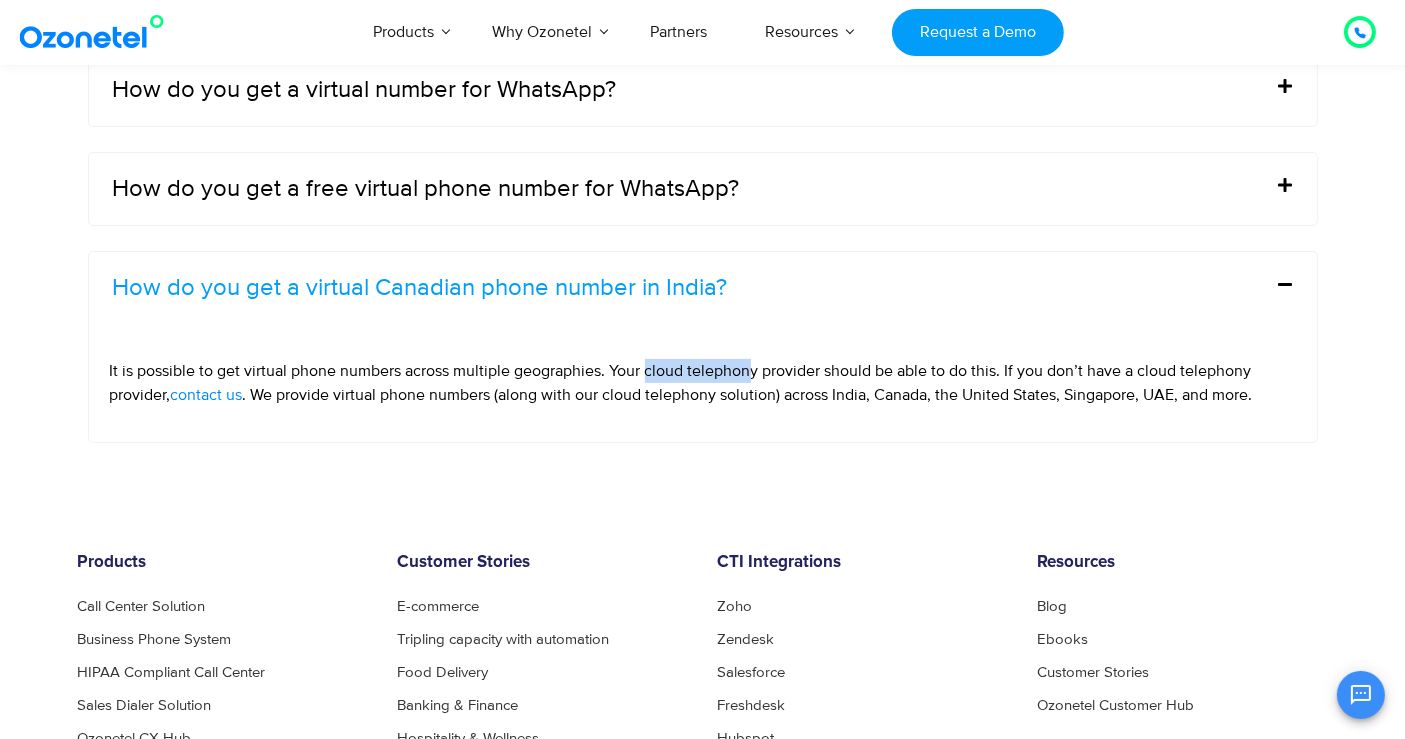 drag, startPoint x: 645, startPoint y: 354, endPoint x: 750, endPoint y: 351, distance: 105.04285 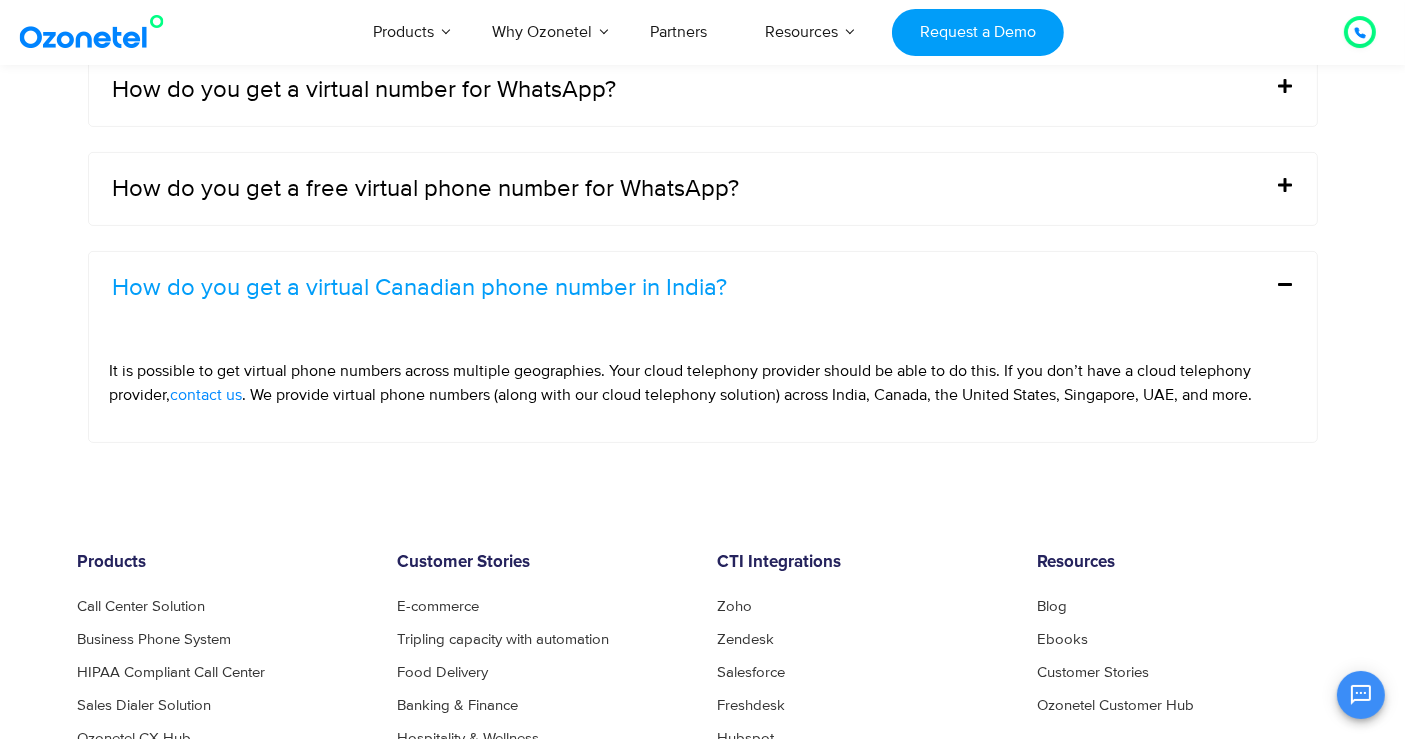 click on "It is possible to get virtual phone numbers across multiple geographies. Your cloud telephony provider should be able to do this. If you don’t have a cloud telephony provider," at bounding box center [681, 383] 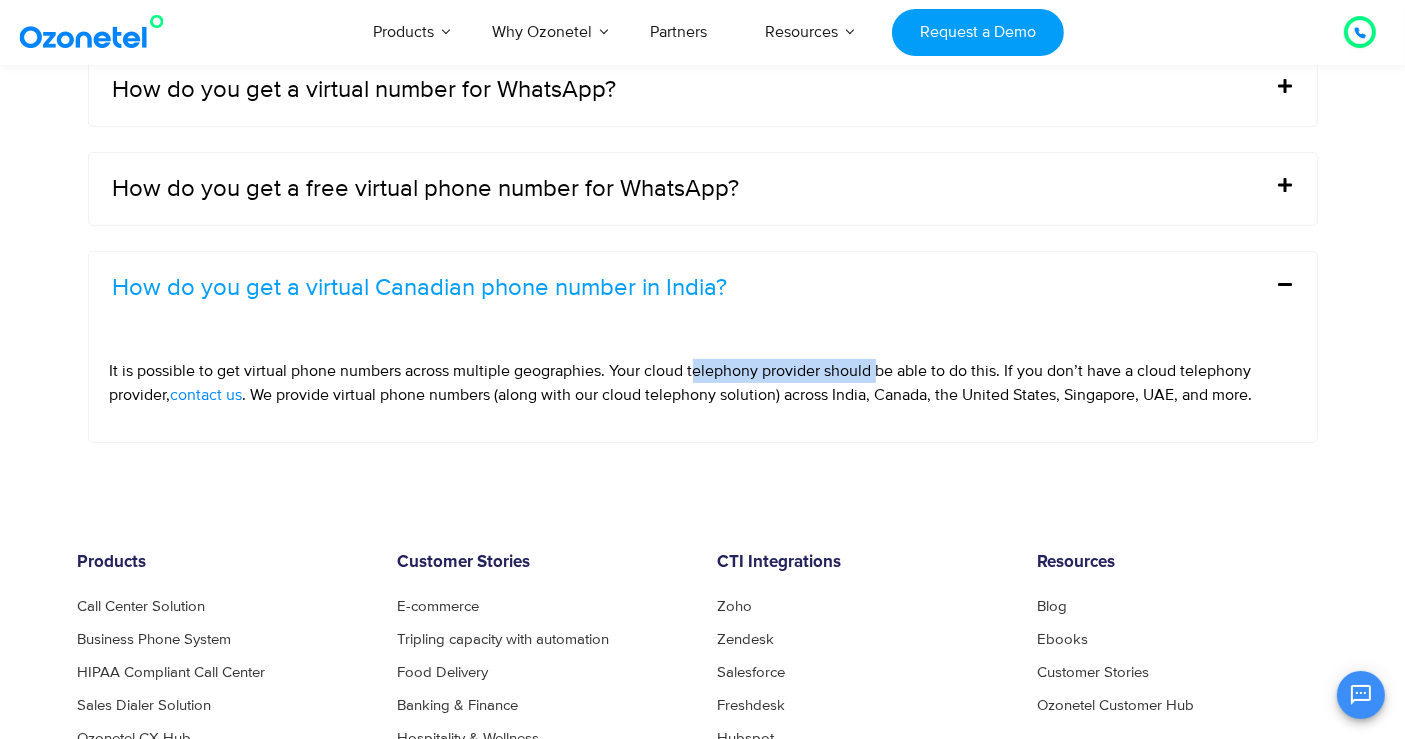 drag, startPoint x: 711, startPoint y: 363, endPoint x: 889, endPoint y: 368, distance: 178.0702 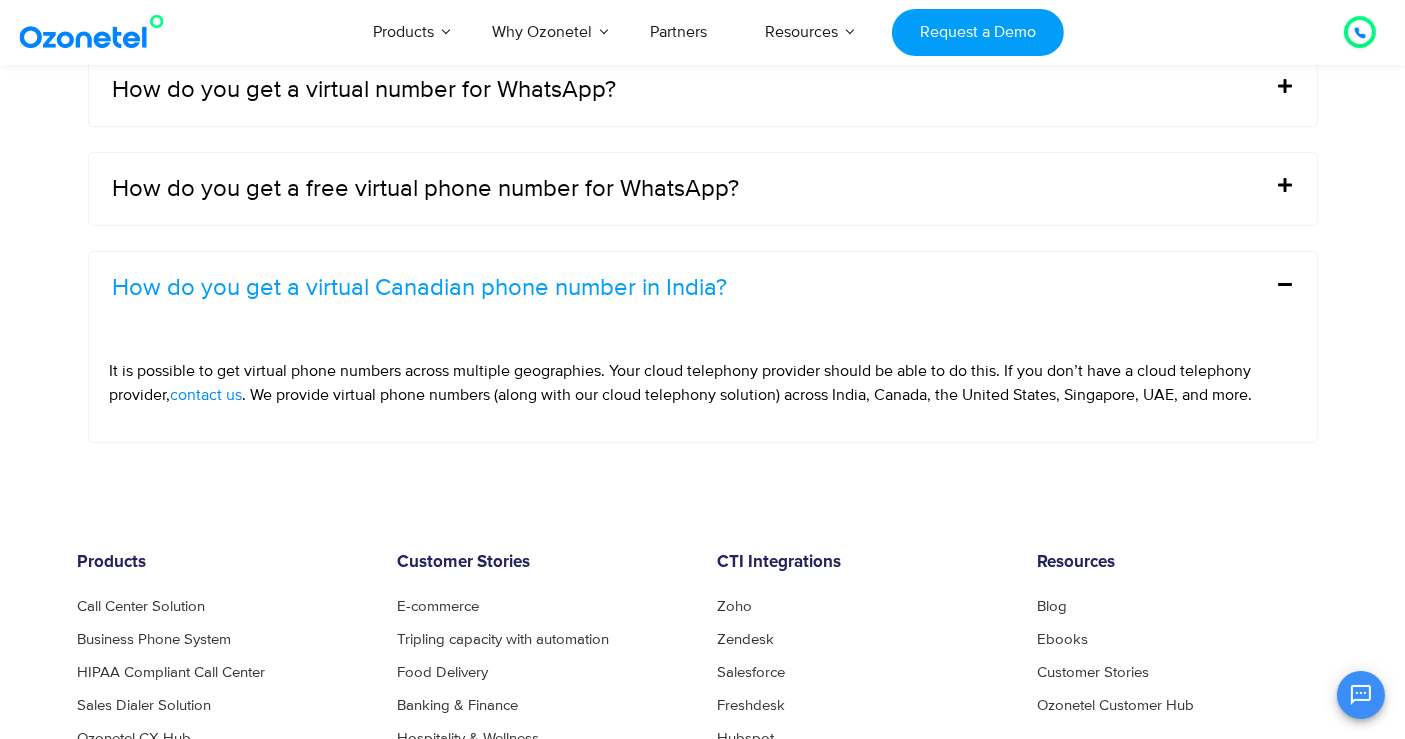 click on "It is possible to get virtual phone numbers across multiple geographies. Your cloud telephony provider should be able to do this. If you don’t have a cloud telephony provider," at bounding box center [681, 383] 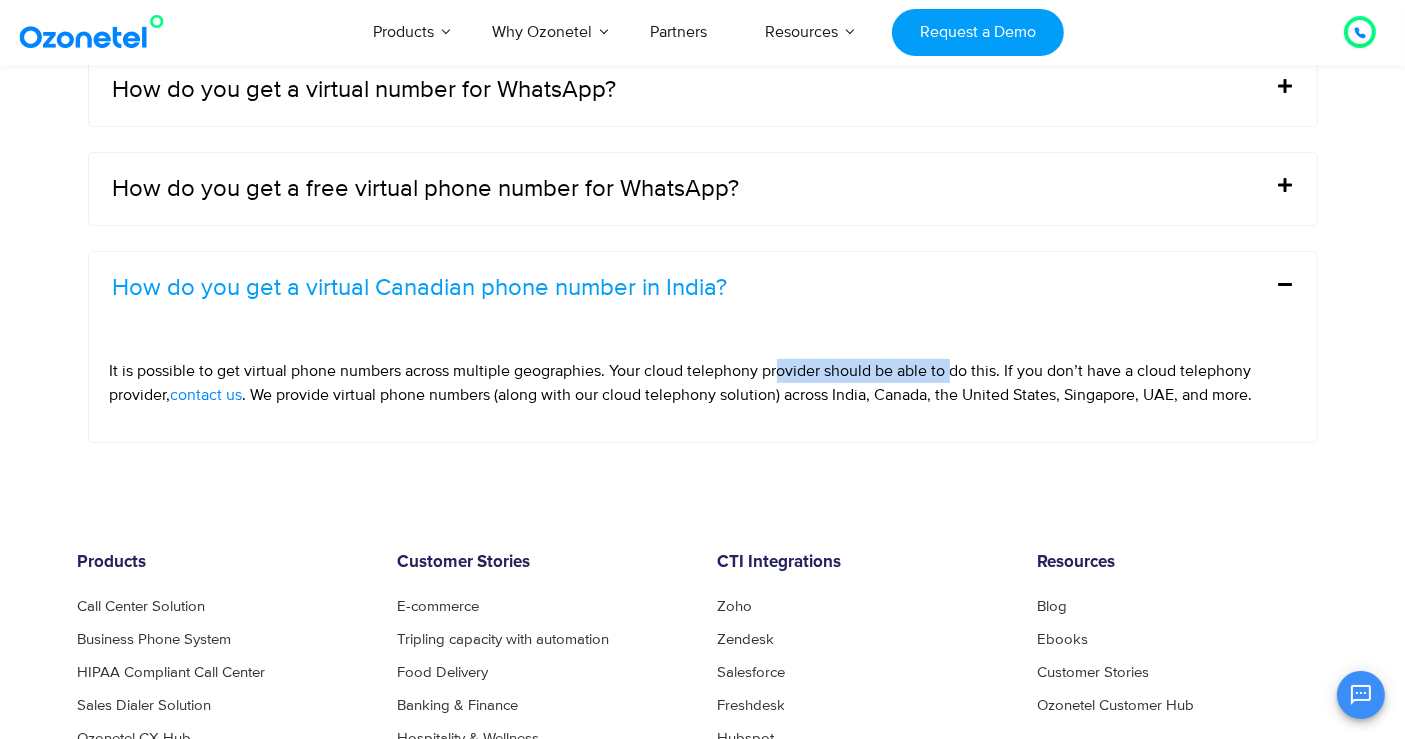 drag, startPoint x: 840, startPoint y: 364, endPoint x: 1020, endPoint y: 367, distance: 180.025 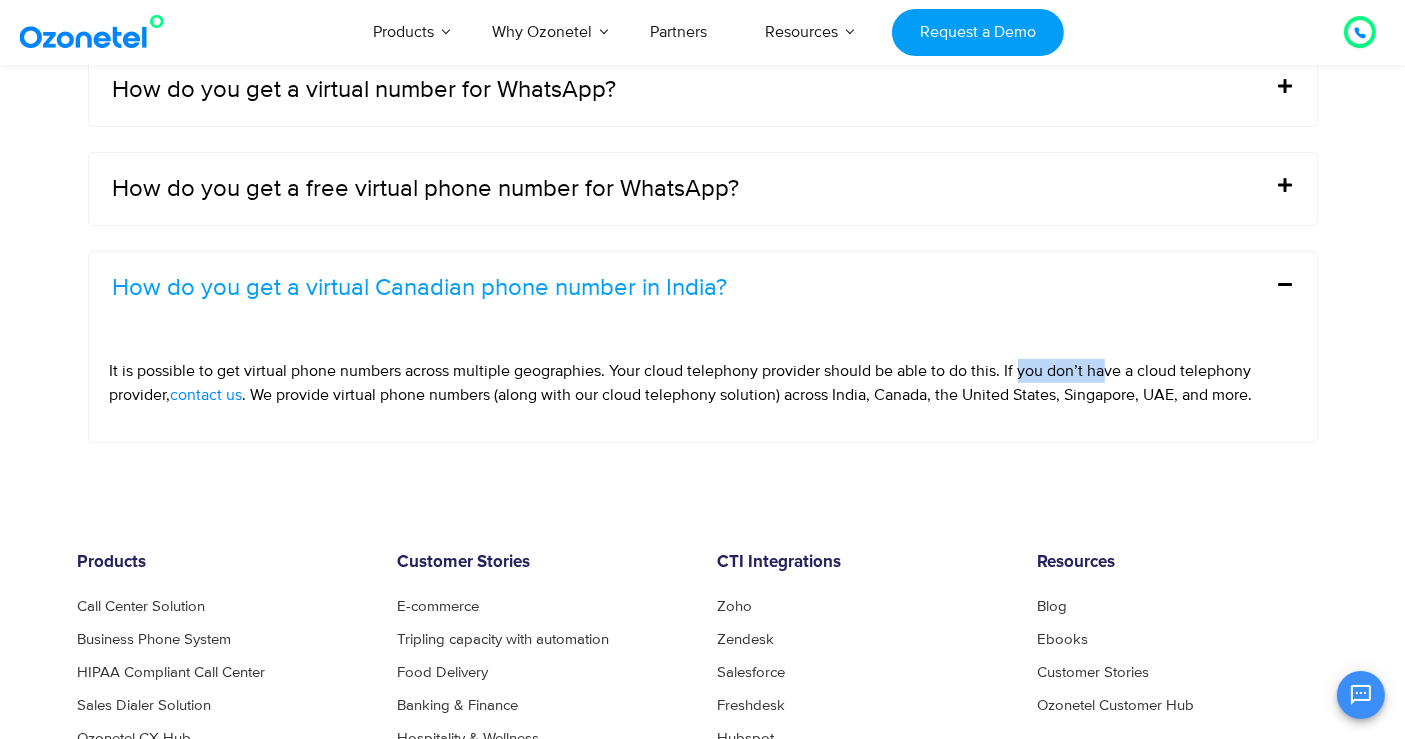 drag, startPoint x: 1020, startPoint y: 367, endPoint x: 1120, endPoint y: 363, distance: 100.07997 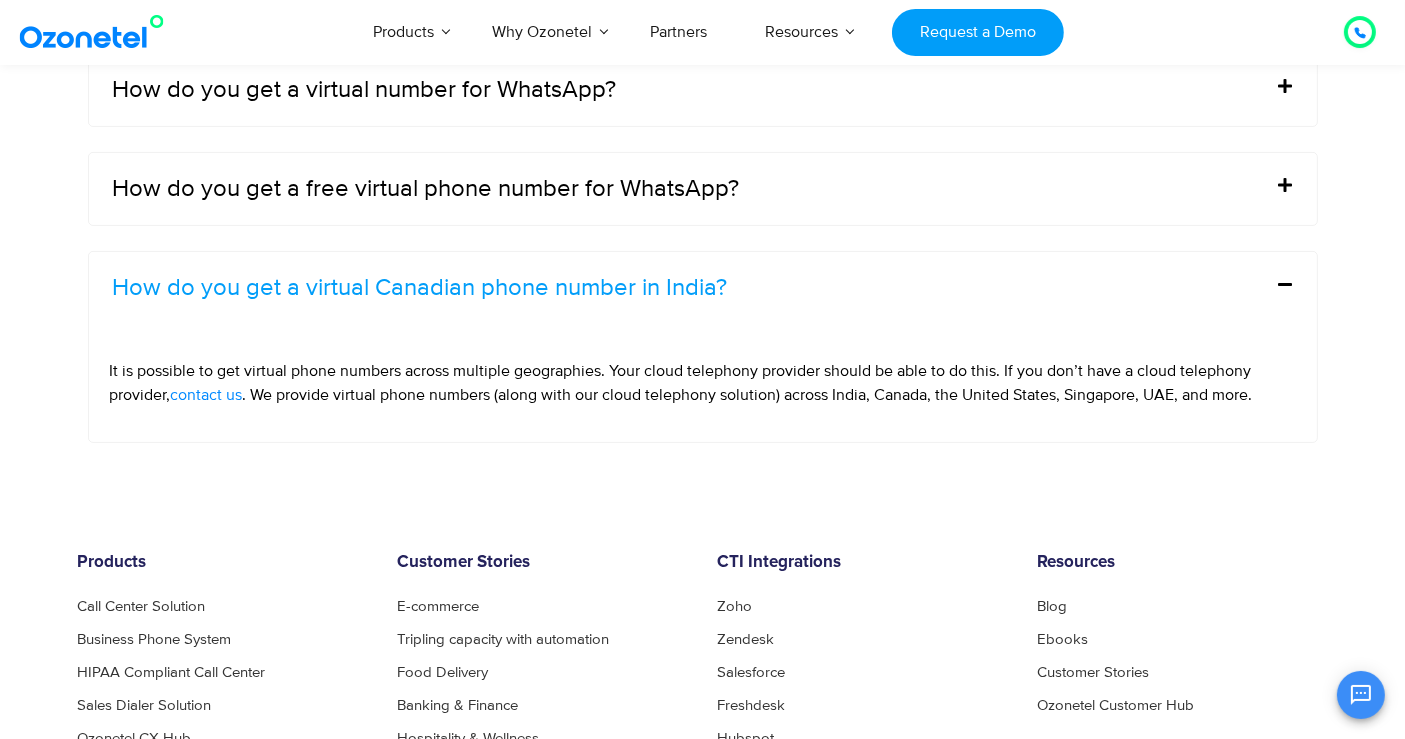 click on "It is possible to get virtual phone numbers across multiple geographies. Your cloud telephony provider should be able to do this. If you don’t have a cloud telephony provider," at bounding box center [681, 383] 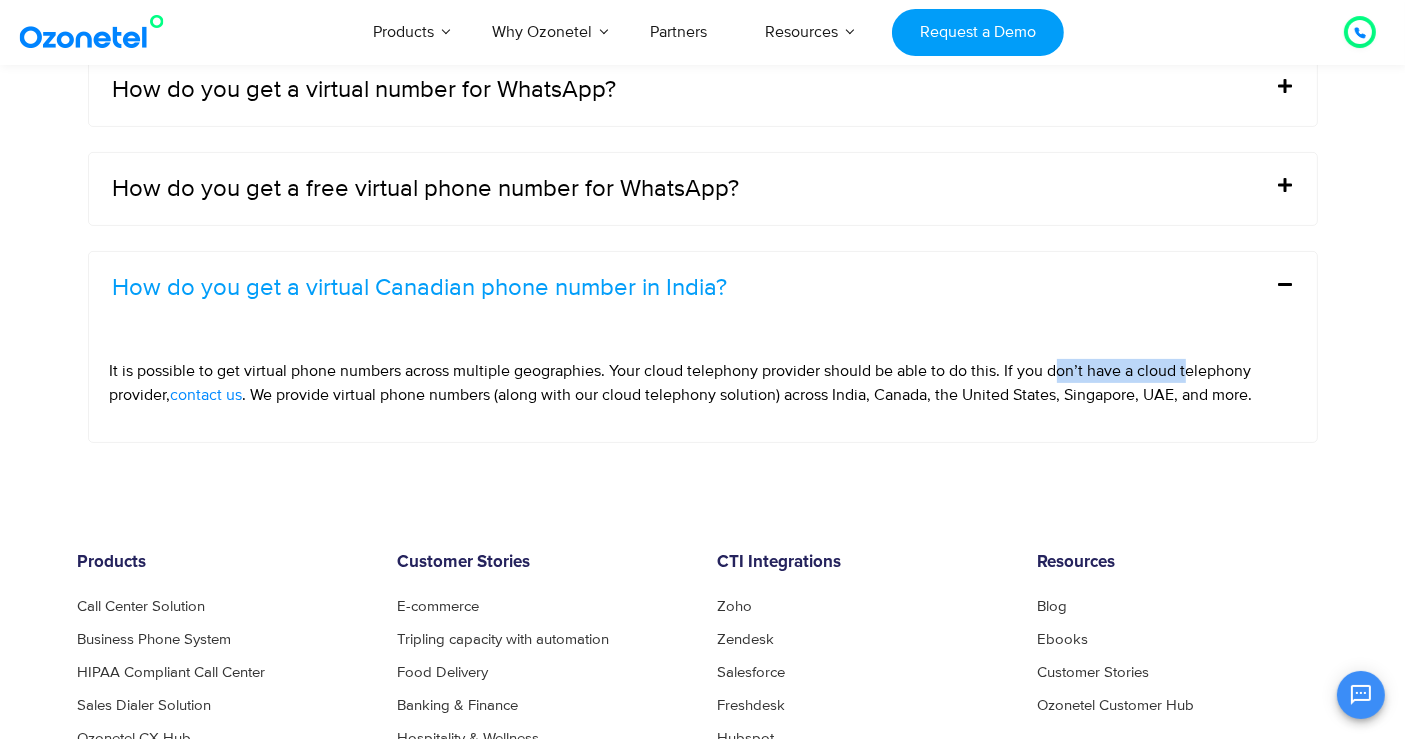 drag, startPoint x: 1054, startPoint y: 364, endPoint x: 1185, endPoint y: 365, distance: 131.00381 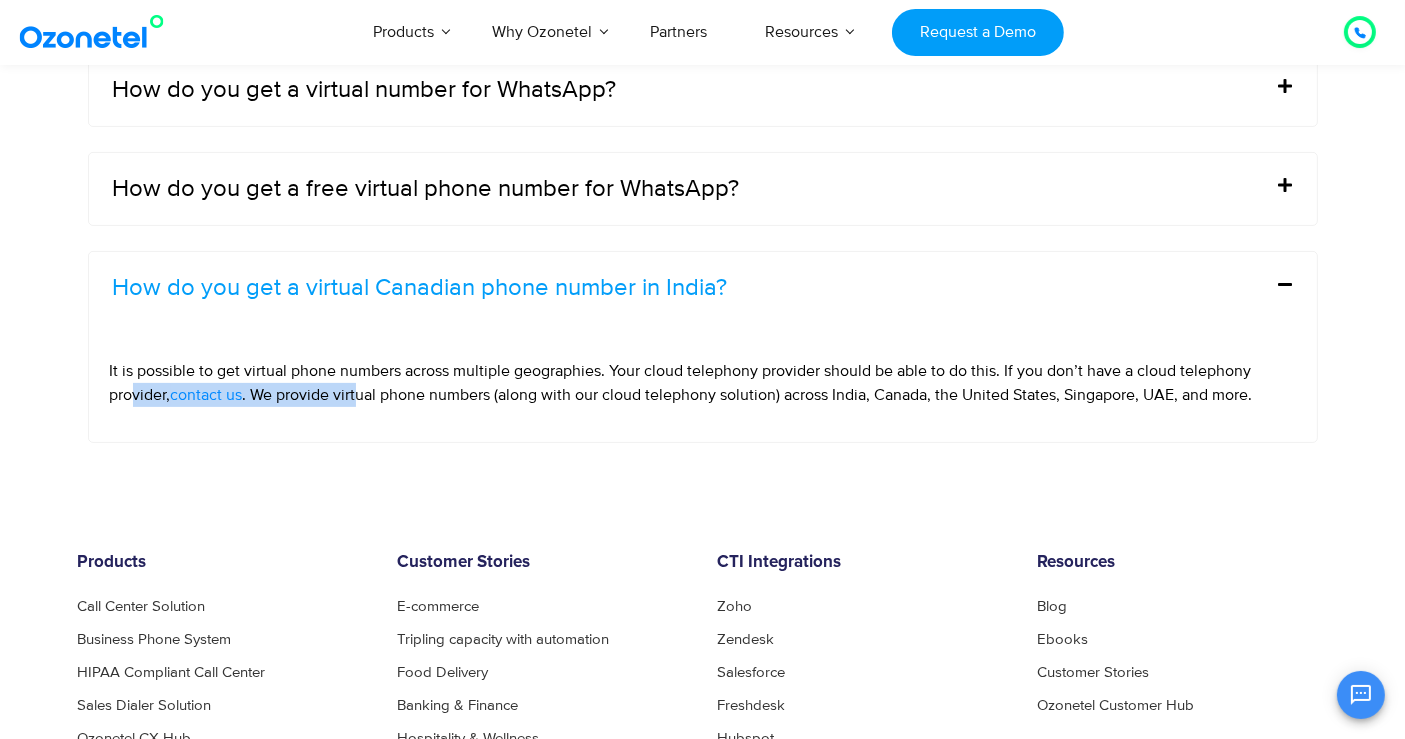 drag, startPoint x: 130, startPoint y: 376, endPoint x: 363, endPoint y: 385, distance: 233.17375 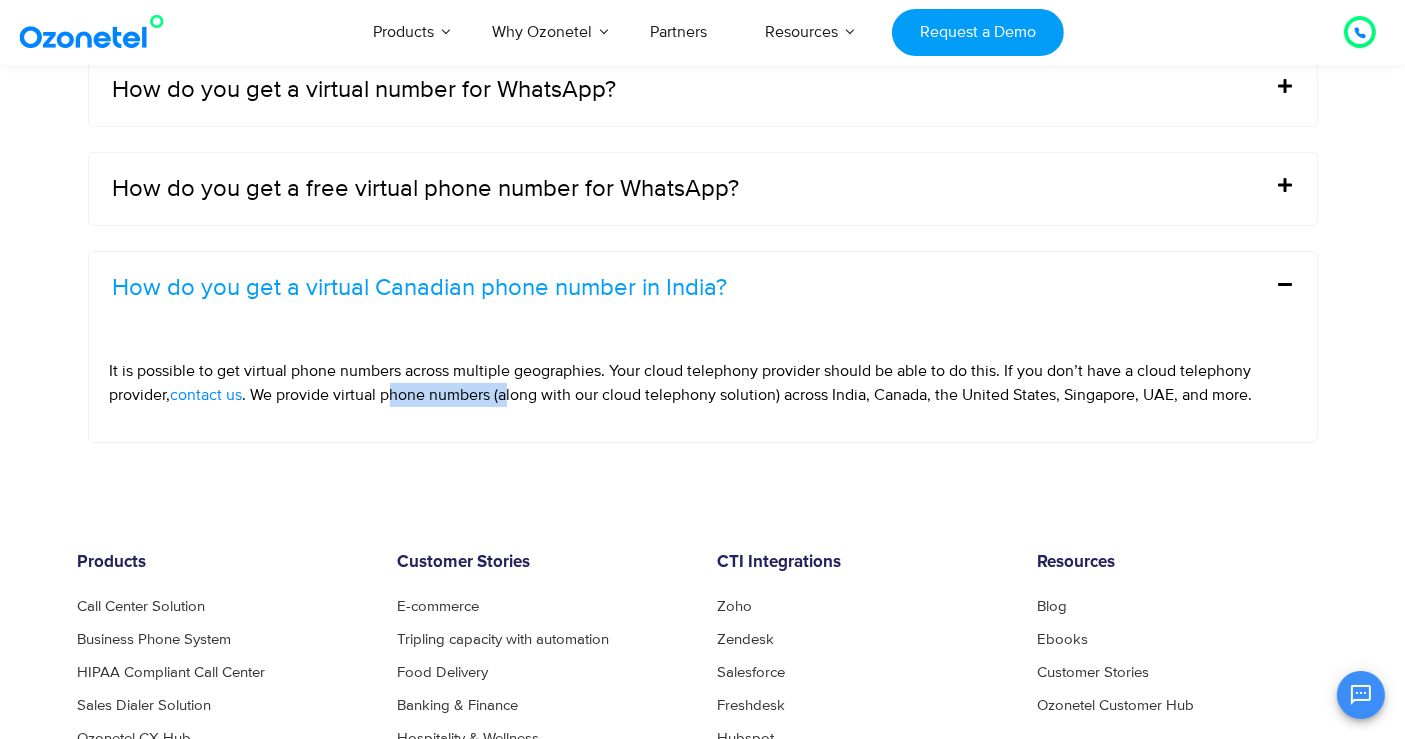 drag, startPoint x: 405, startPoint y: 383, endPoint x: 508, endPoint y: 384, distance: 103.00485 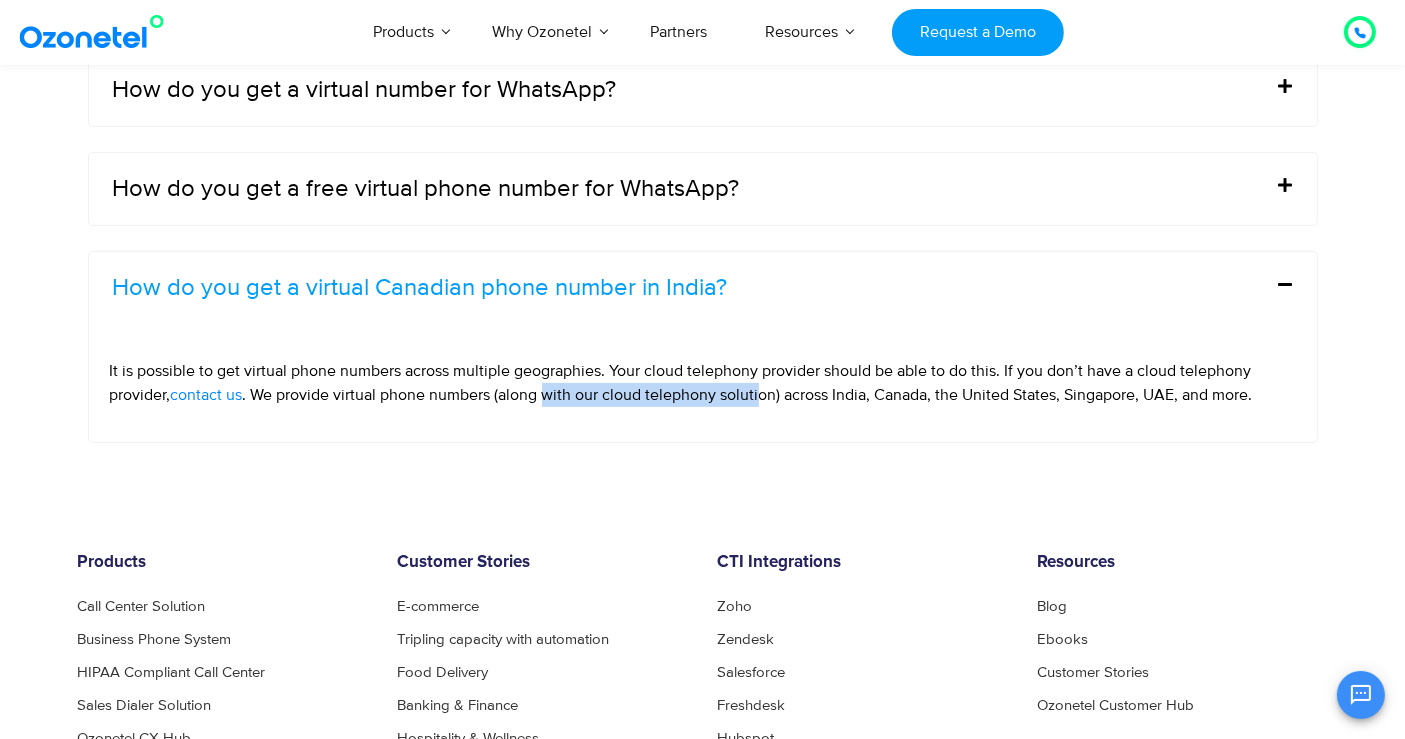 drag, startPoint x: 588, startPoint y: 387, endPoint x: 760, endPoint y: 390, distance: 172.02615 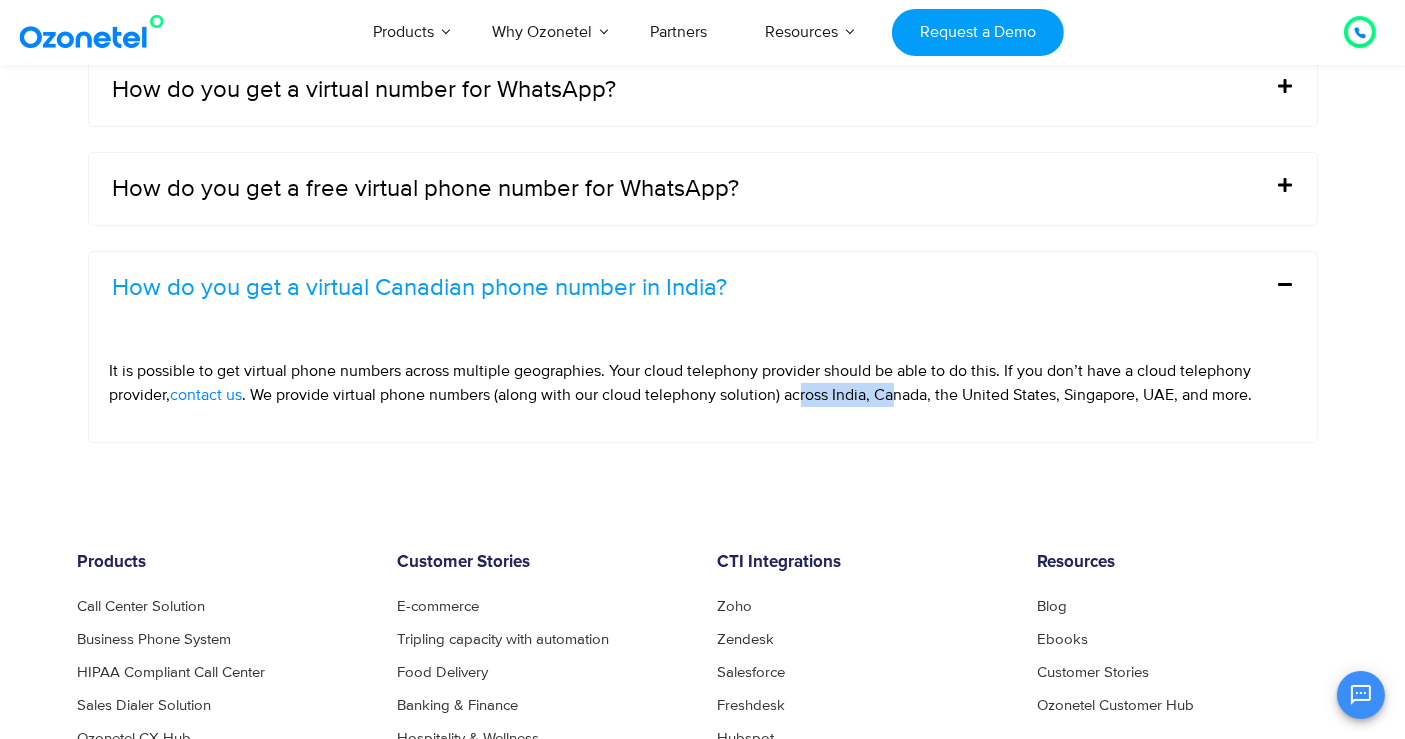 drag, startPoint x: 822, startPoint y: 388, endPoint x: 922, endPoint y: 381, distance: 100.2447 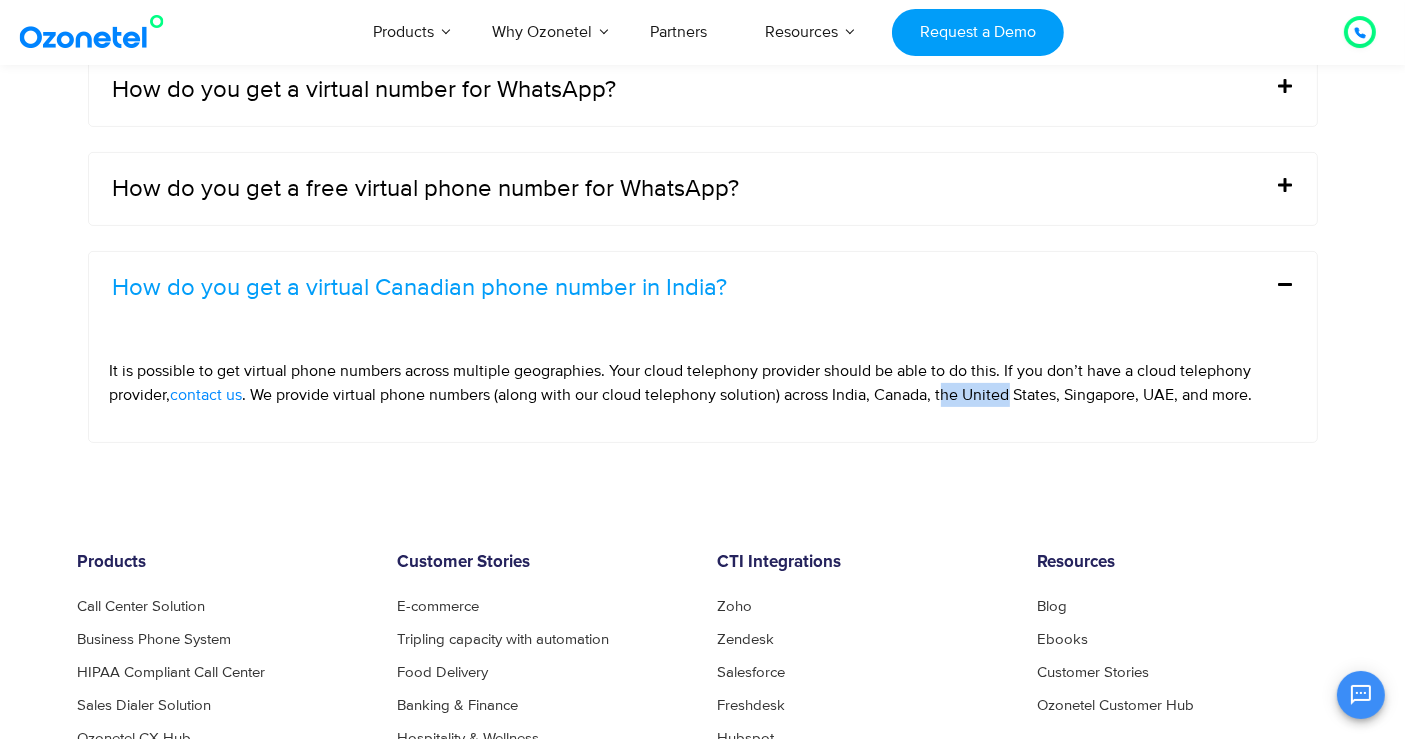 drag, startPoint x: 962, startPoint y: 380, endPoint x: 1057, endPoint y: 382, distance: 95.02105 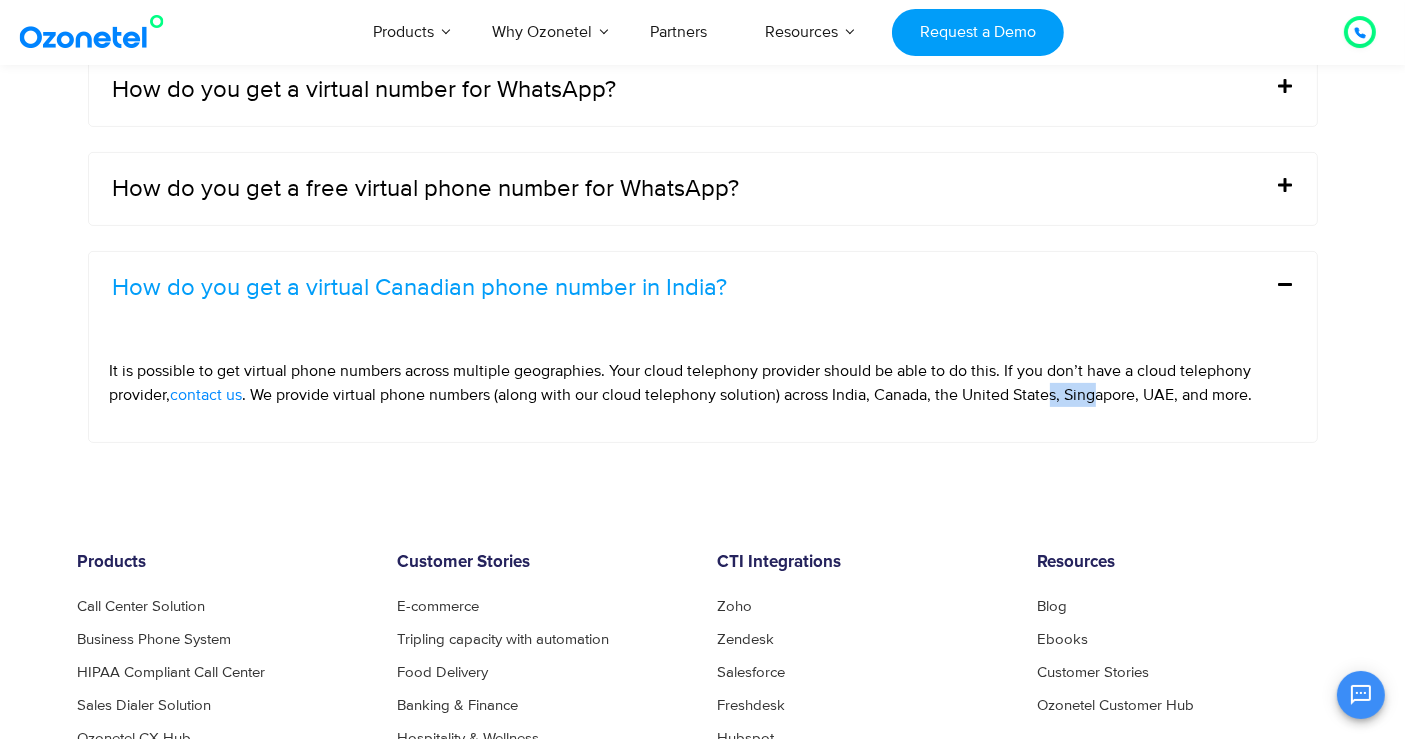 drag, startPoint x: 1057, startPoint y: 382, endPoint x: 1140, endPoint y: 387, distance: 83.15047 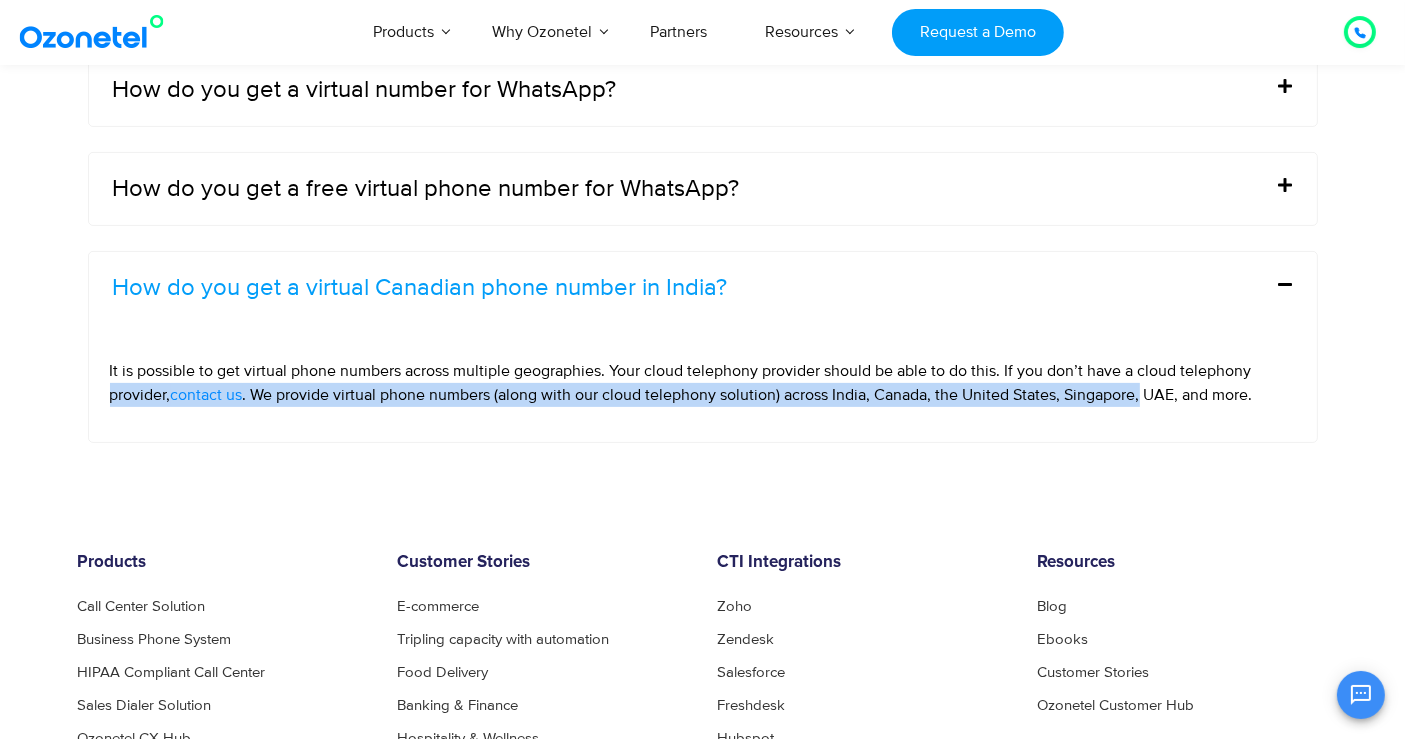 drag, startPoint x: 1160, startPoint y: 384, endPoint x: 1248, endPoint y: 370, distance: 89.106674 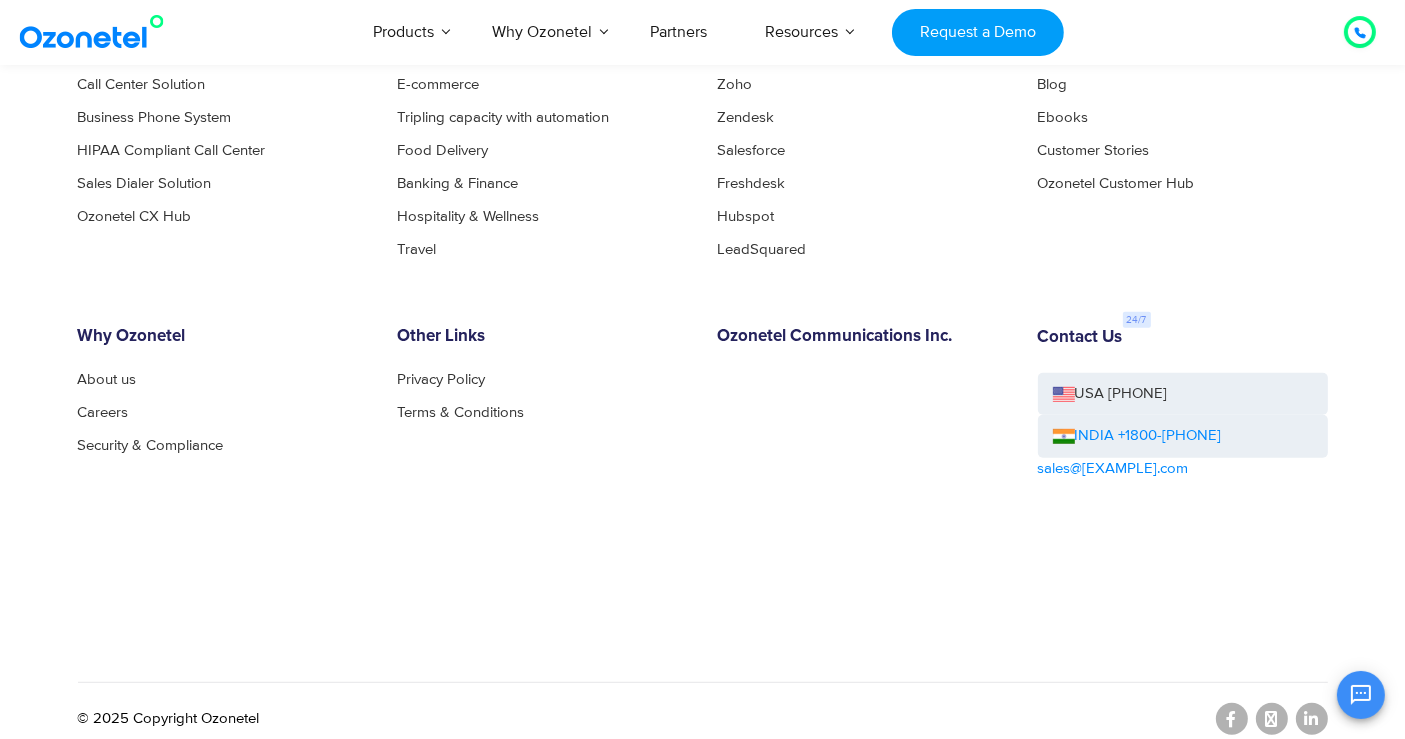 scroll, scrollTop: 8528, scrollLeft: 0, axis: vertical 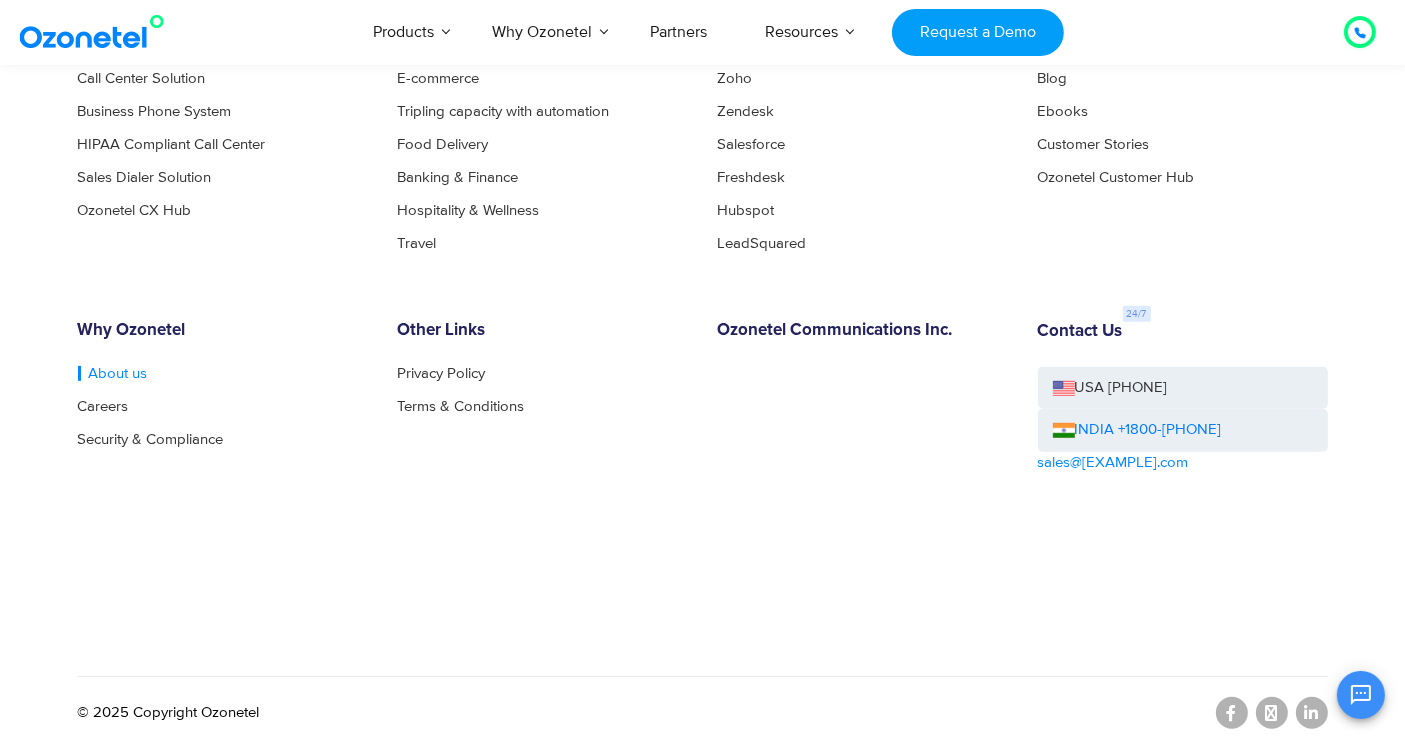click on "About us" at bounding box center (113, 373) 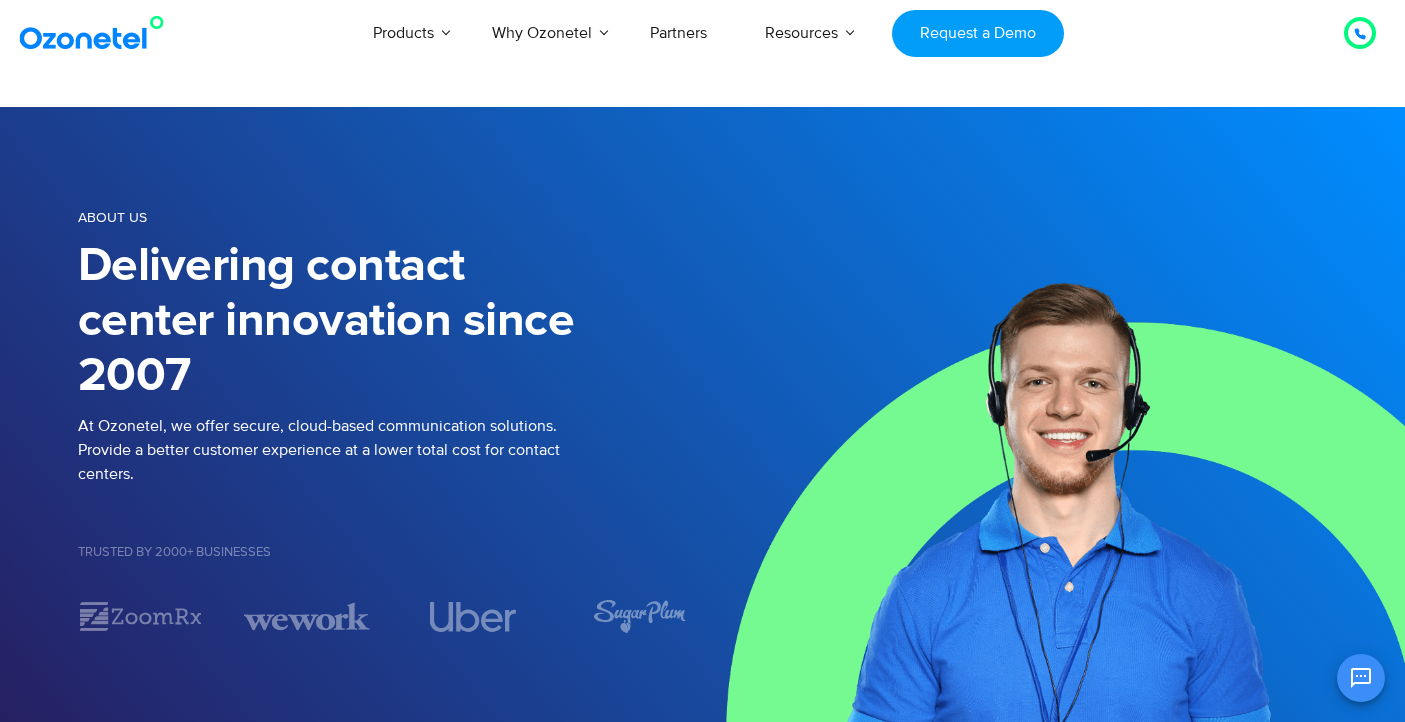 scroll, scrollTop: 0, scrollLeft: 0, axis: both 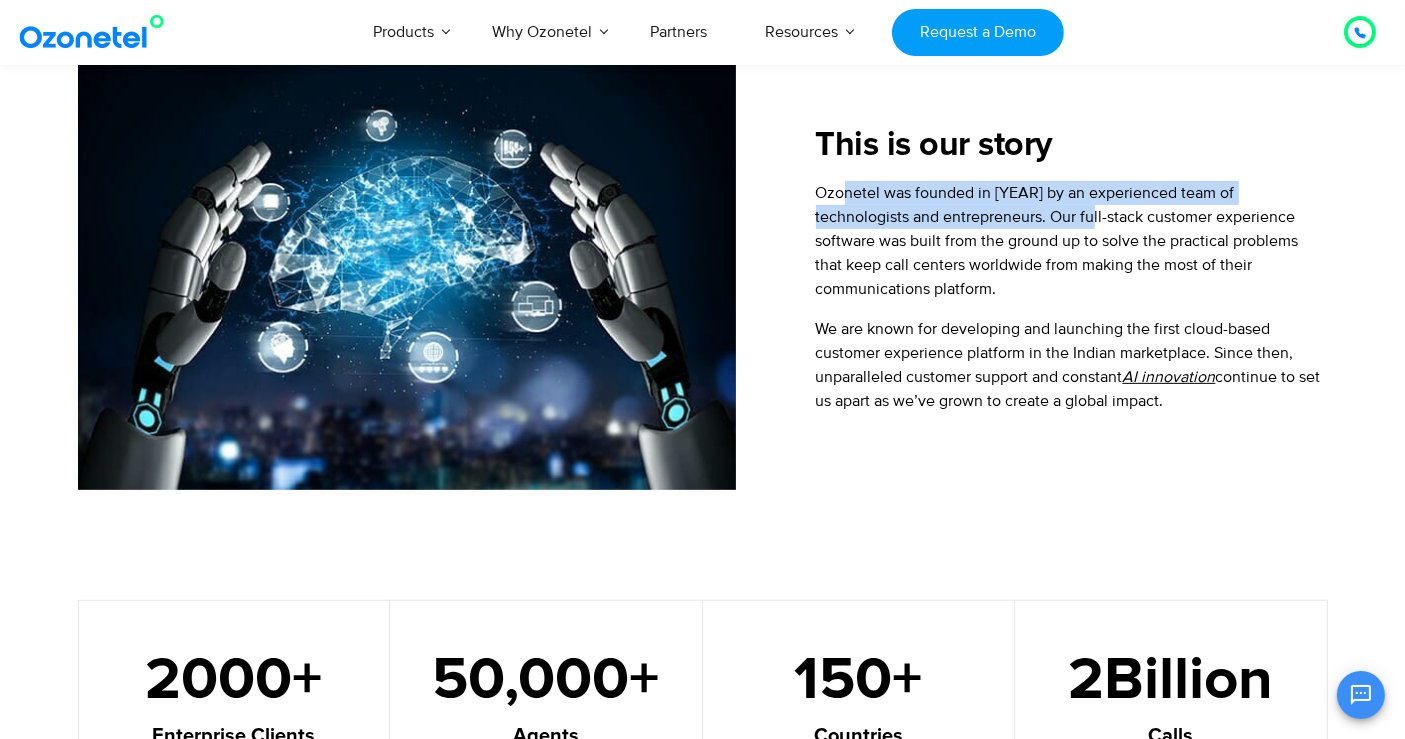 drag, startPoint x: 849, startPoint y: 188, endPoint x: 1005, endPoint y: 213, distance: 157.99051 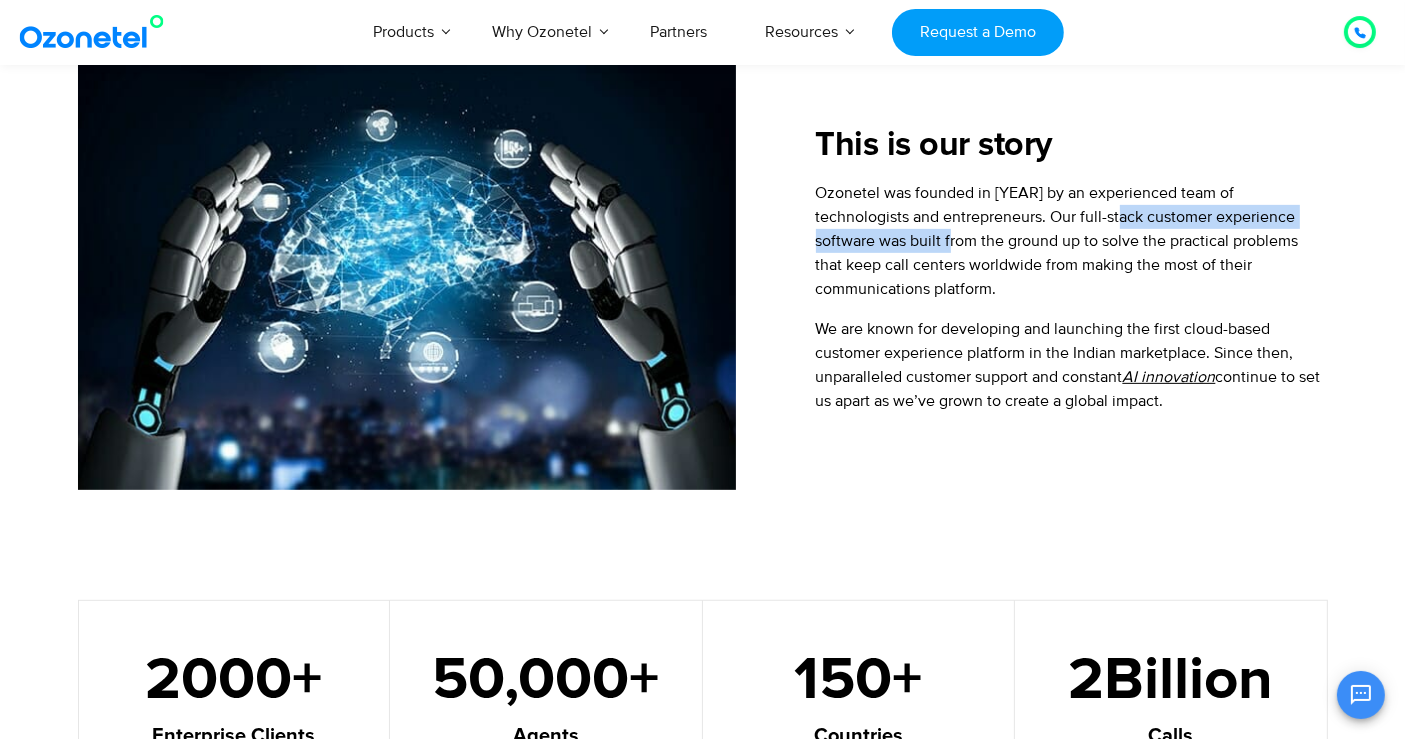 drag, startPoint x: 1114, startPoint y: 214, endPoint x: 865, endPoint y: 236, distance: 249.97 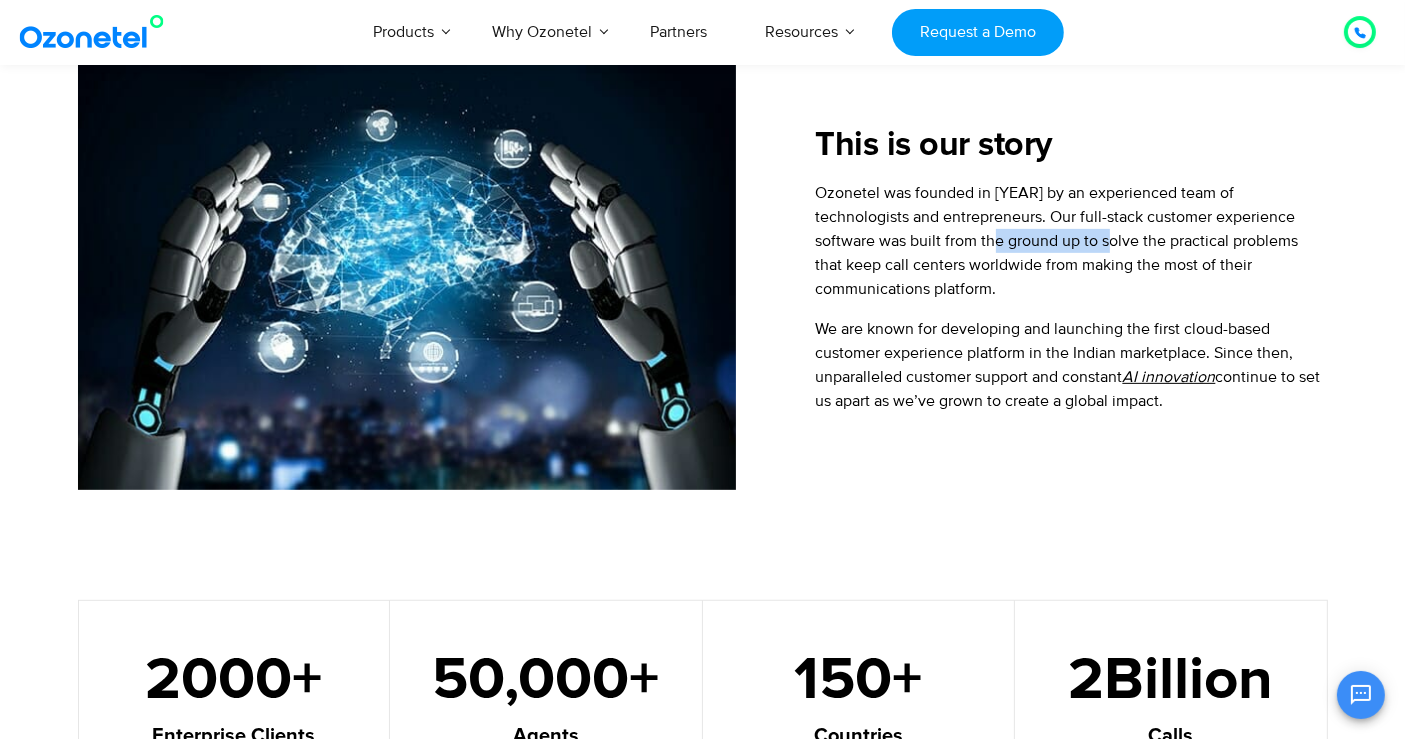drag, startPoint x: 922, startPoint y: 238, endPoint x: 1027, endPoint y: 234, distance: 105.076164 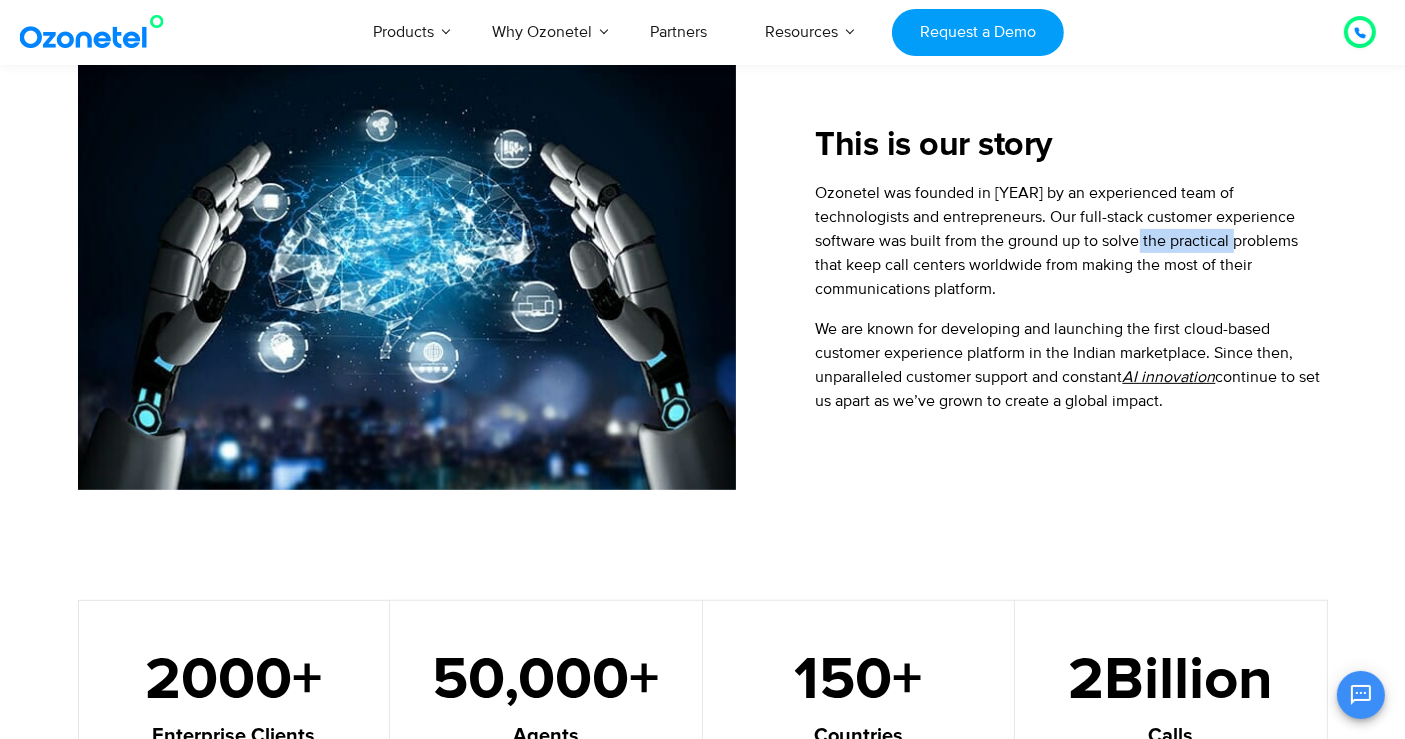 drag, startPoint x: 1051, startPoint y: 238, endPoint x: 1168, endPoint y: 244, distance: 117.15375 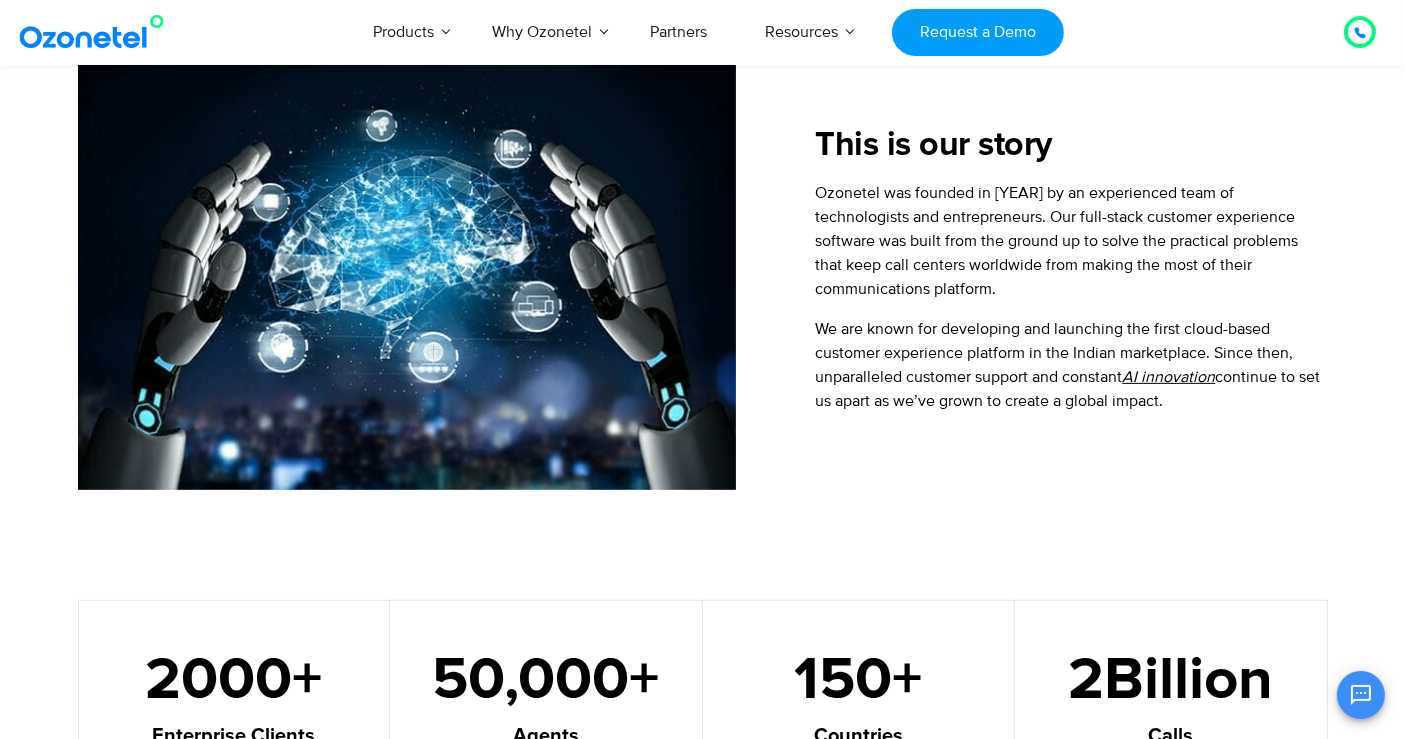 click on "Ozonetel was founded in [YEAR] by an experienced team of technologists and entrepreneurs. Our full-stack customer experience software was built from the ground up to solve the practical problems that keep call centers worldwide from making the most of their communications platform." at bounding box center (1072, 241) 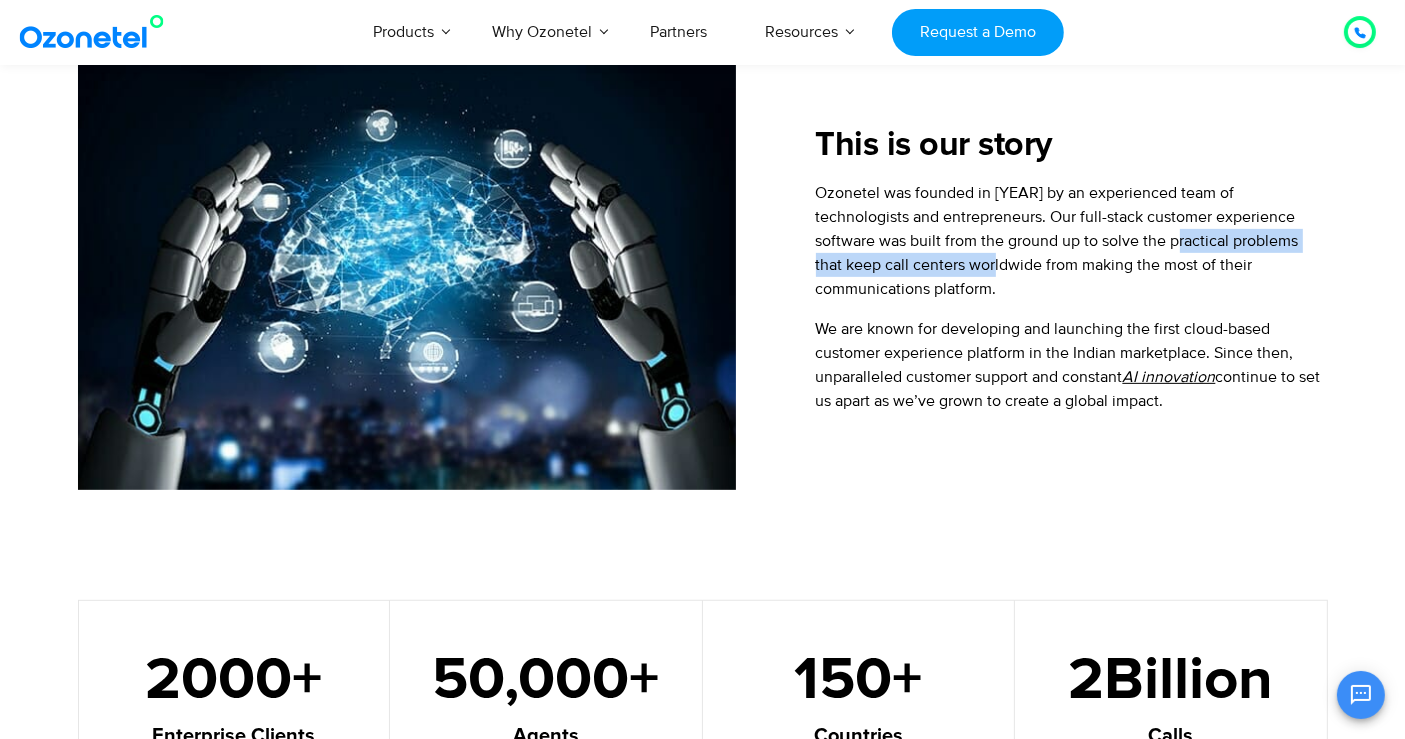 drag, startPoint x: 1097, startPoint y: 238, endPoint x: 912, endPoint y: 269, distance: 187.57932 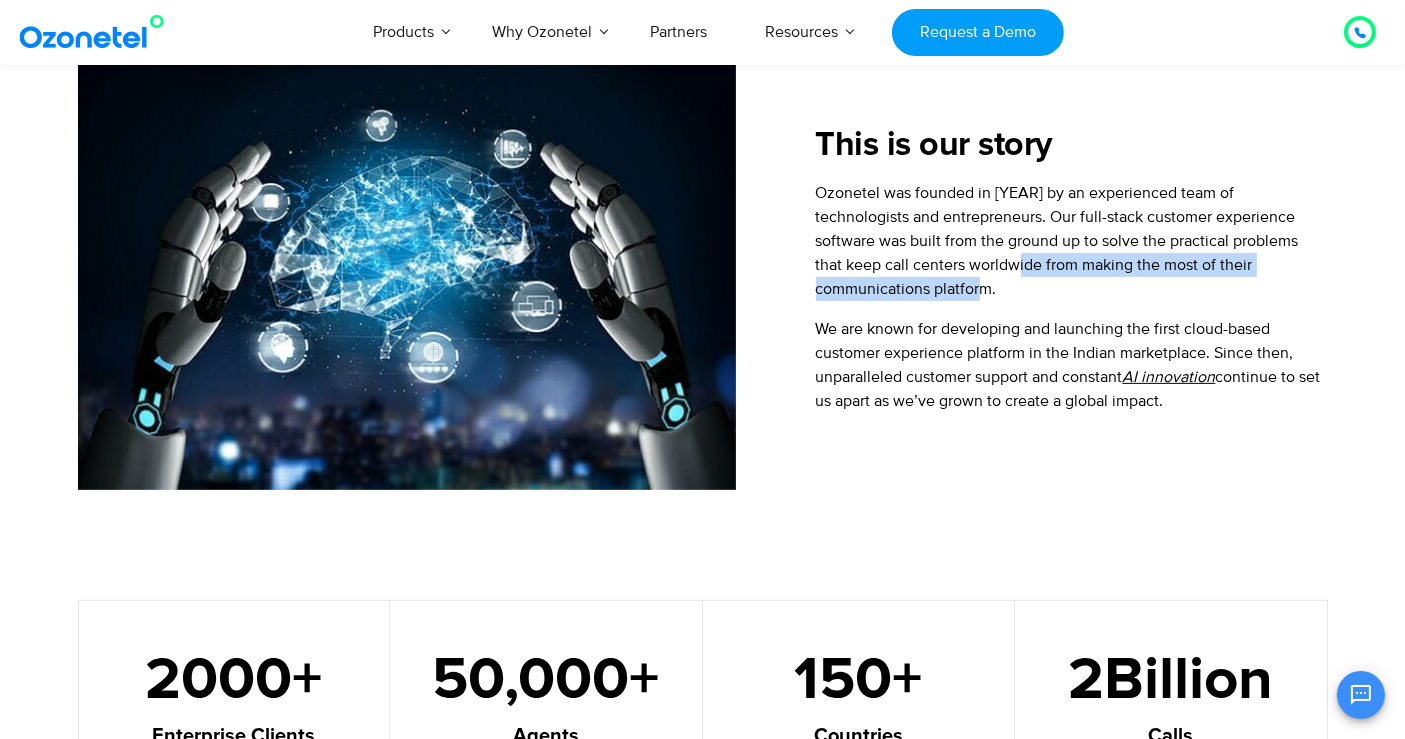 drag, startPoint x: 932, startPoint y: 270, endPoint x: 1166, endPoint y: 266, distance: 234.03418 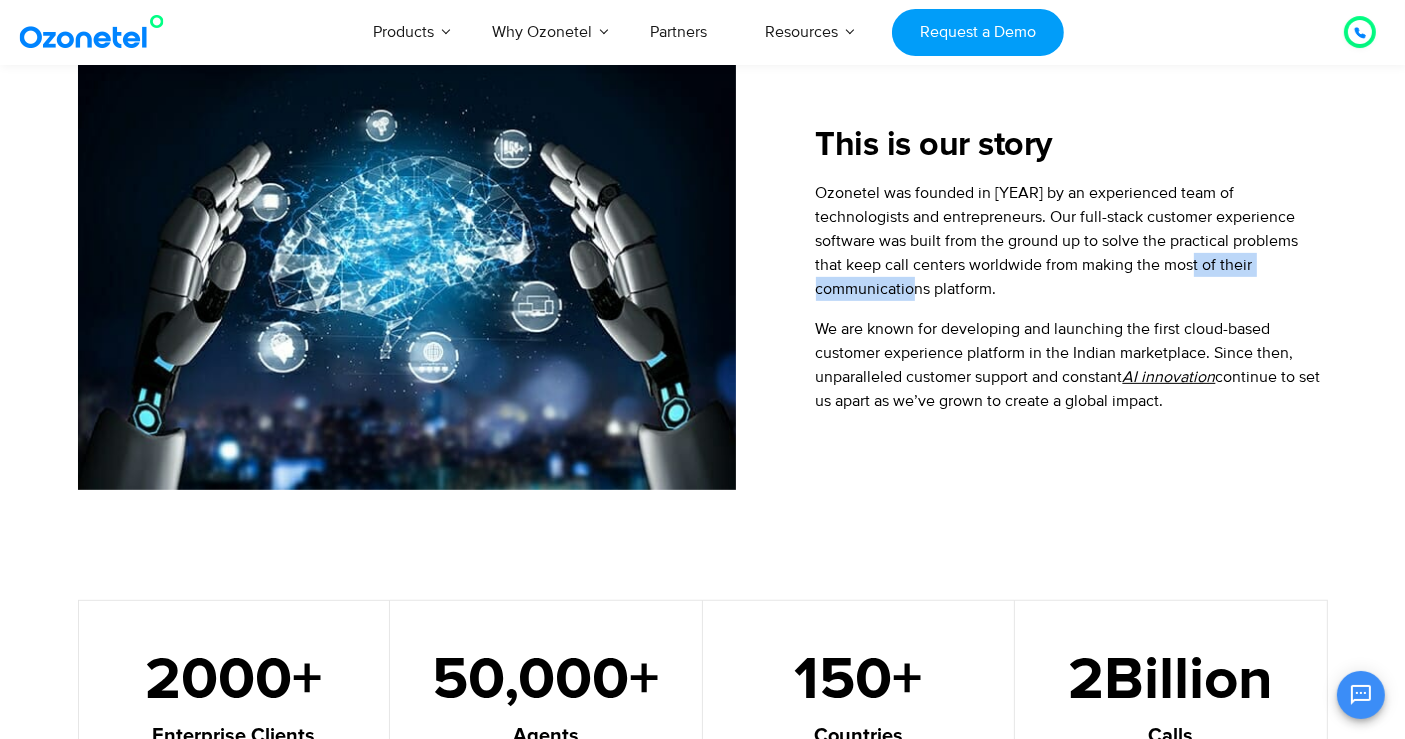 drag, startPoint x: 1105, startPoint y: 263, endPoint x: 1059, endPoint y: 280, distance: 49.0408 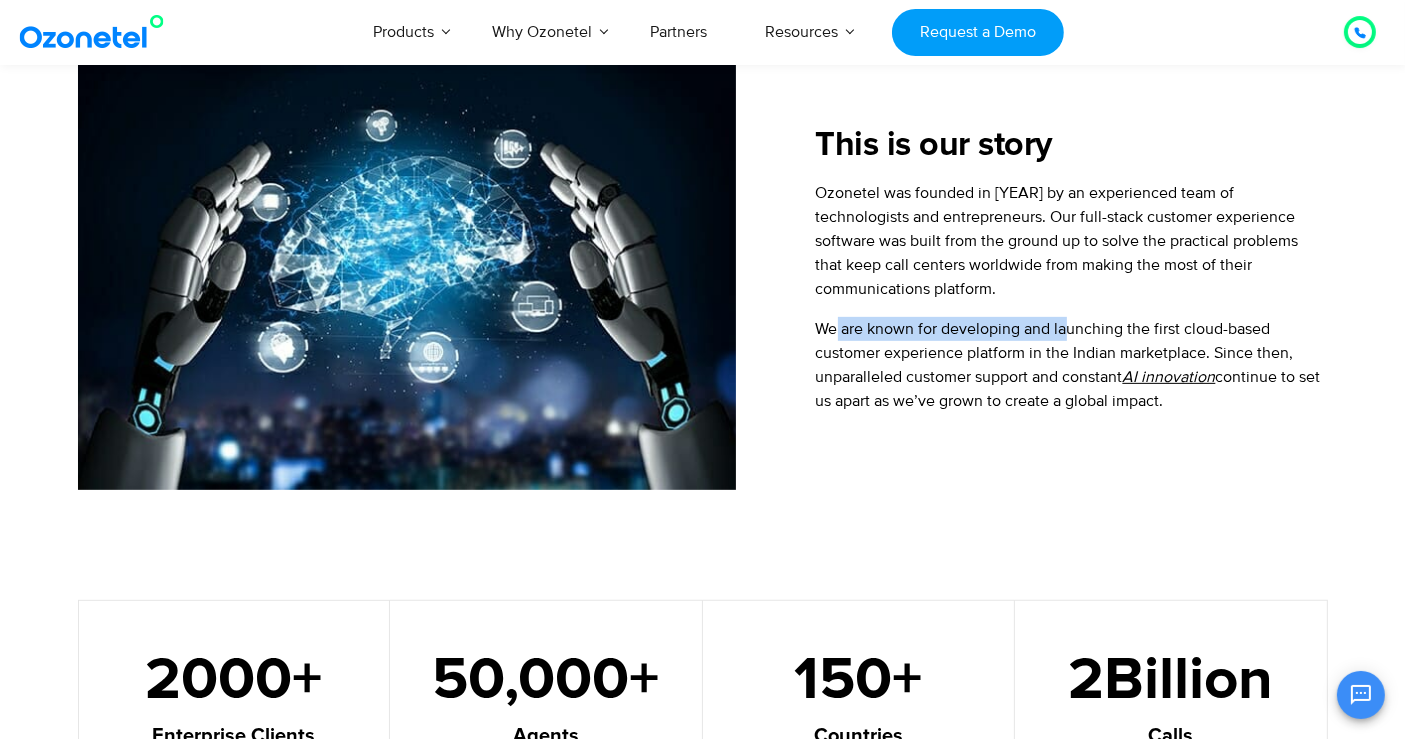 drag, startPoint x: 837, startPoint y: 321, endPoint x: 1068, endPoint y: 332, distance: 231.26175 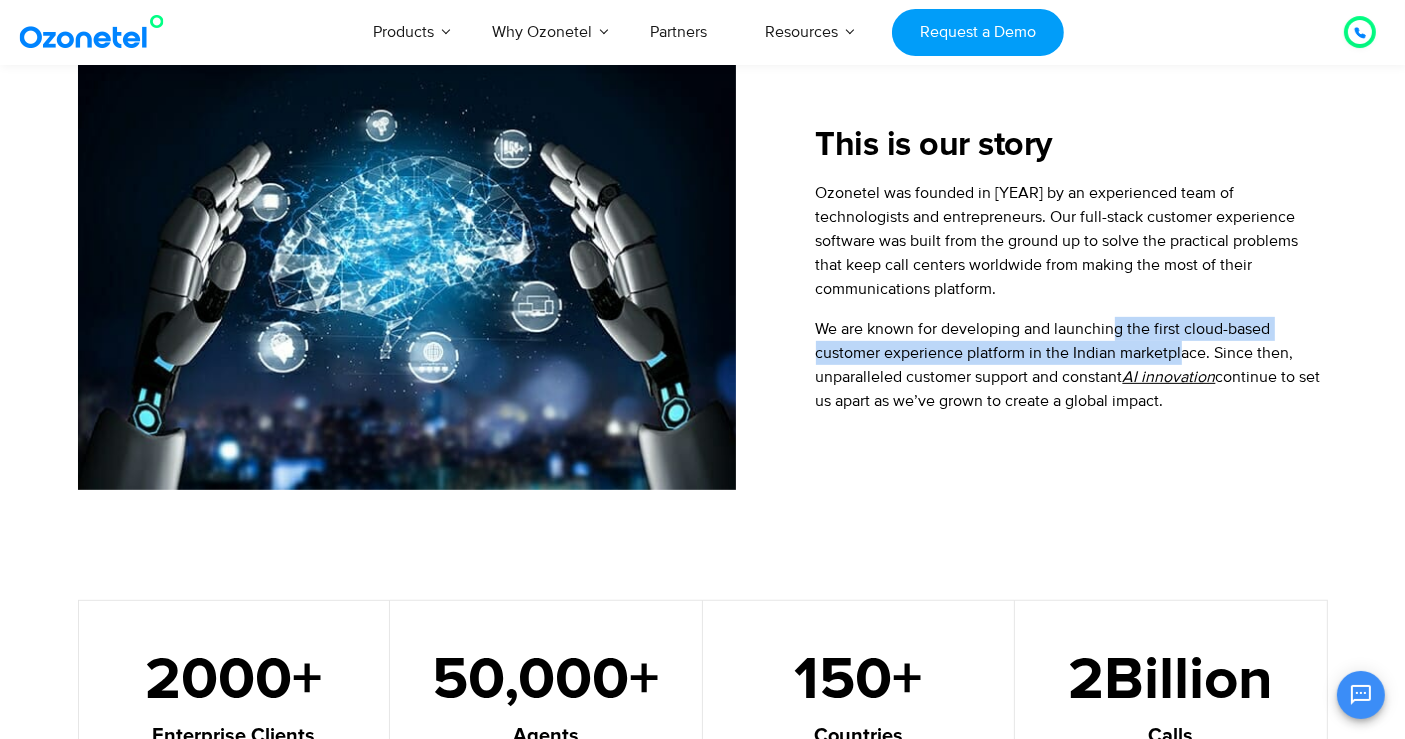 drag, startPoint x: 1156, startPoint y: 328, endPoint x: 1184, endPoint y: 342, distance: 31.304953 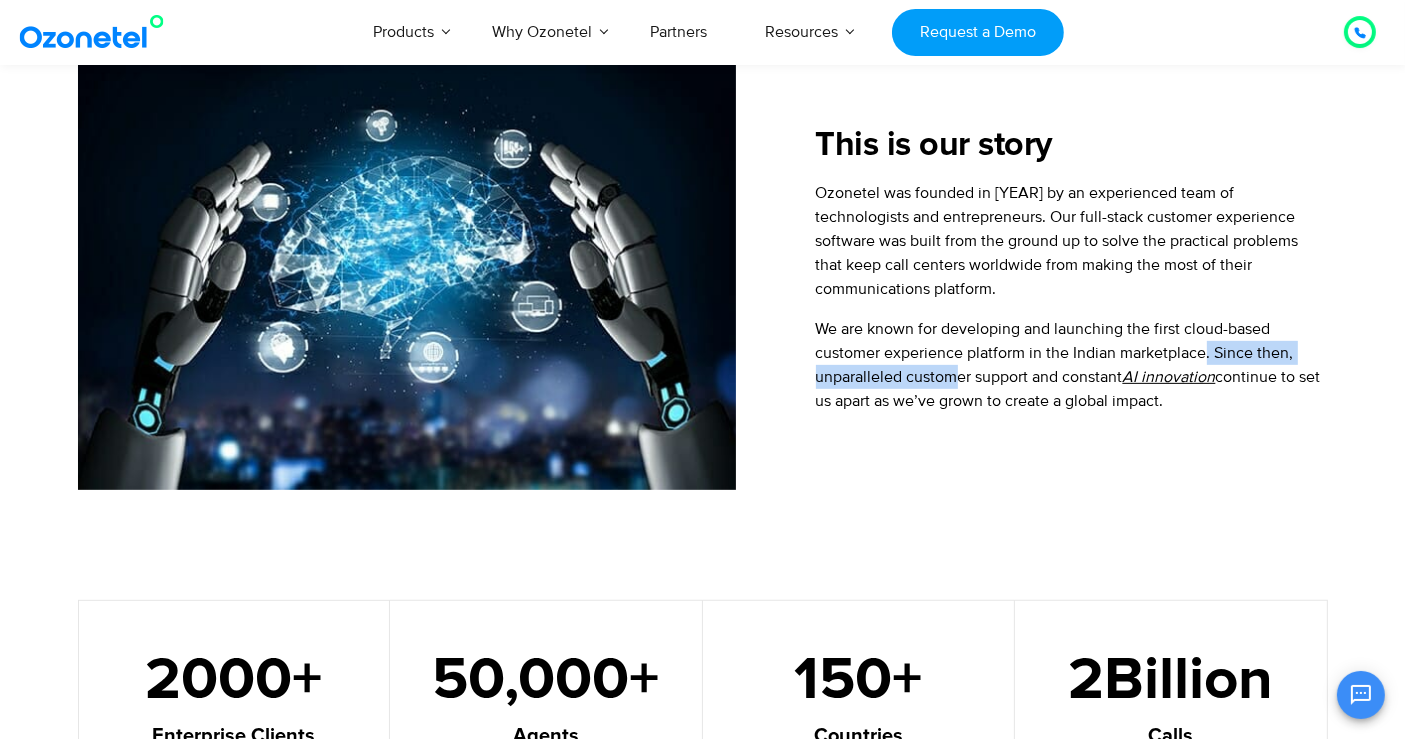 drag, startPoint x: 1207, startPoint y: 341, endPoint x: 960, endPoint y: 375, distance: 249.3291 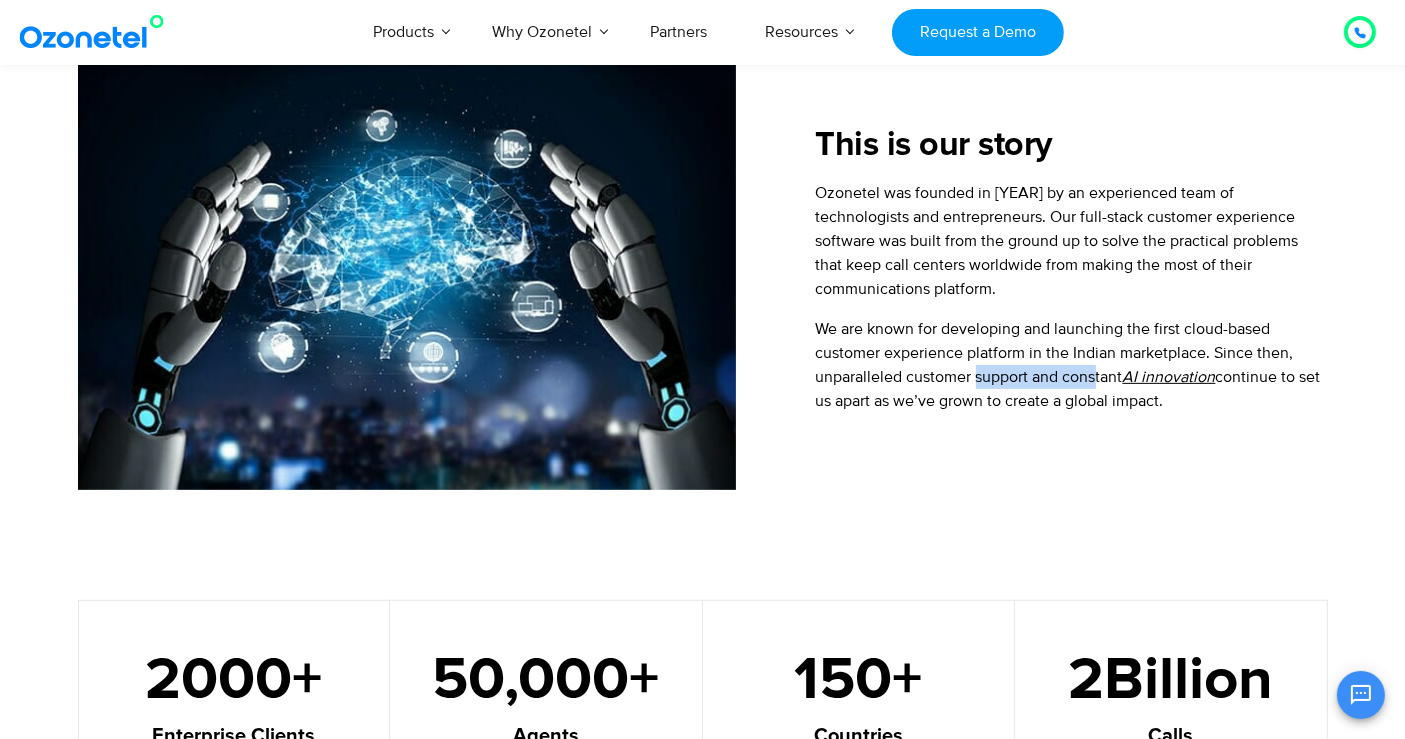 drag, startPoint x: 973, startPoint y: 373, endPoint x: 1112, endPoint y: 375, distance: 139.01439 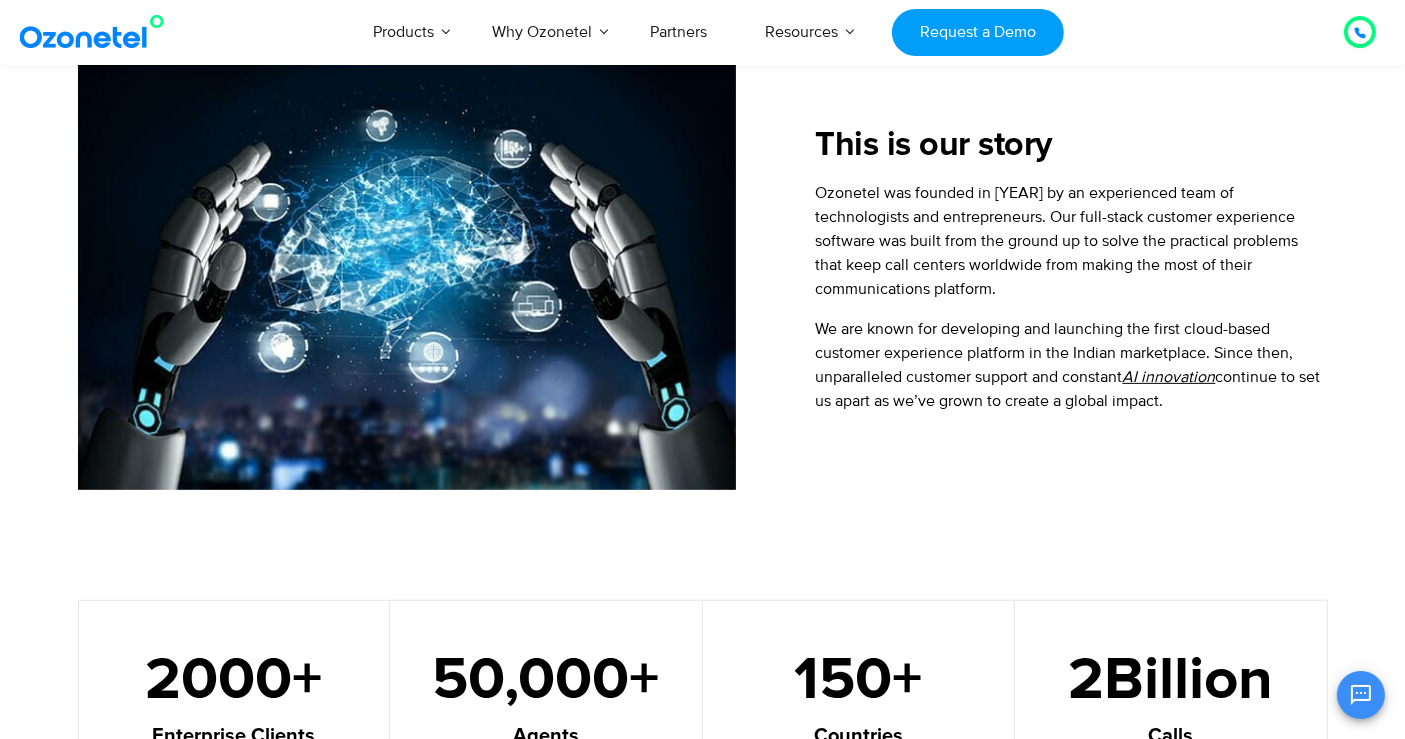 click on "We are known for developing and launching the first cloud-based customer experience platform in the Indian marketplace. Since then, unparalleled customer support and constant  AI innovation  continue to set us apart as we’ve grown to create a global impact." at bounding box center (1072, 365) 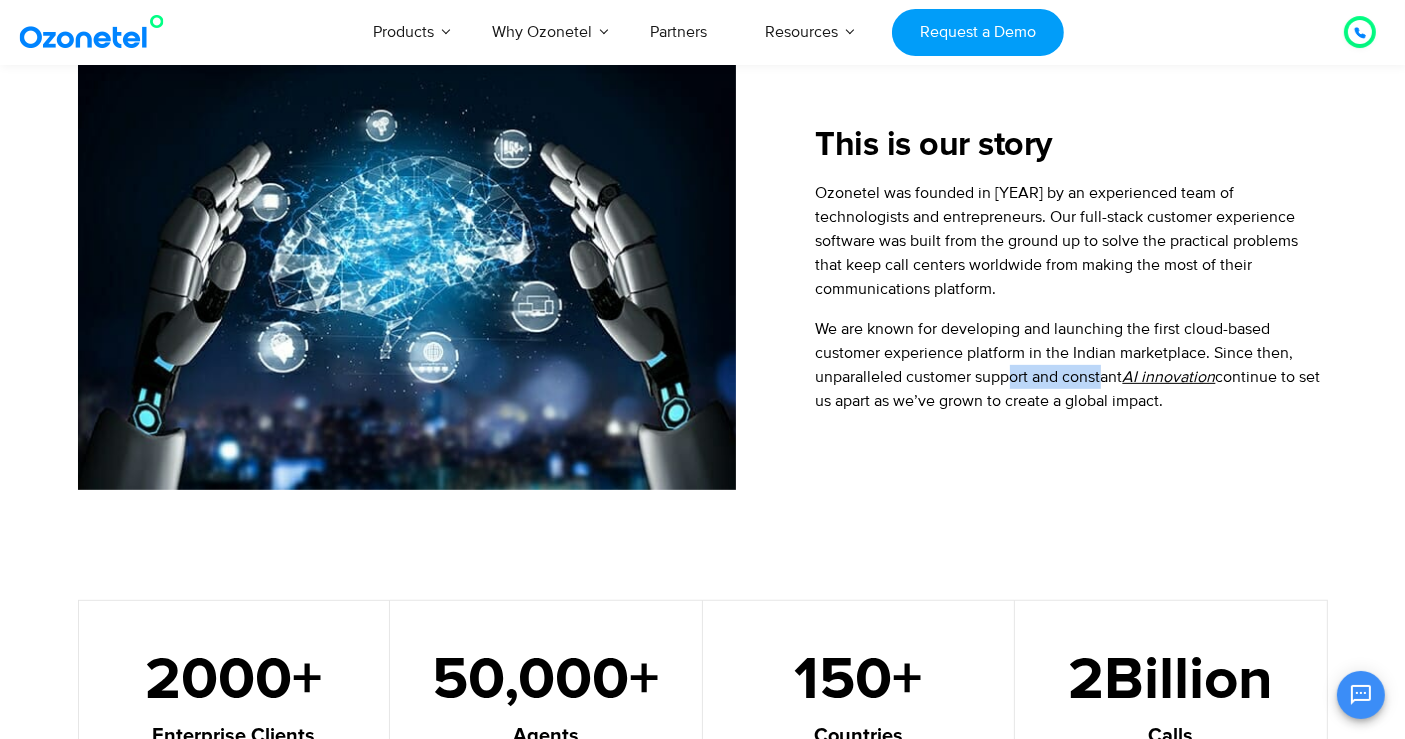 drag, startPoint x: 1010, startPoint y: 367, endPoint x: 1102, endPoint y: 370, distance: 92.0489 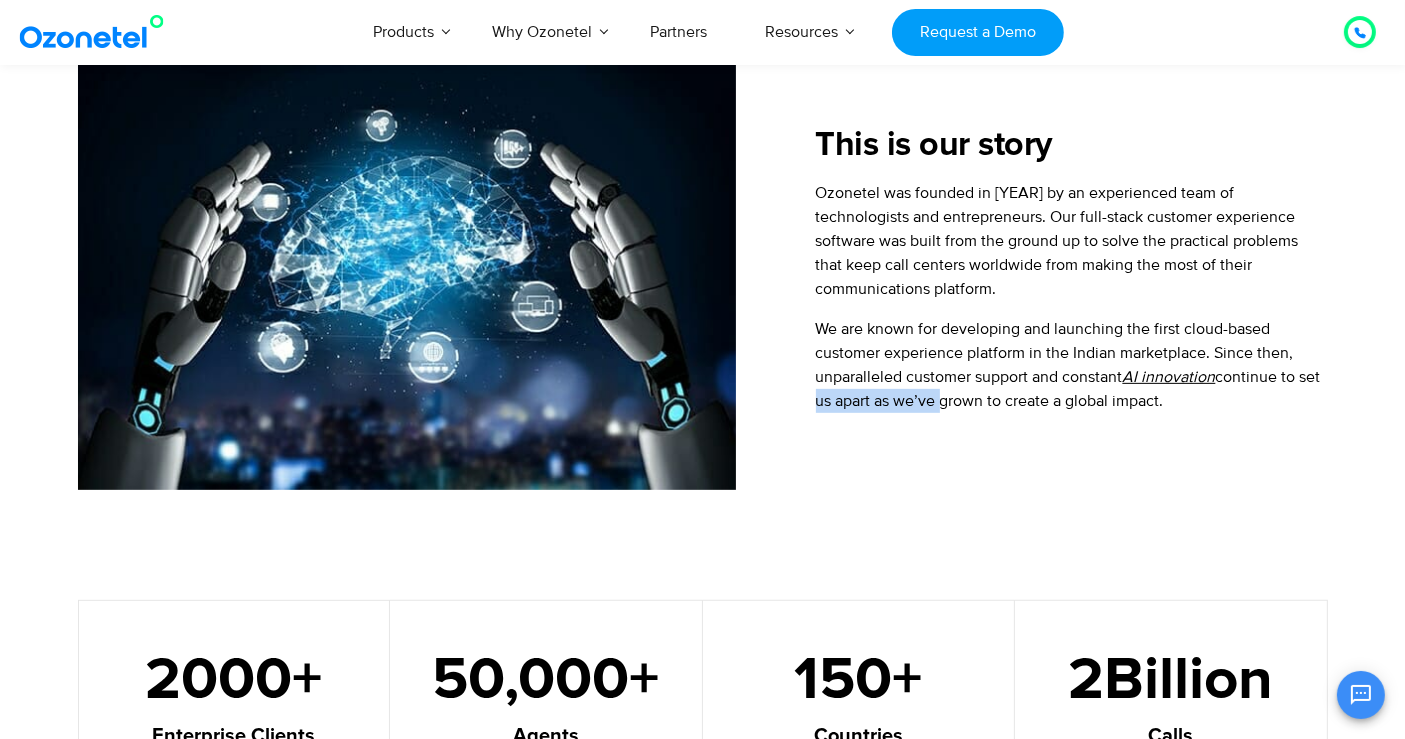 drag, startPoint x: 837, startPoint y: 401, endPoint x: 984, endPoint y: 402, distance: 147.0034 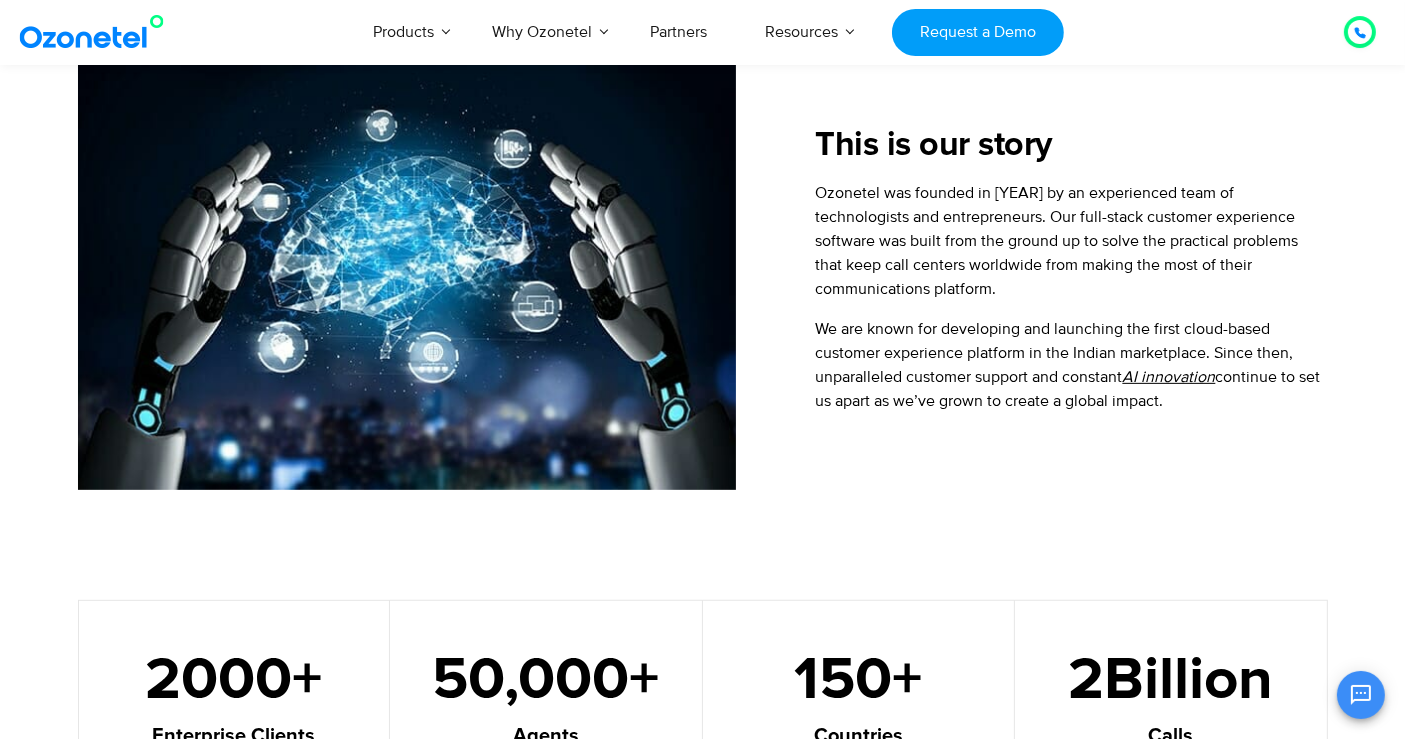 click on "We are known for developing and launching the first cloud-based customer experience platform in the Indian marketplace. Since then, unparalleled customer support and constant  AI innovation  continue to set us apart as we’ve grown to create a global impact." at bounding box center (1072, 365) 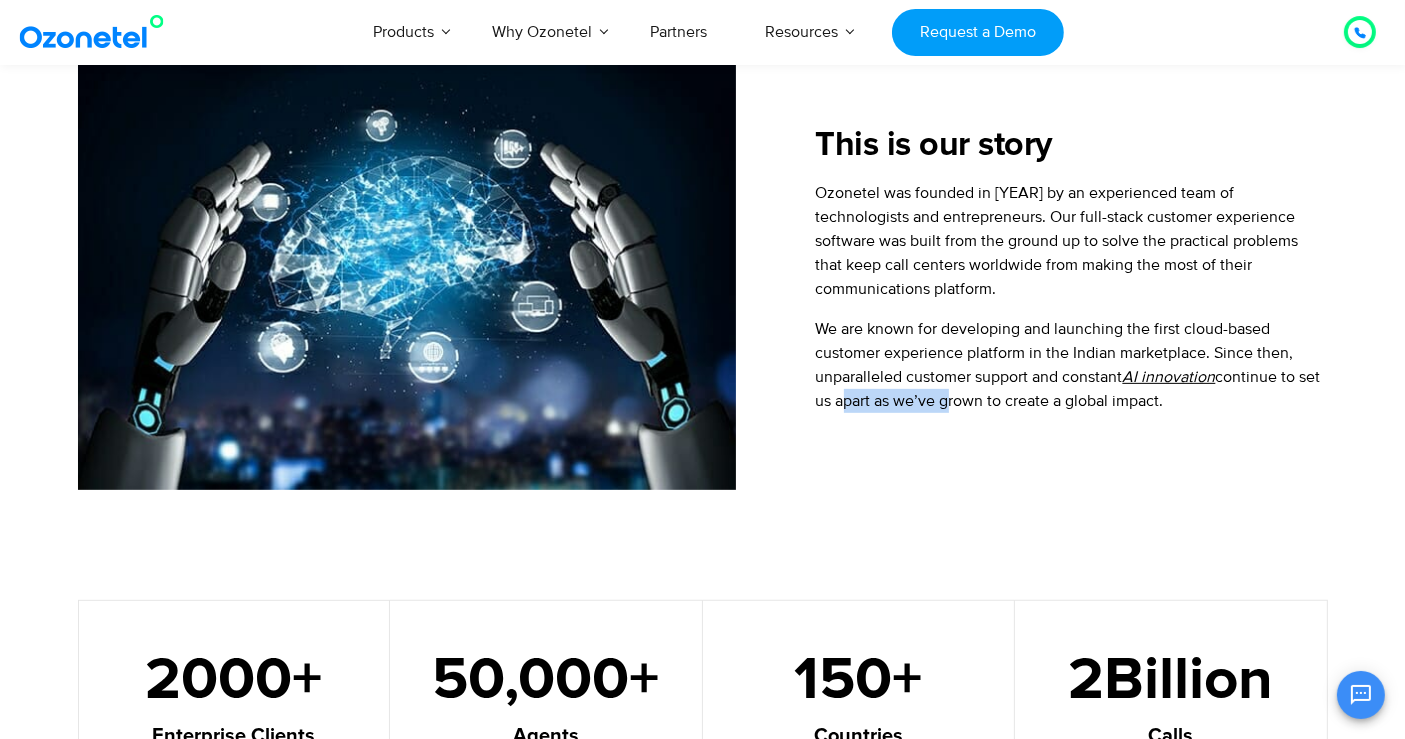 drag, startPoint x: 861, startPoint y: 412, endPoint x: 970, endPoint y: 401, distance: 109.55364 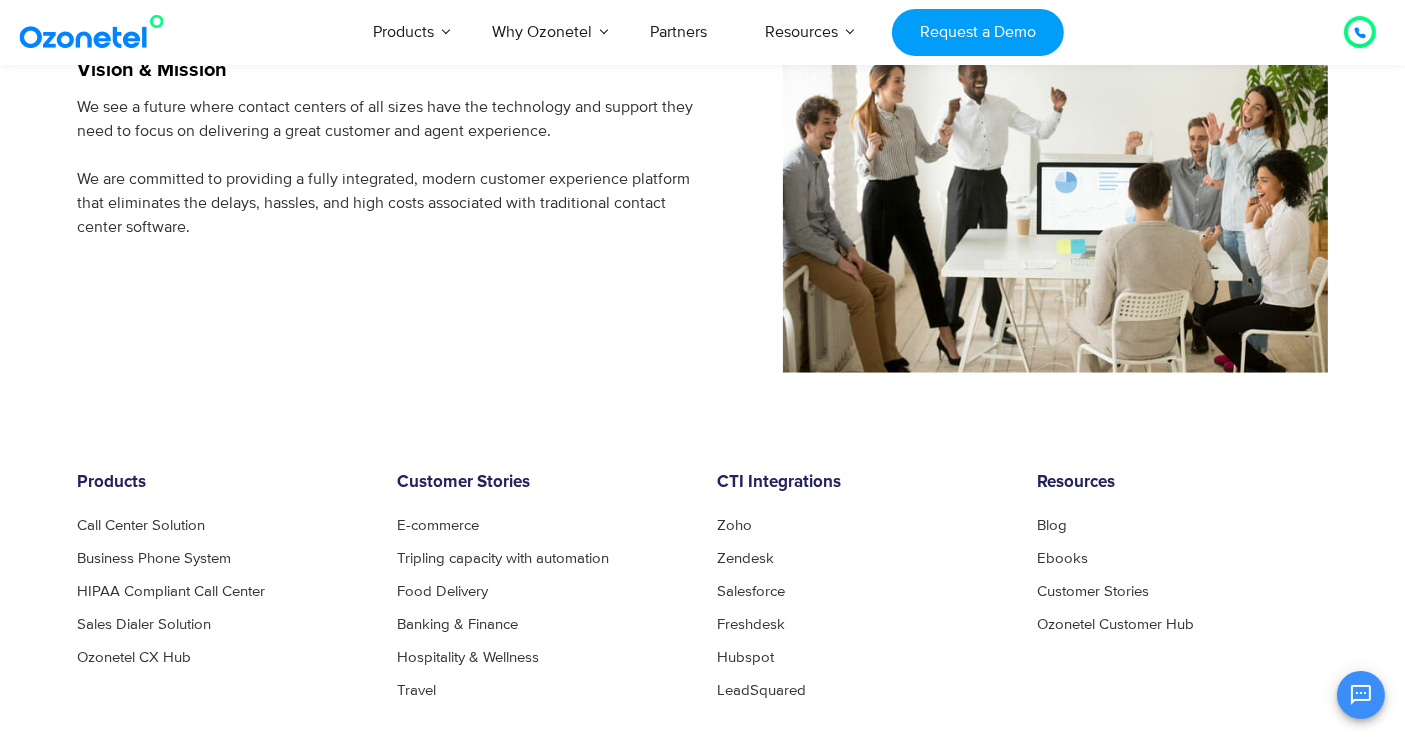 scroll, scrollTop: 1777, scrollLeft: 0, axis: vertical 